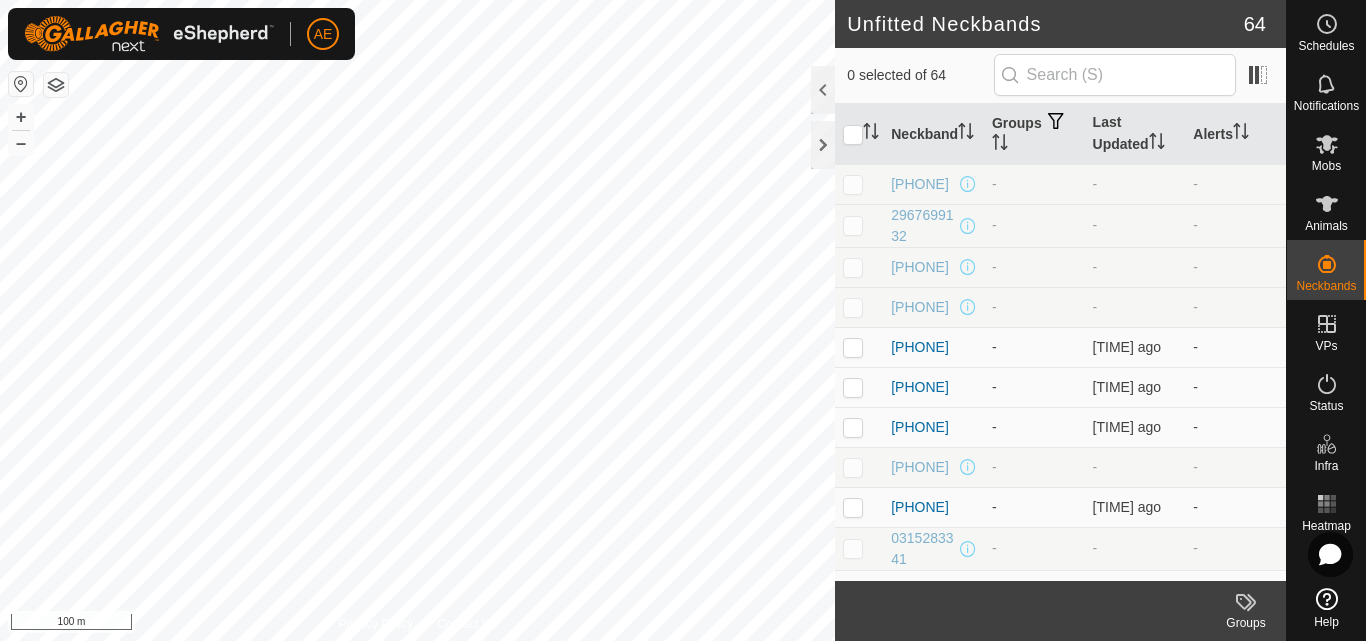 scroll, scrollTop: 0, scrollLeft: 0, axis: both 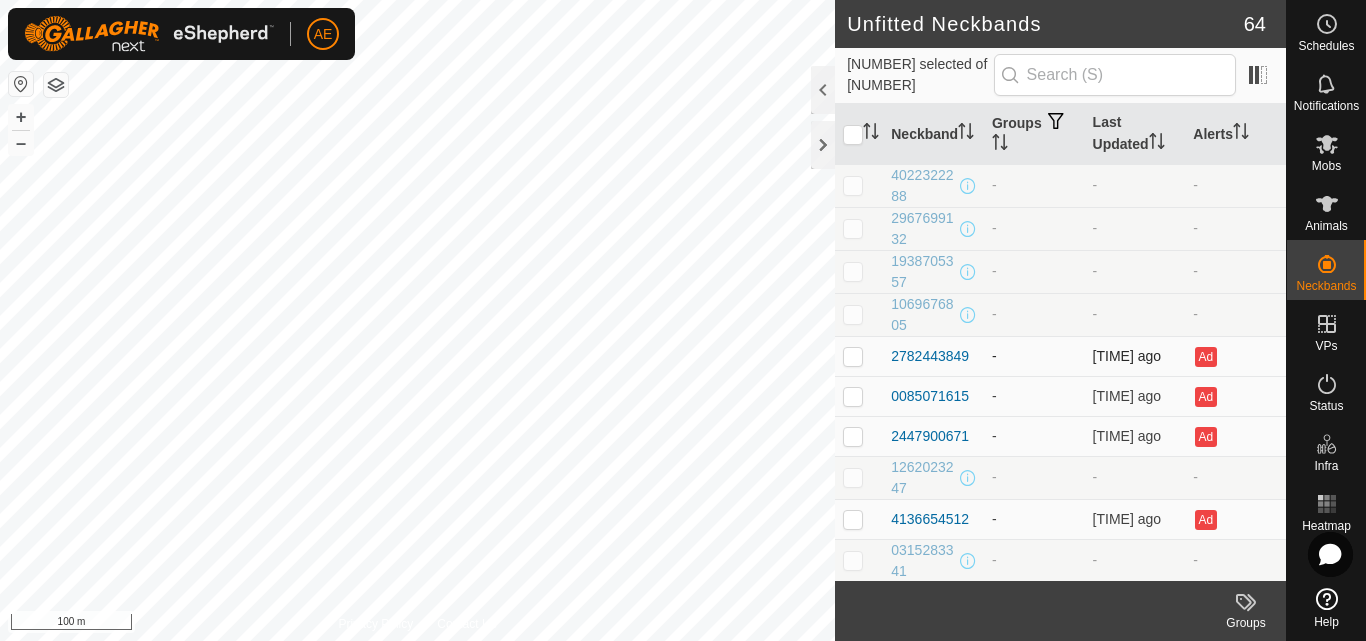click at bounding box center [853, 356] 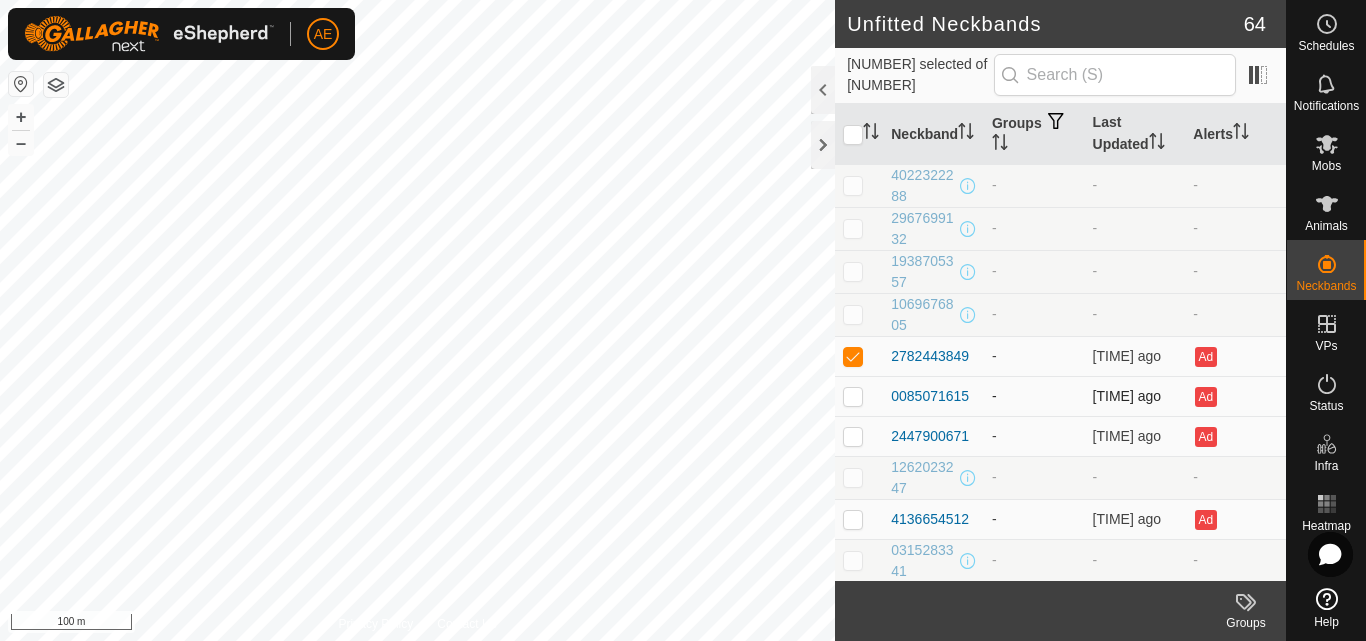 click at bounding box center [859, 396] 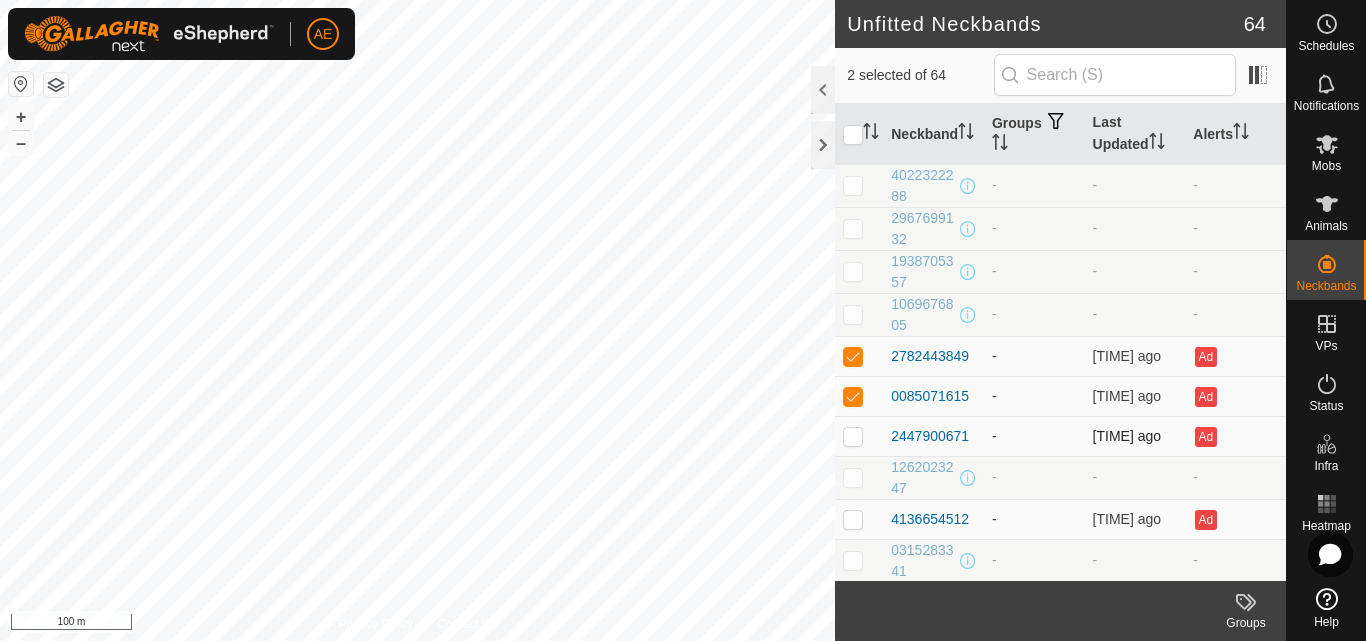 click at bounding box center [853, 436] 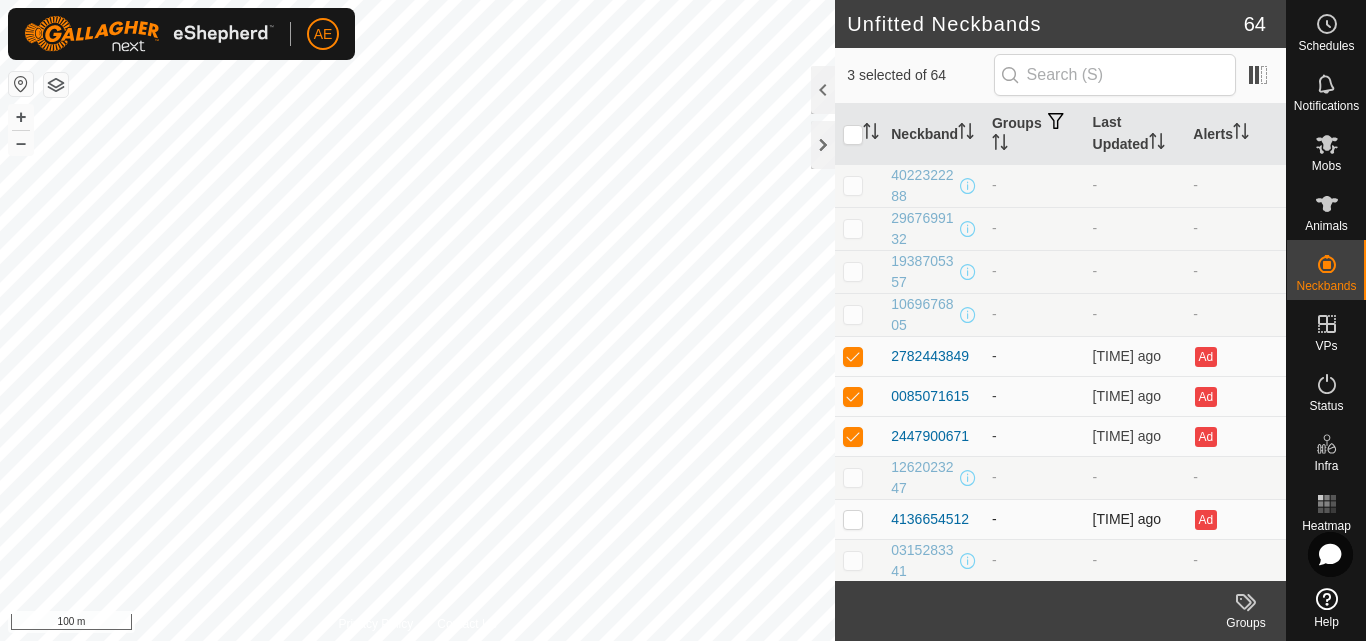 click at bounding box center [853, 519] 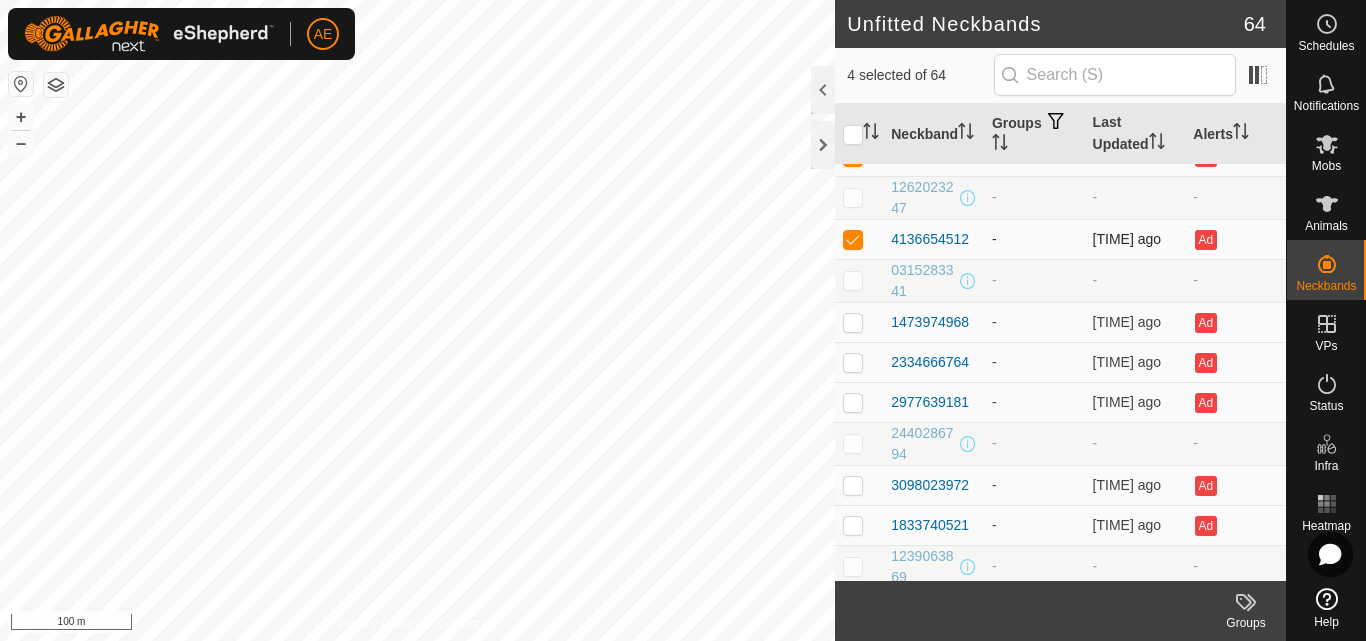 scroll, scrollTop: 281, scrollLeft: 0, axis: vertical 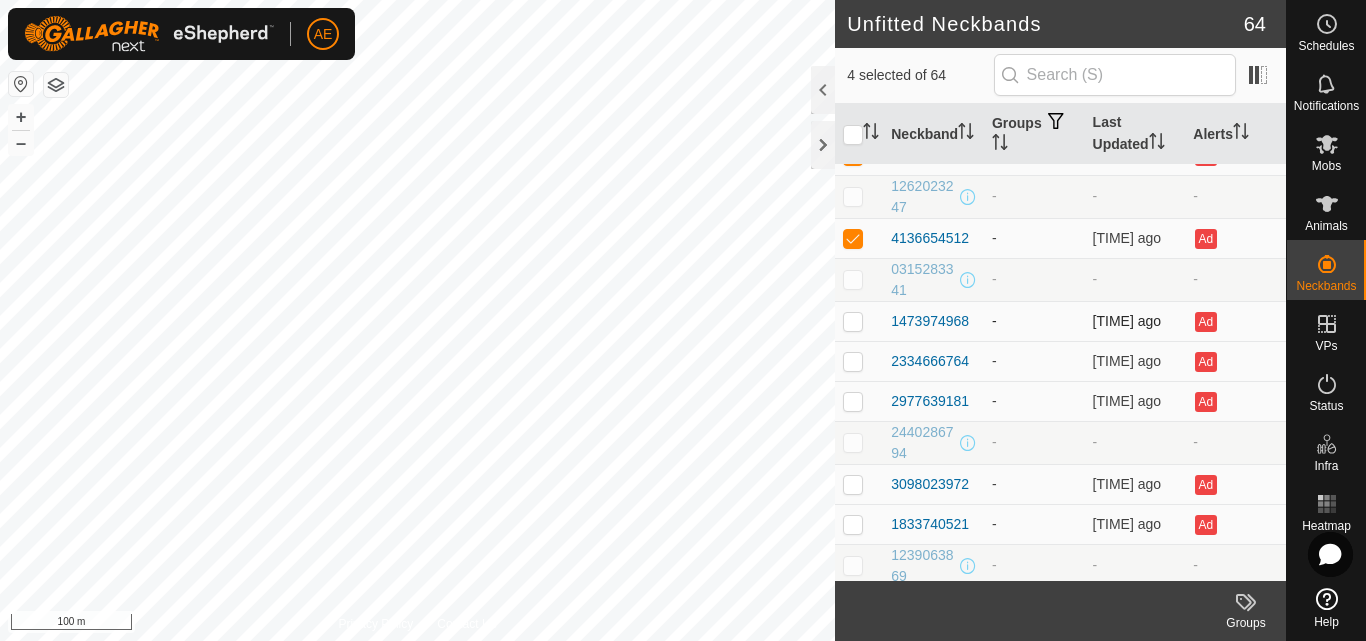 click at bounding box center [853, 321] 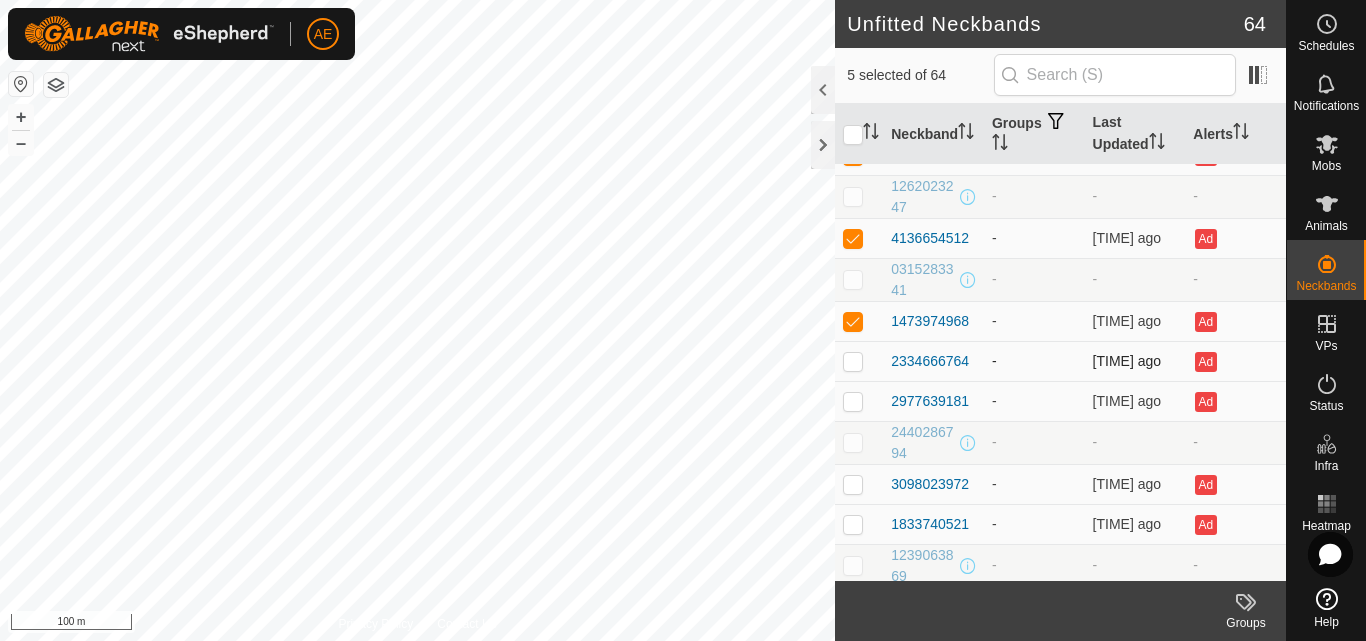 click at bounding box center [853, 361] 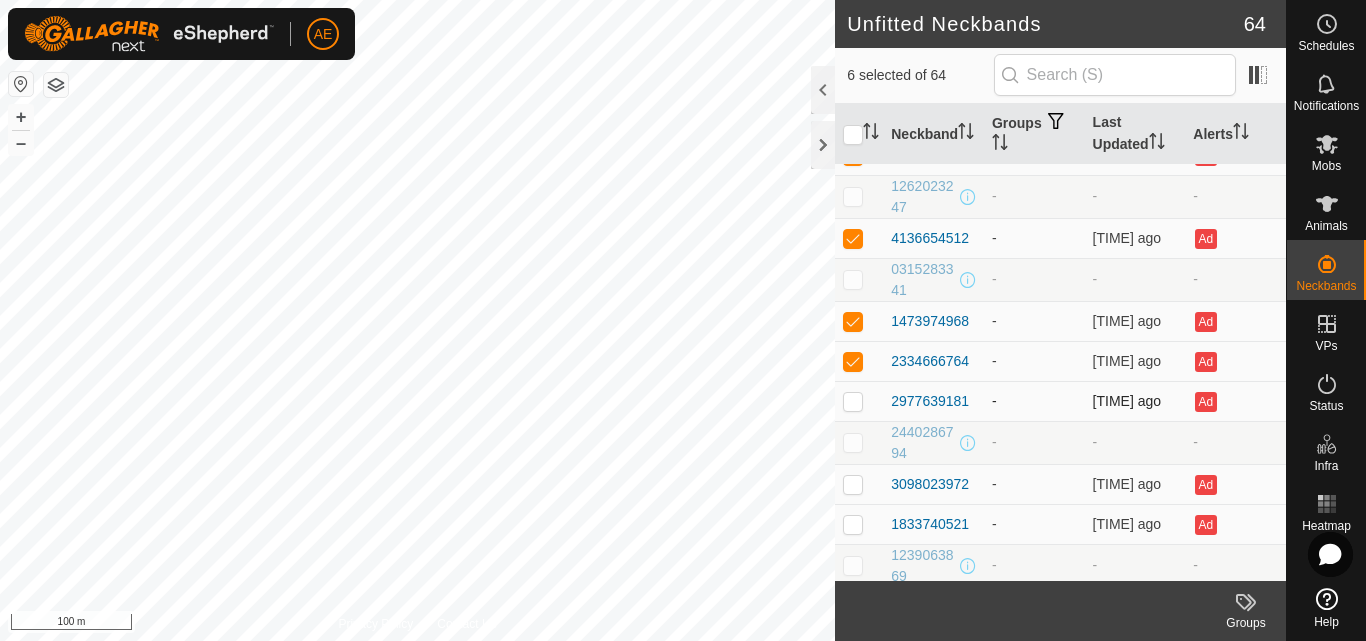 click at bounding box center (853, 401) 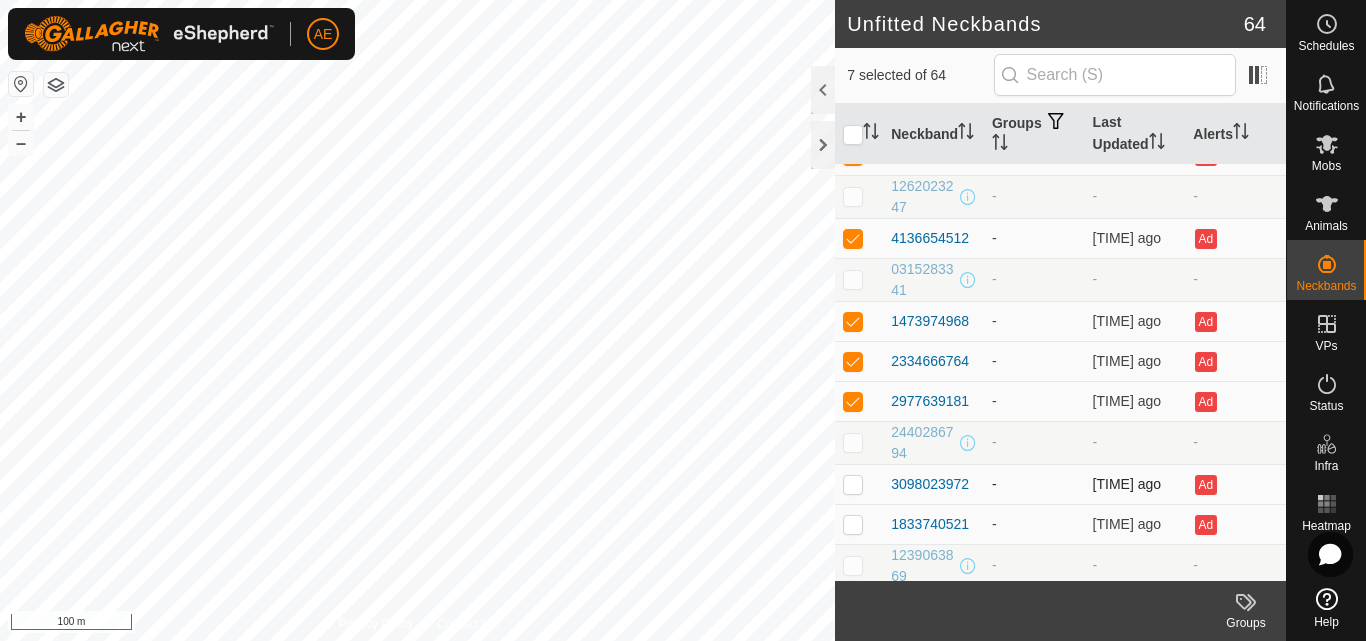 click at bounding box center (859, 484) 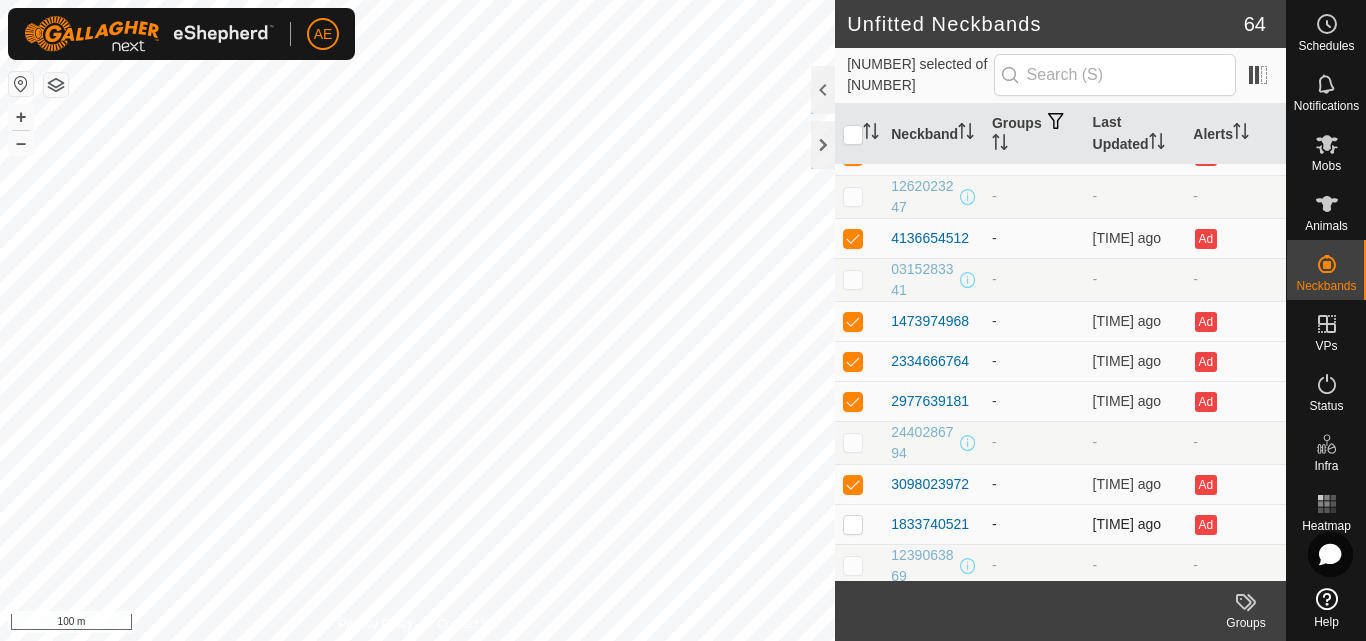 click at bounding box center [853, 524] 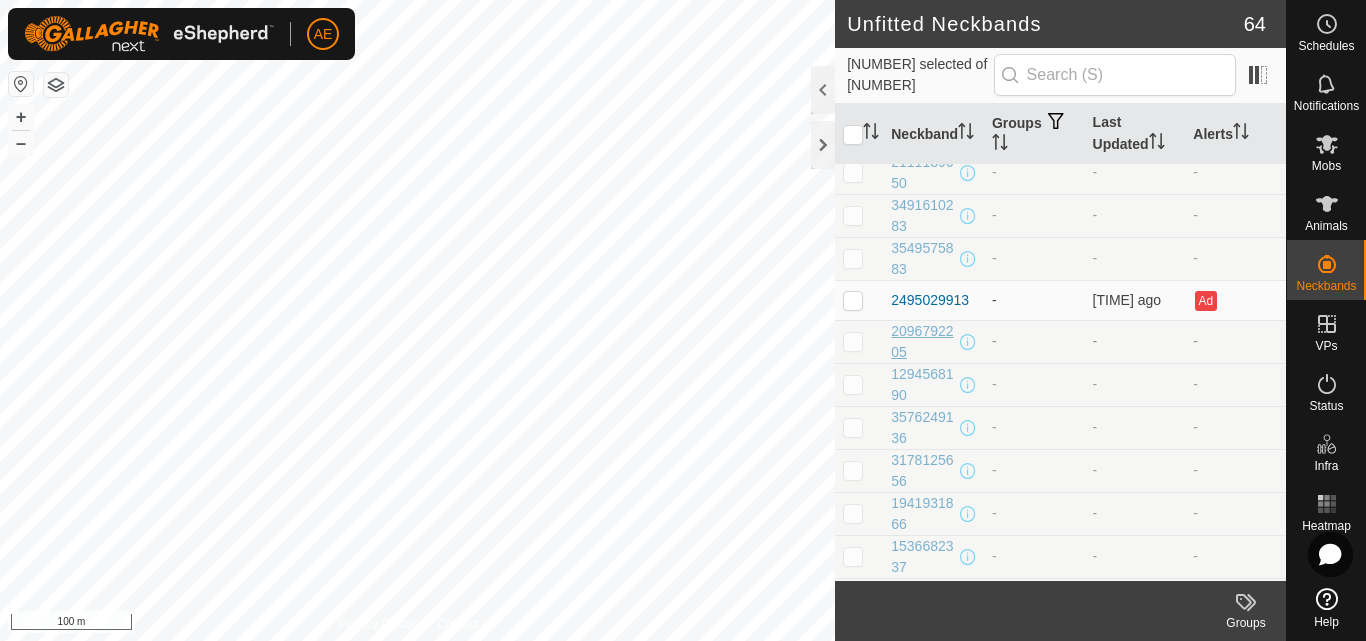scroll, scrollTop: 1496, scrollLeft: 0, axis: vertical 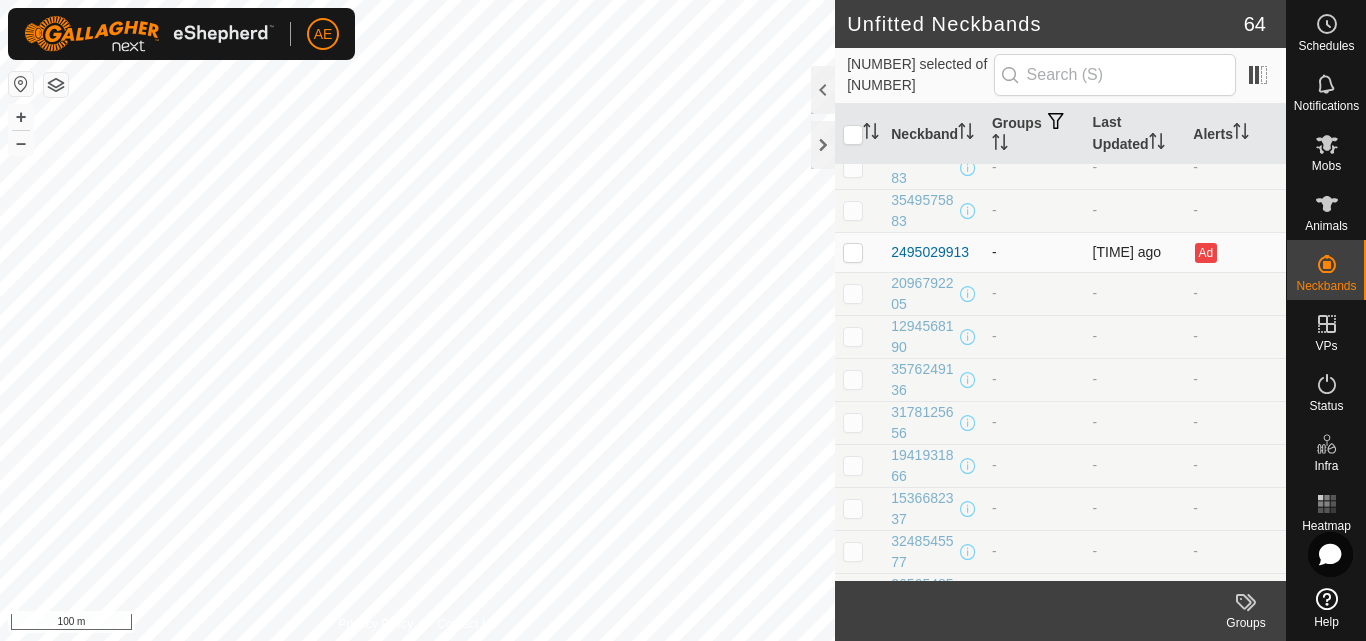 click at bounding box center [853, 252] 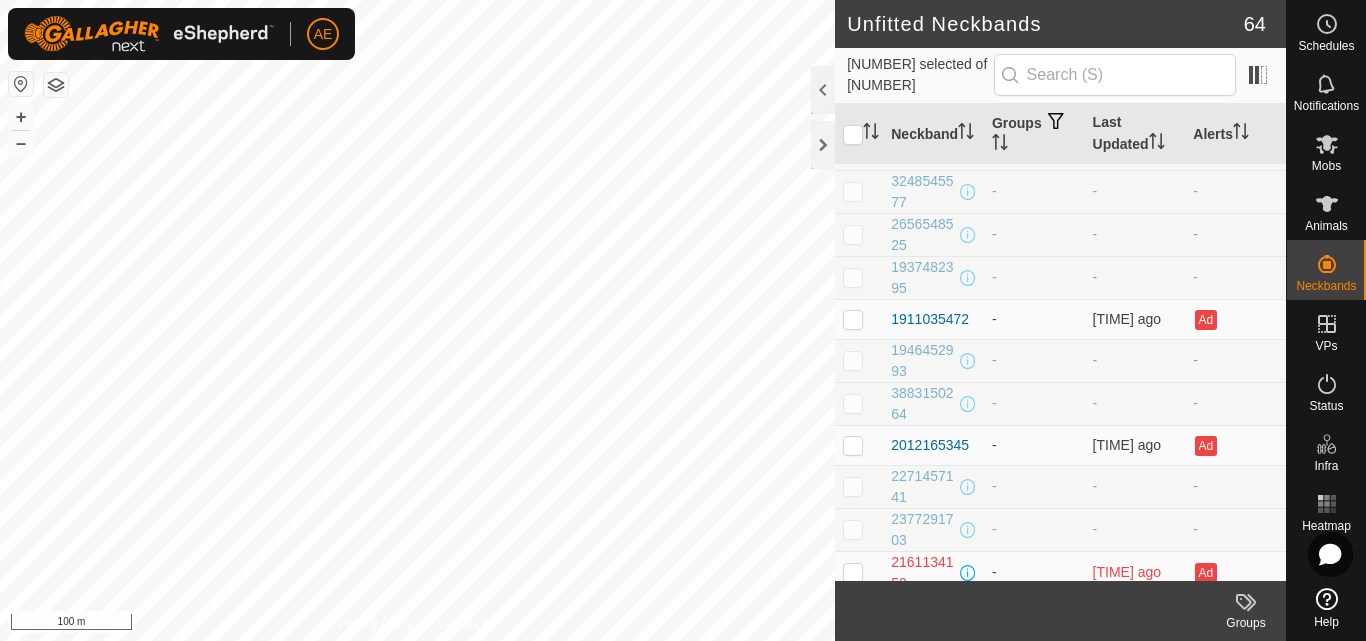 scroll, scrollTop: 1857, scrollLeft: 0, axis: vertical 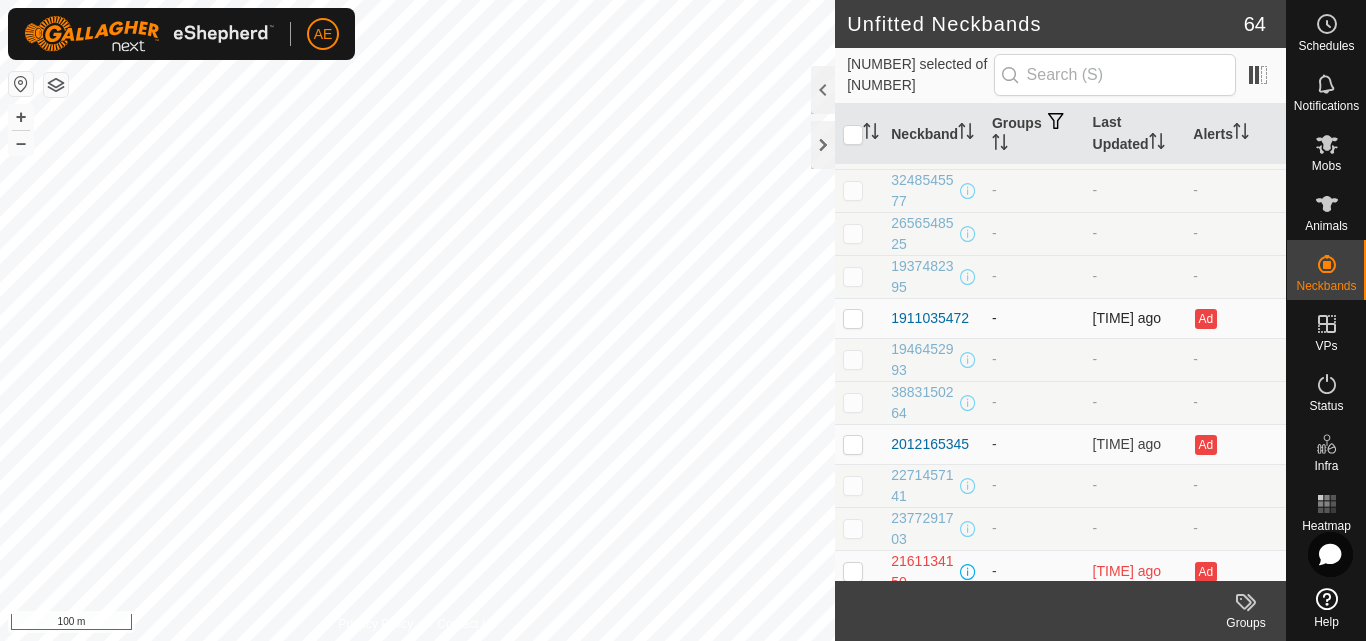 click at bounding box center [853, 318] 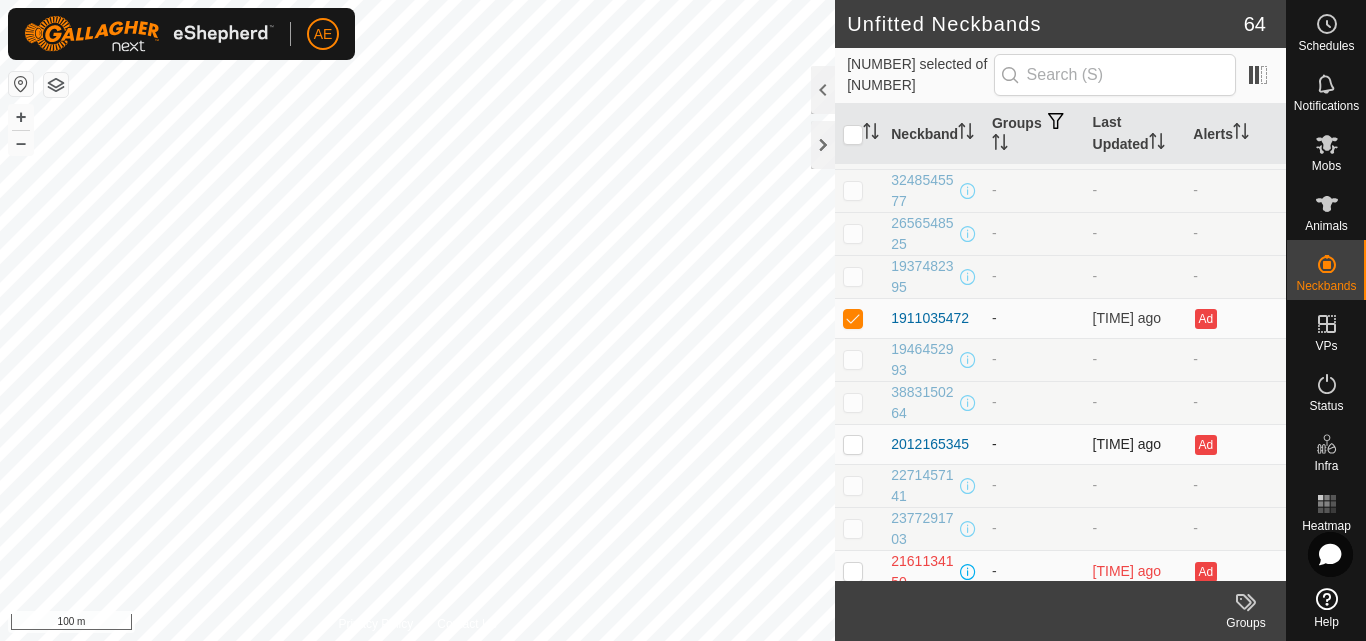 click at bounding box center (853, 444) 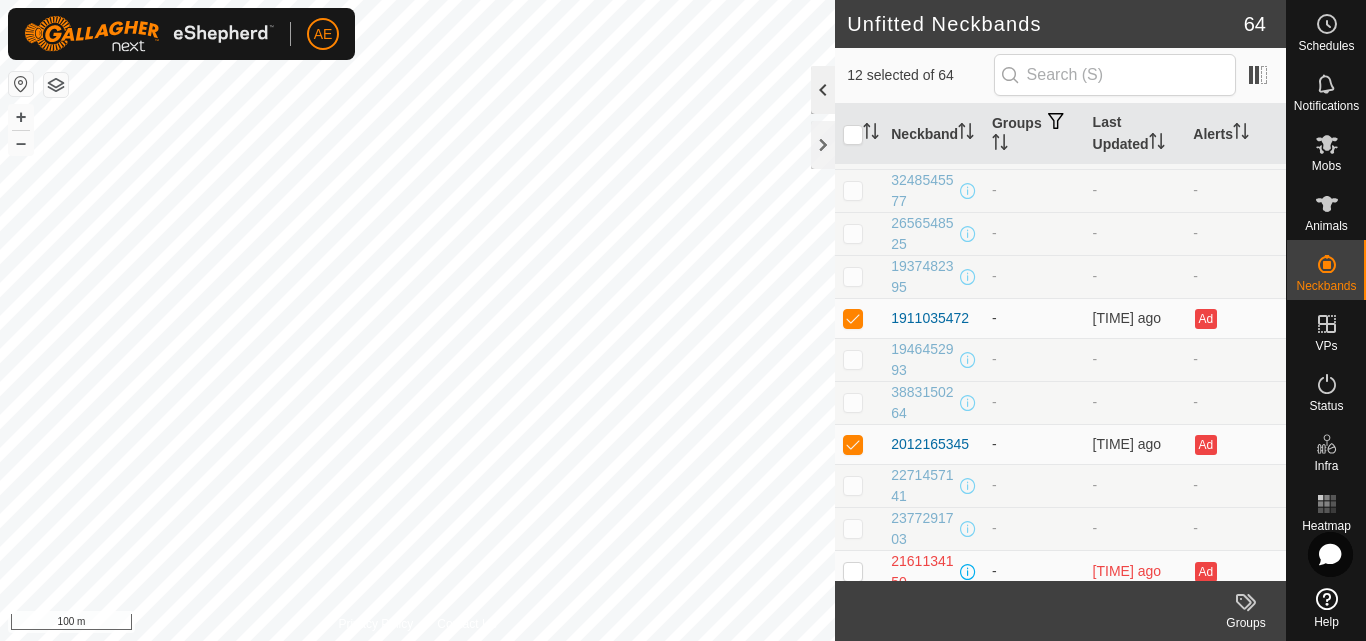 click 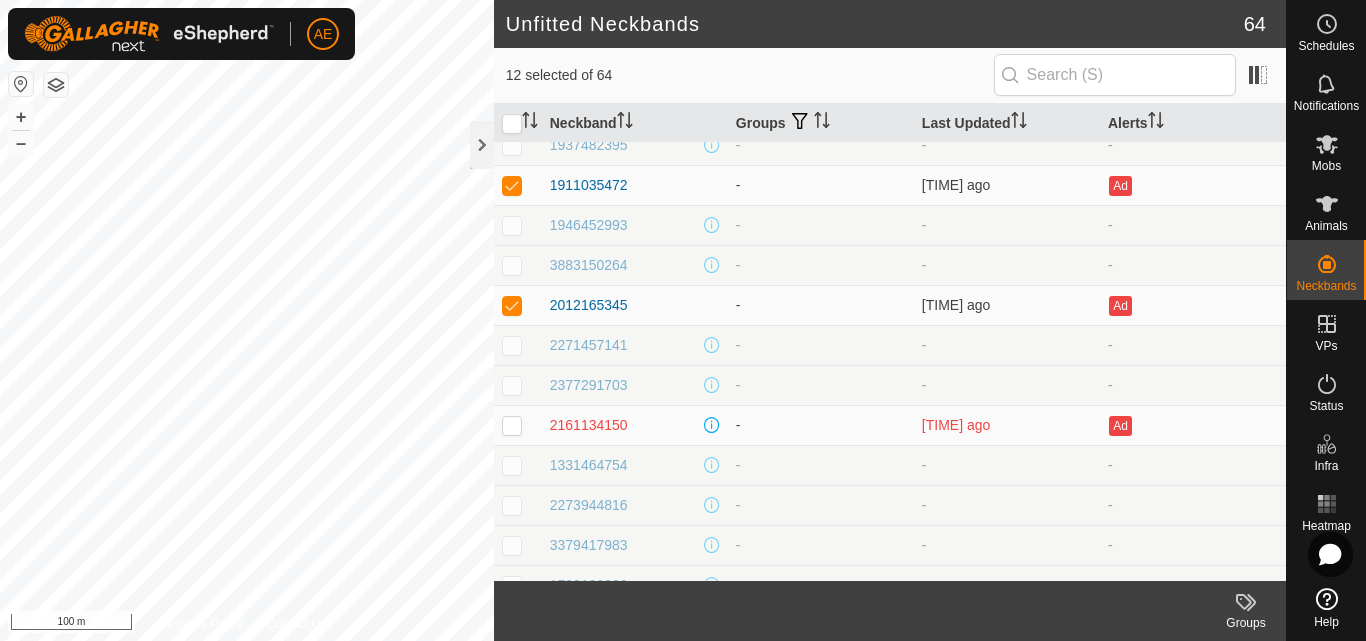 scroll, scrollTop: 1738, scrollLeft: 0, axis: vertical 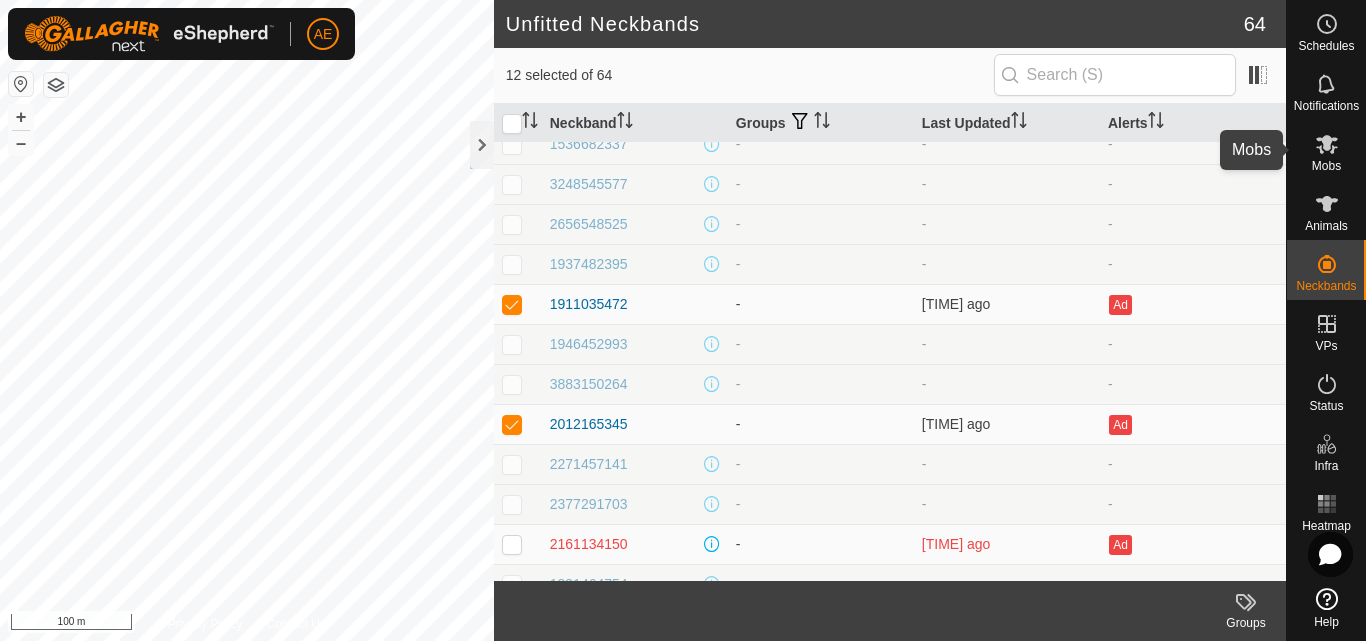 click 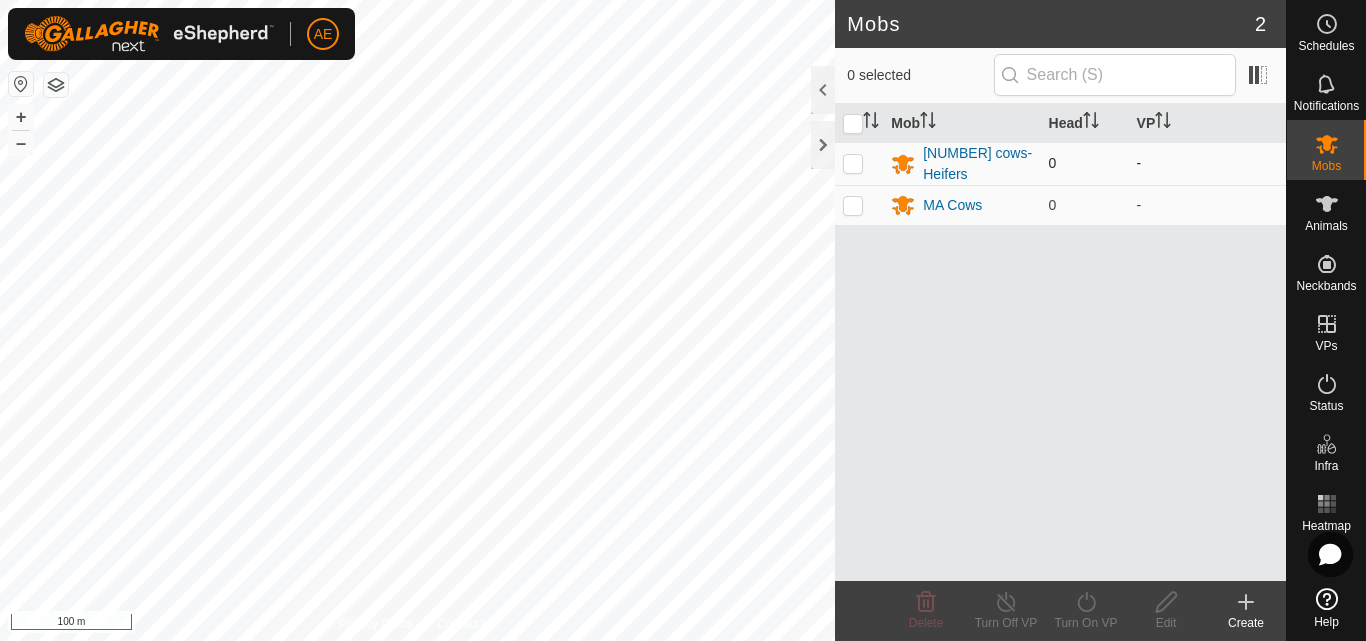 click at bounding box center (853, 163) 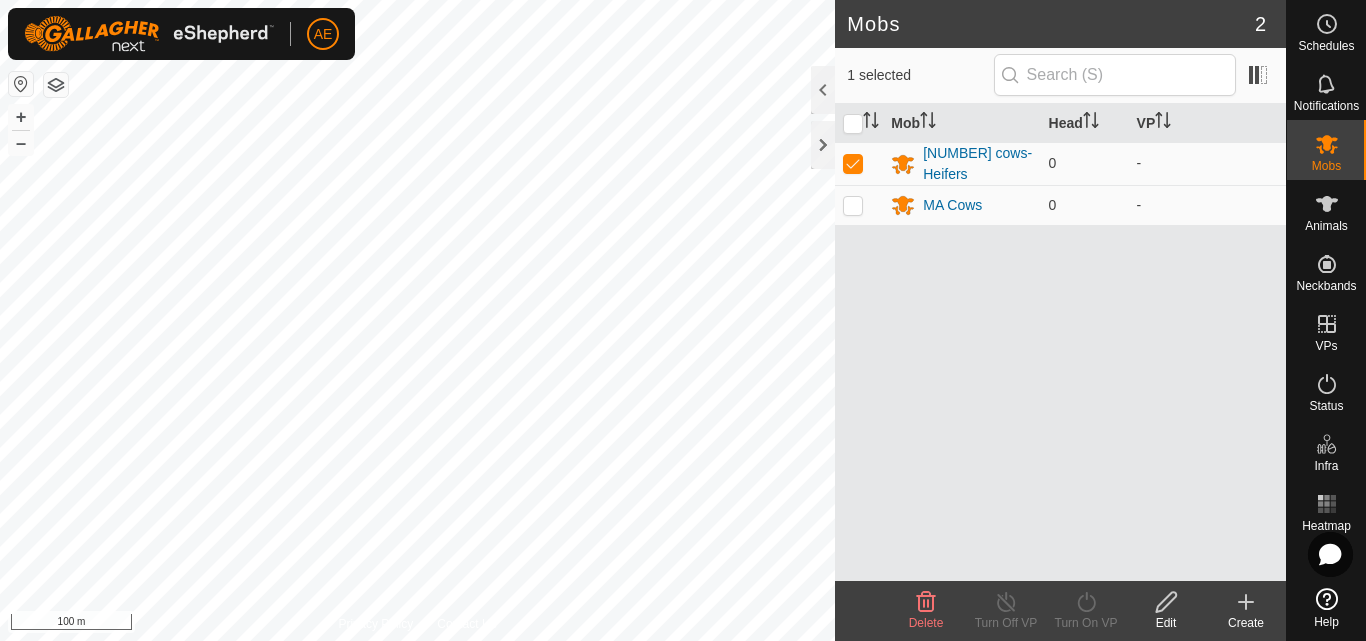 click on "Edit" 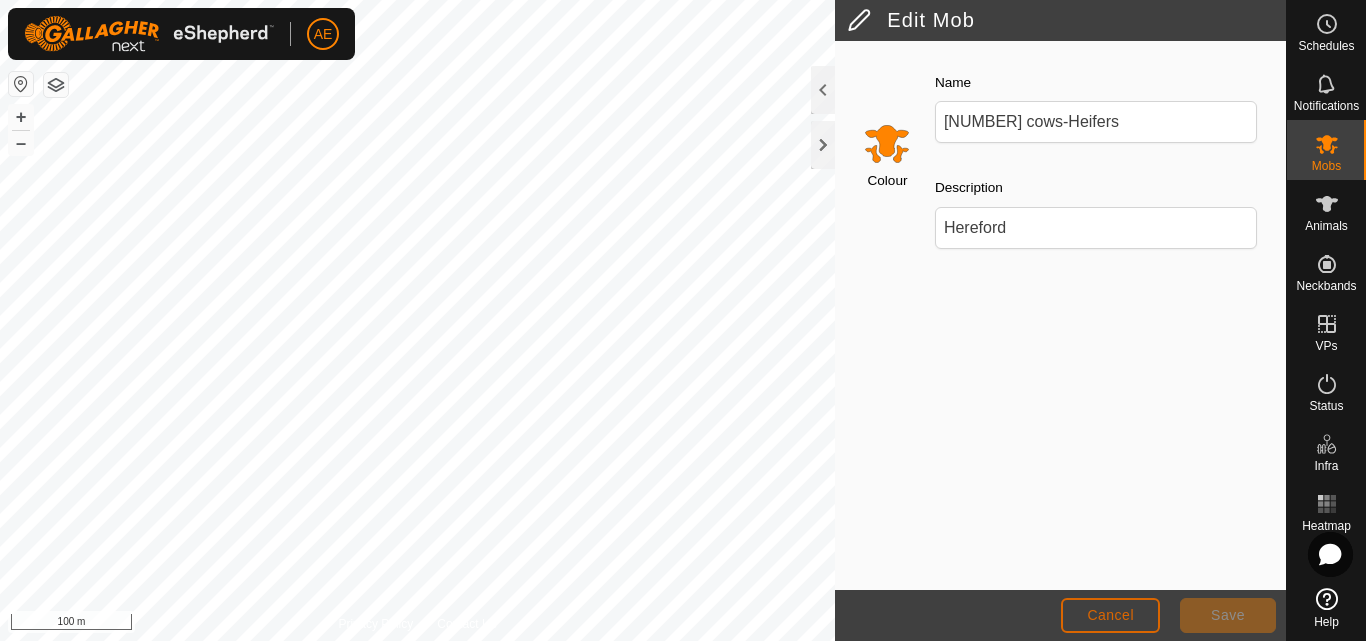 click on "Cancel" 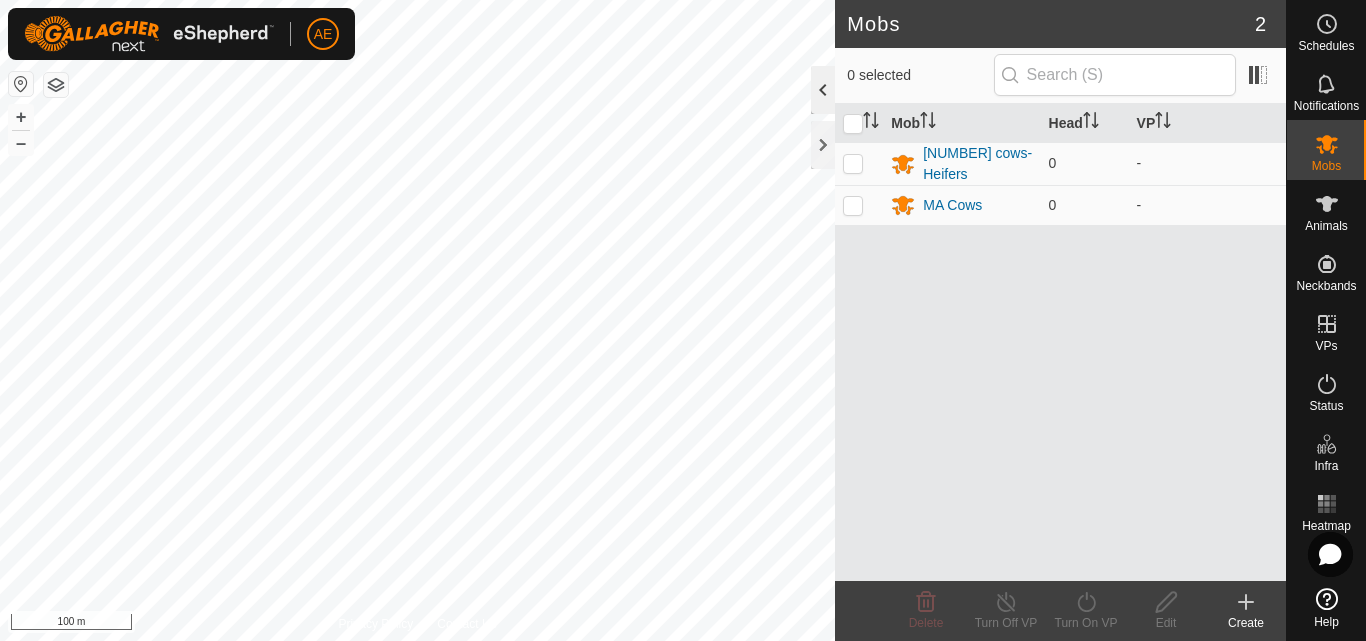 click 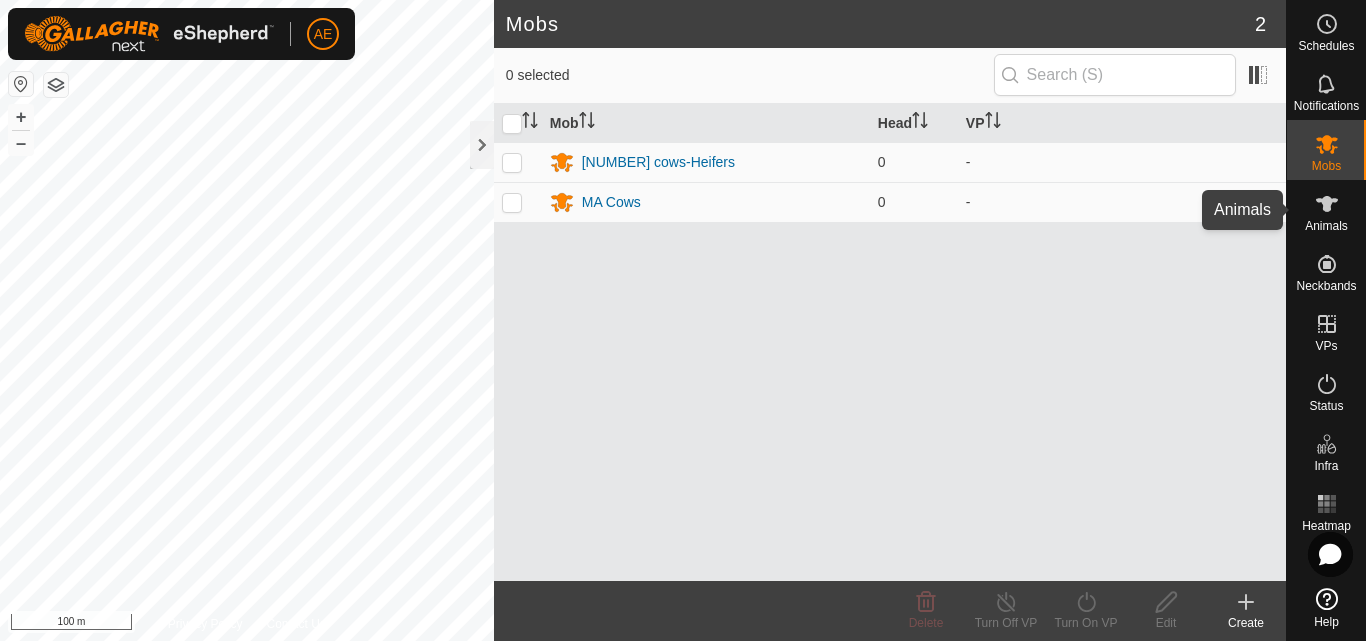 click on "Animals" at bounding box center (1326, 226) 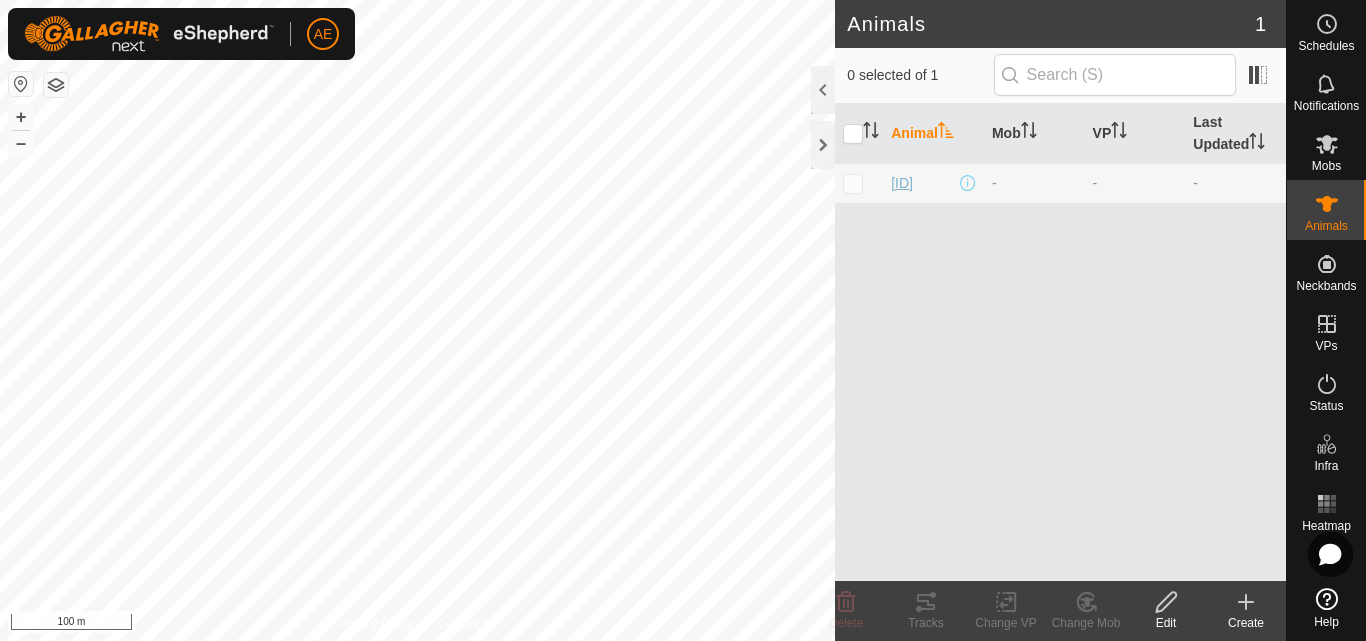 click on "[ID]" at bounding box center [902, 183] 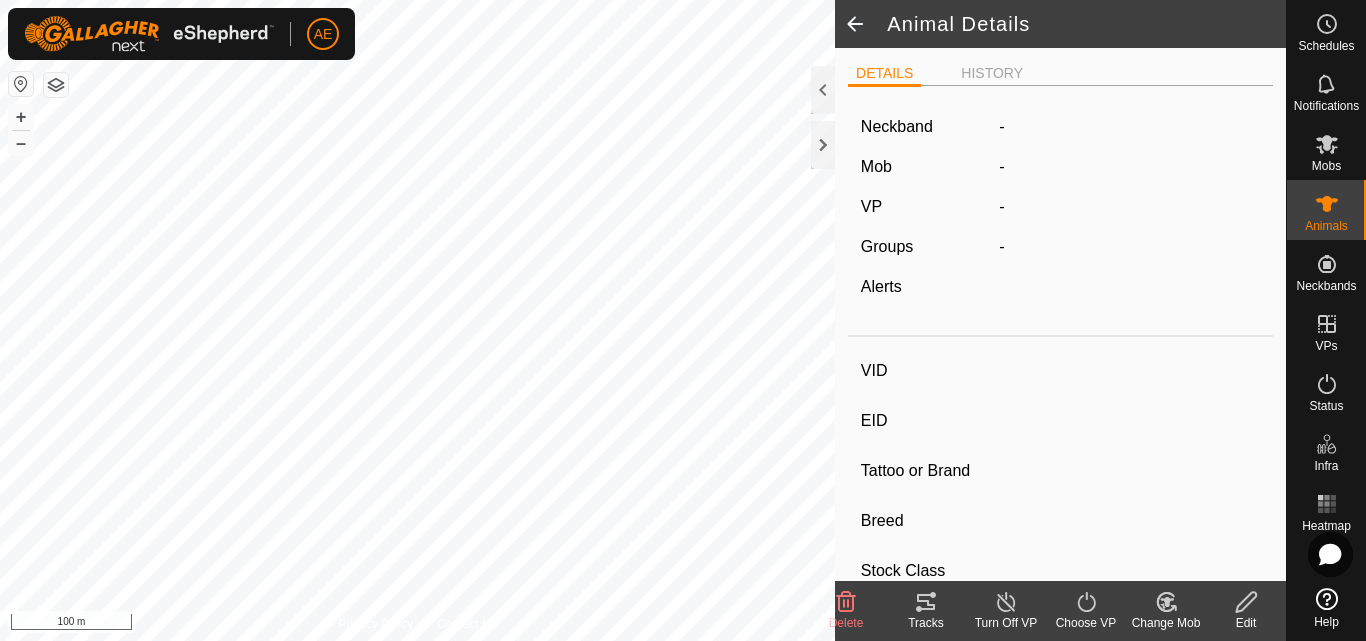 type on "[ID]" 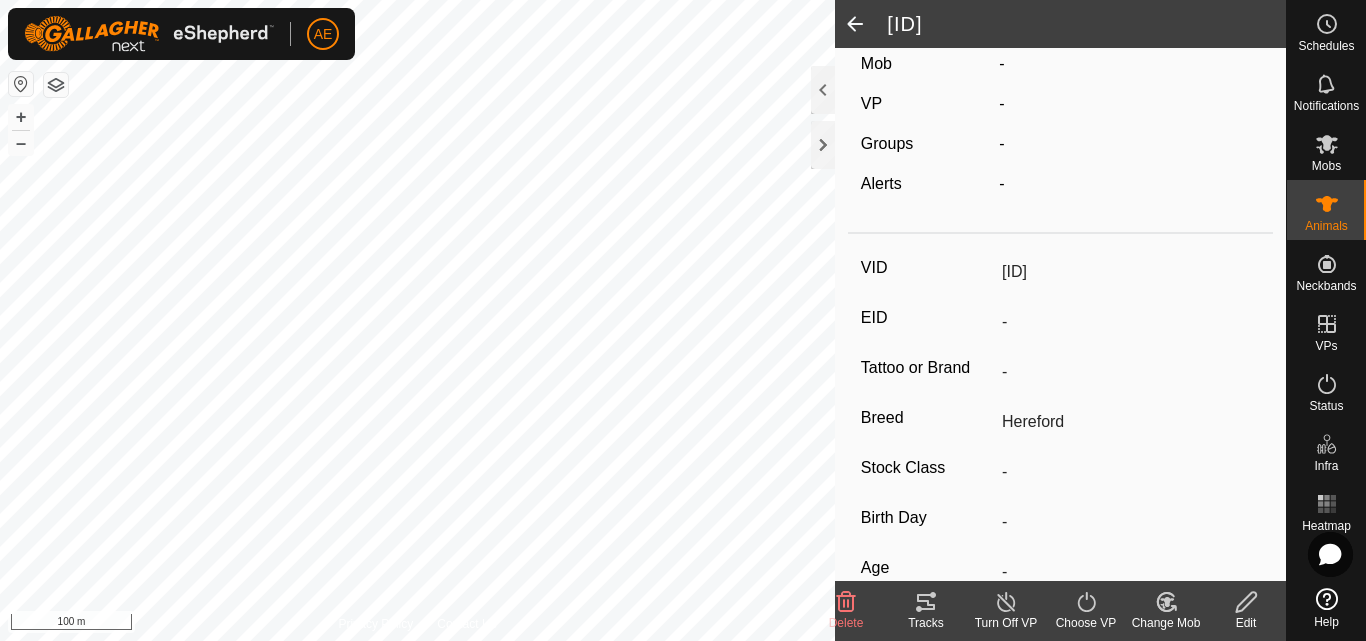 scroll, scrollTop: 157, scrollLeft: 0, axis: vertical 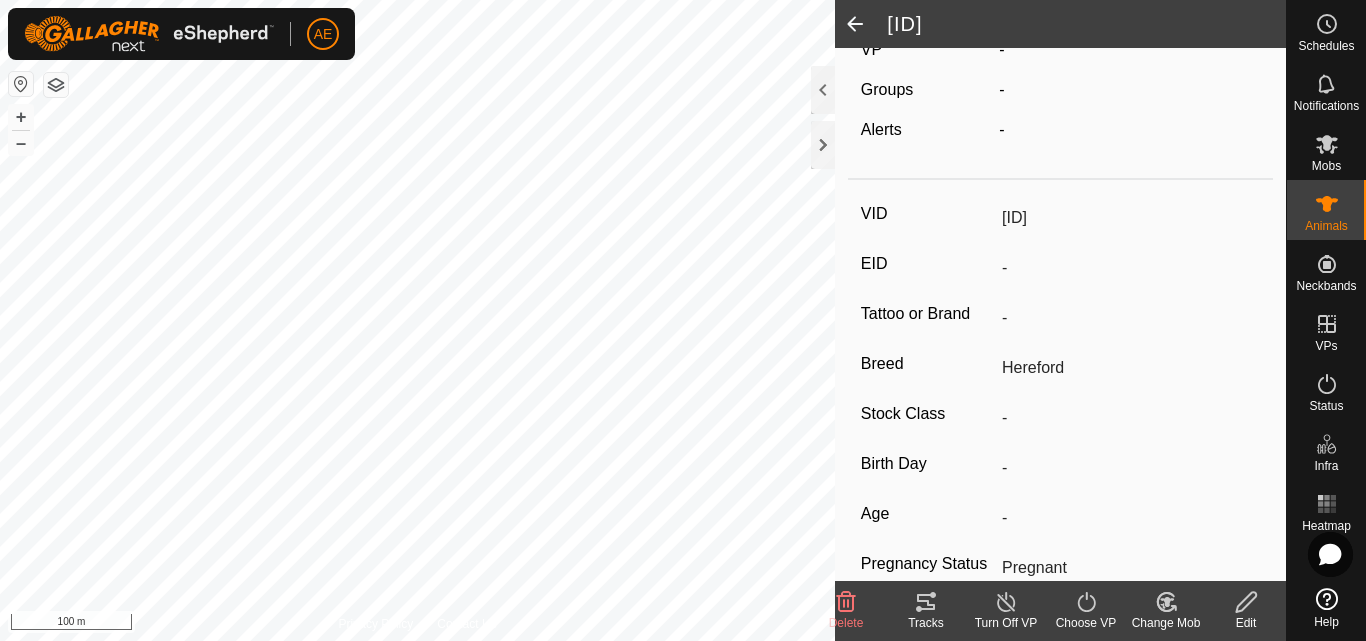 click on "Delete" 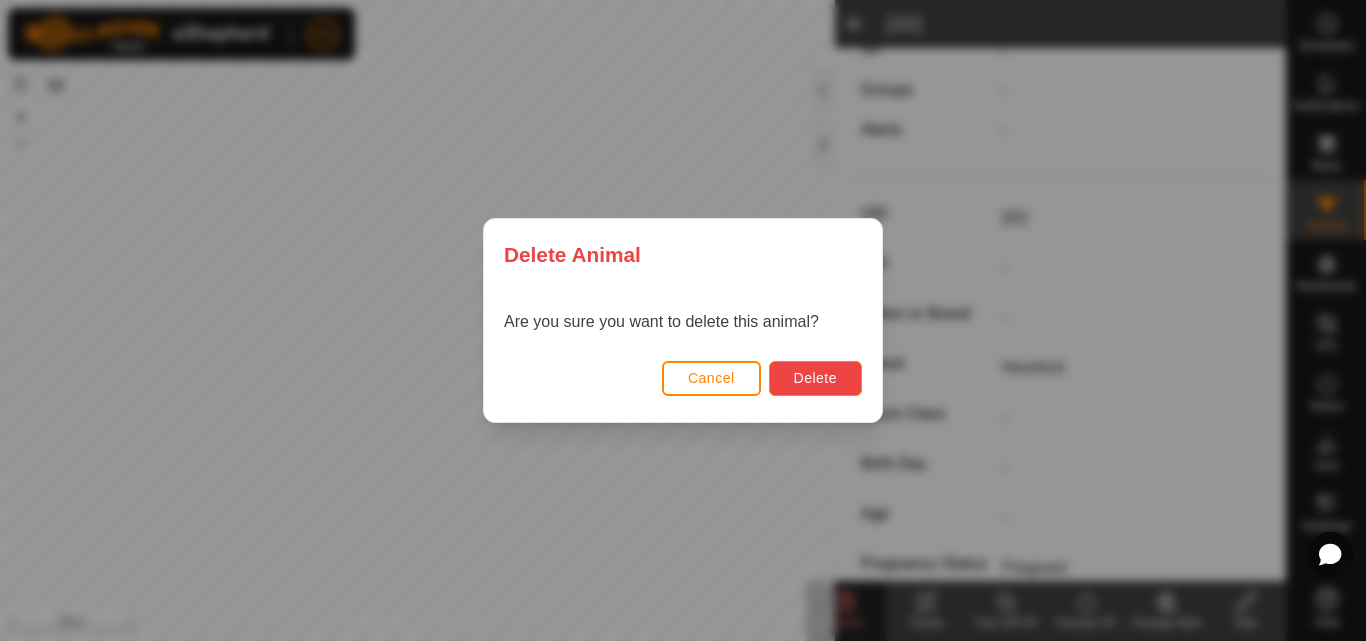click on "Delete" at bounding box center [815, 378] 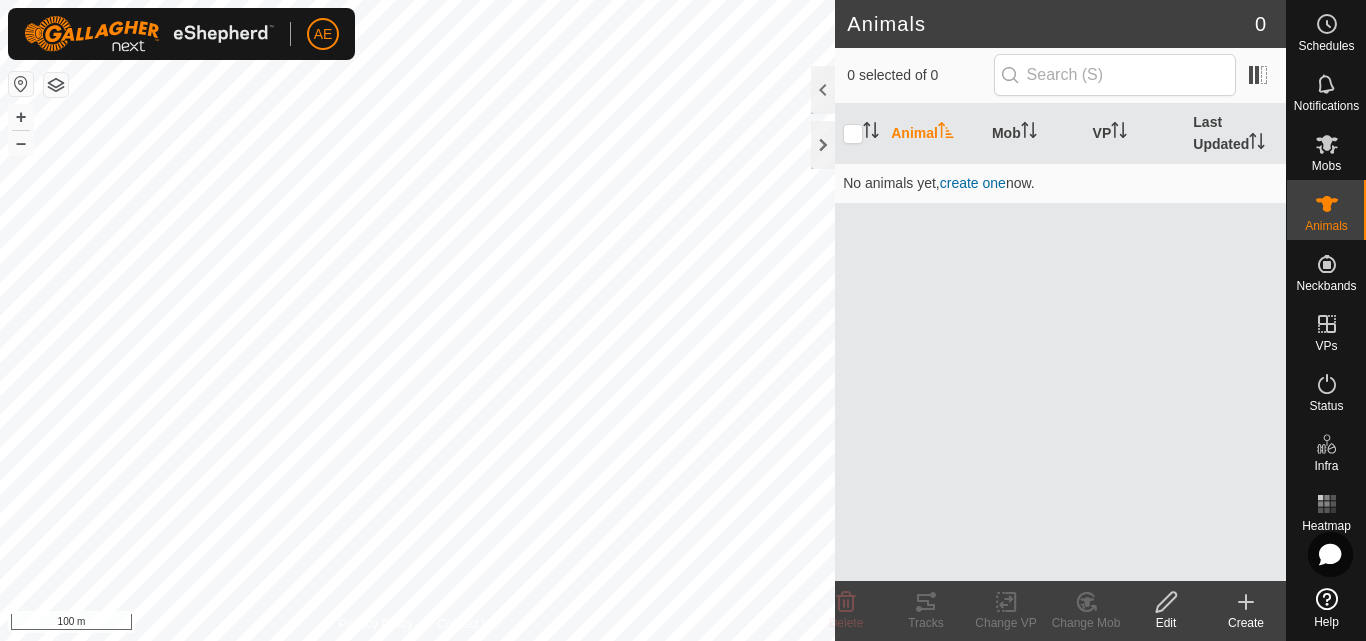 click 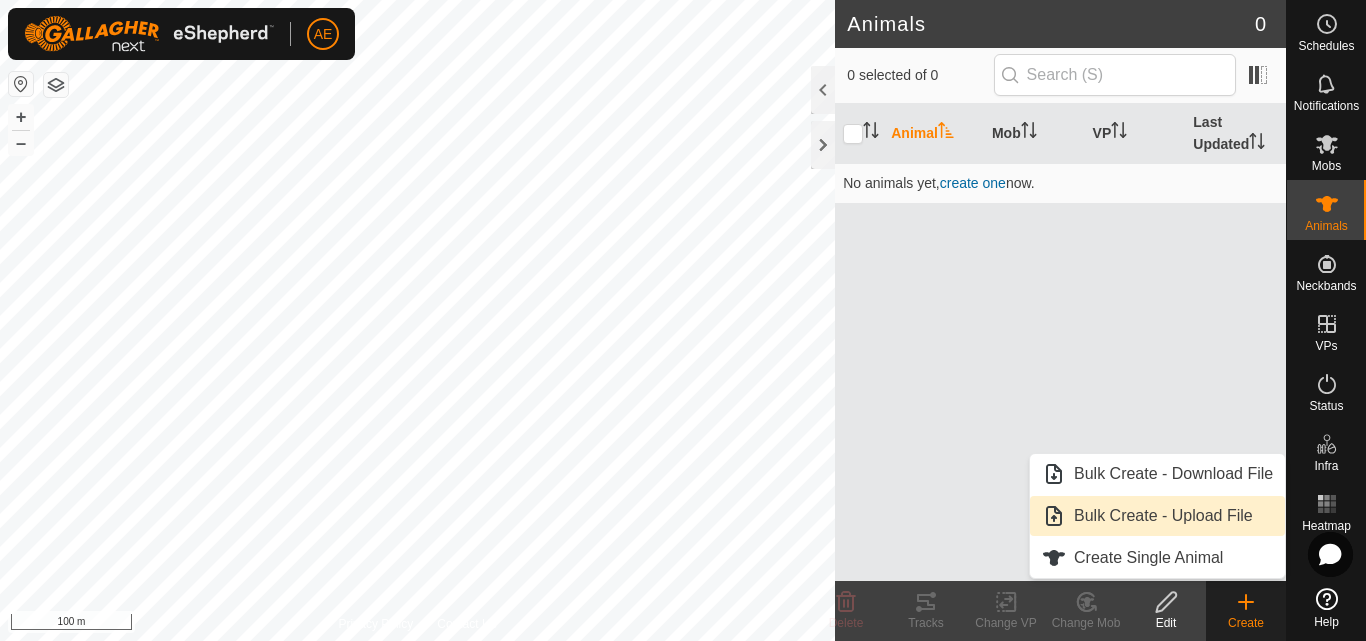 click on "Bulk Create - Upload File" at bounding box center (1157, 516) 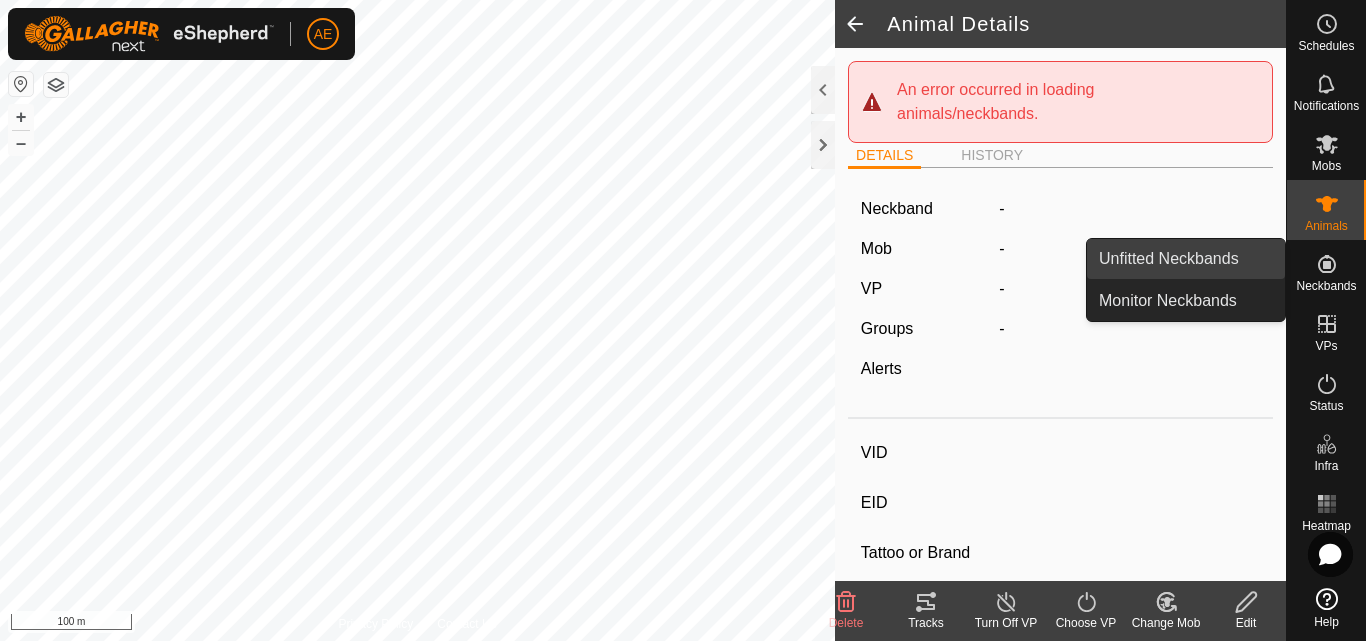 click on "Unfitted Neckbands" at bounding box center (1186, 259) 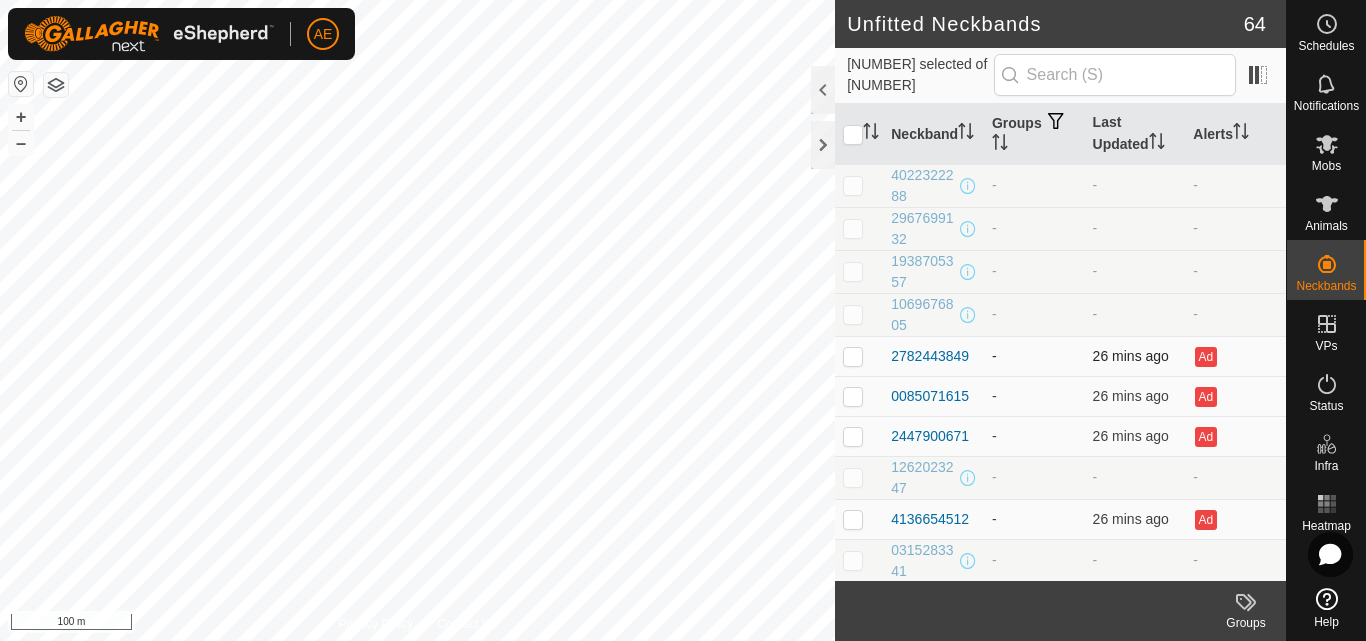click at bounding box center (853, 356) 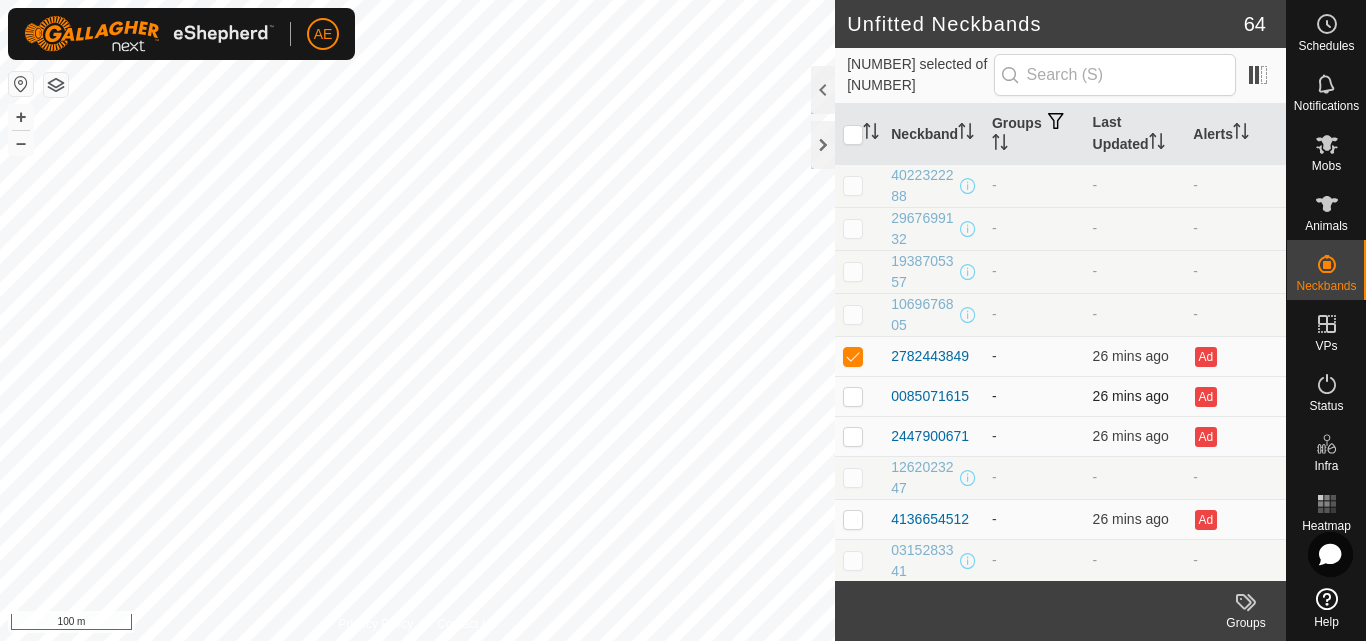click at bounding box center [853, 396] 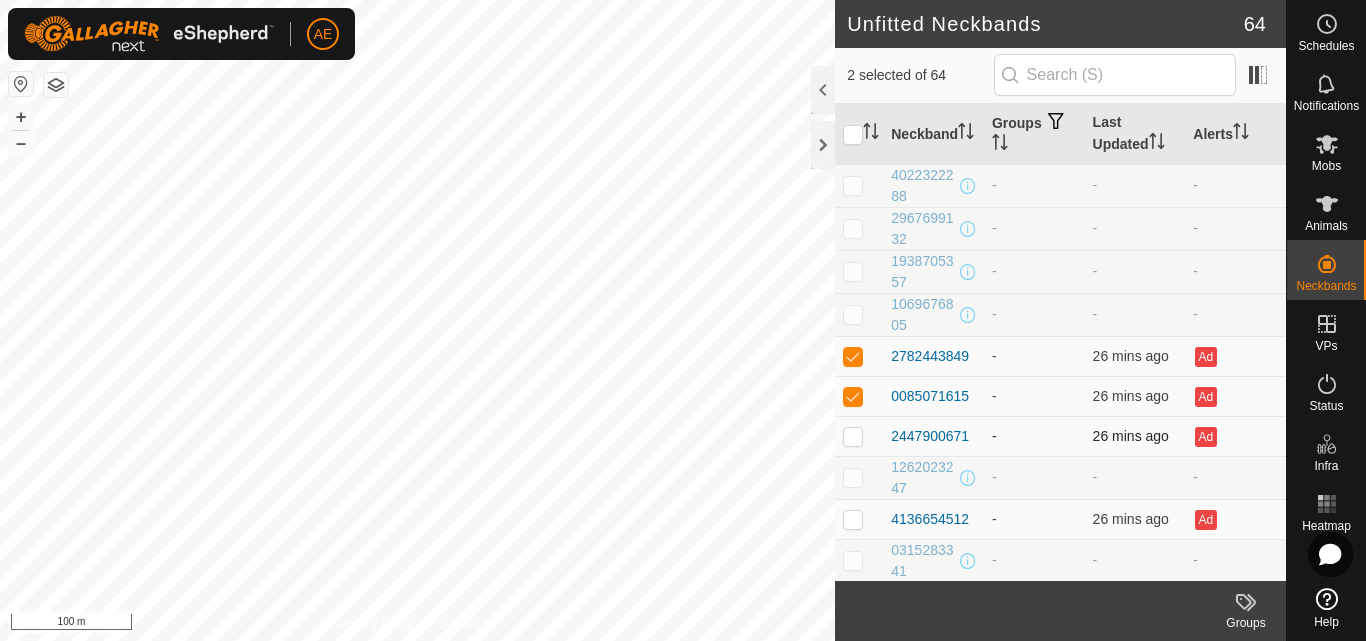 click at bounding box center (853, 436) 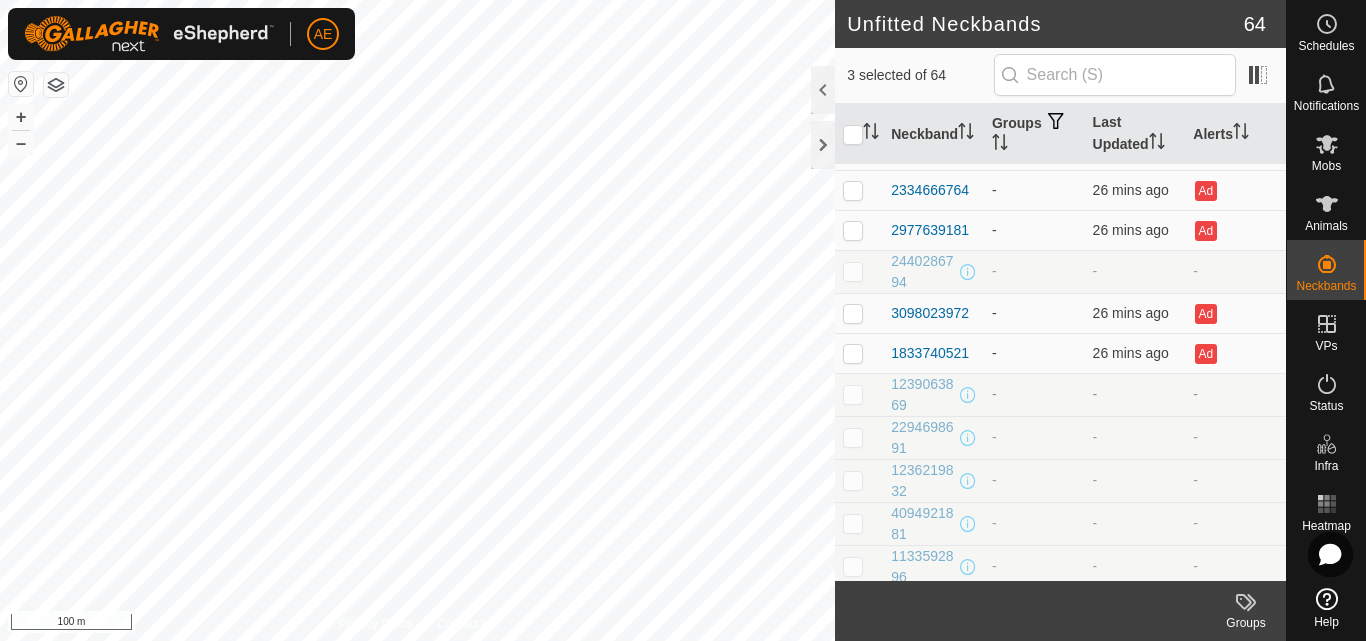 scroll, scrollTop: 460, scrollLeft: 0, axis: vertical 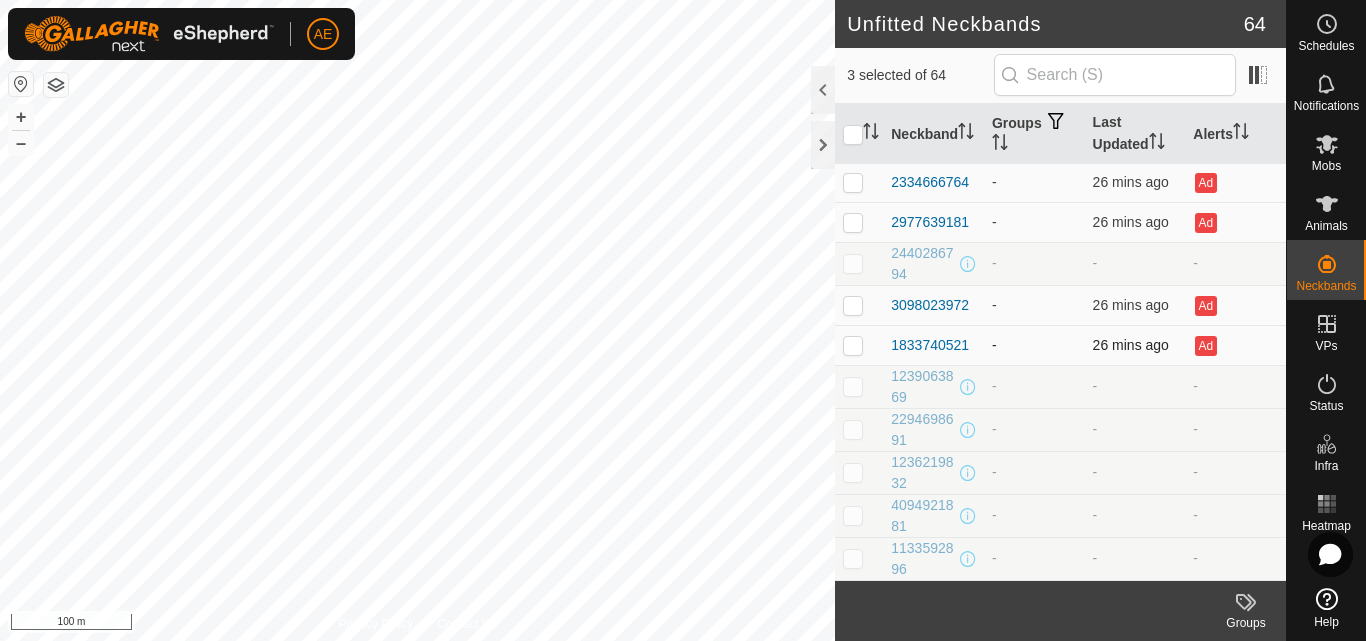 click at bounding box center [853, 345] 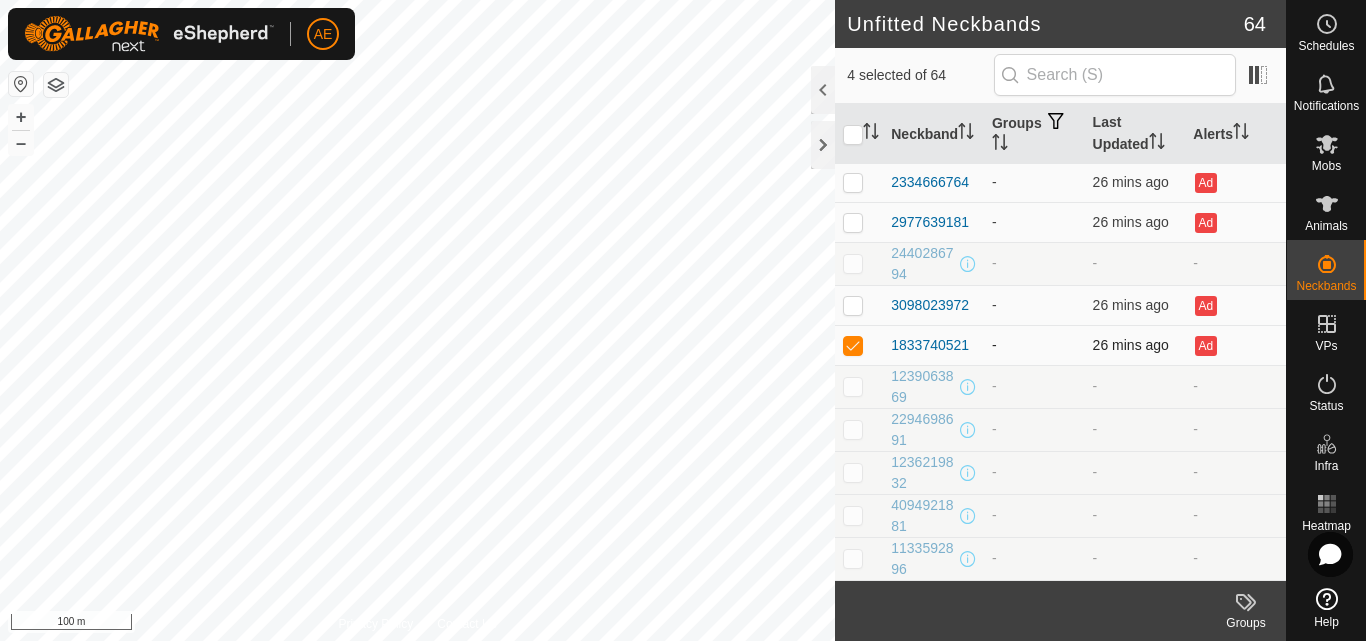 click at bounding box center [859, 345] 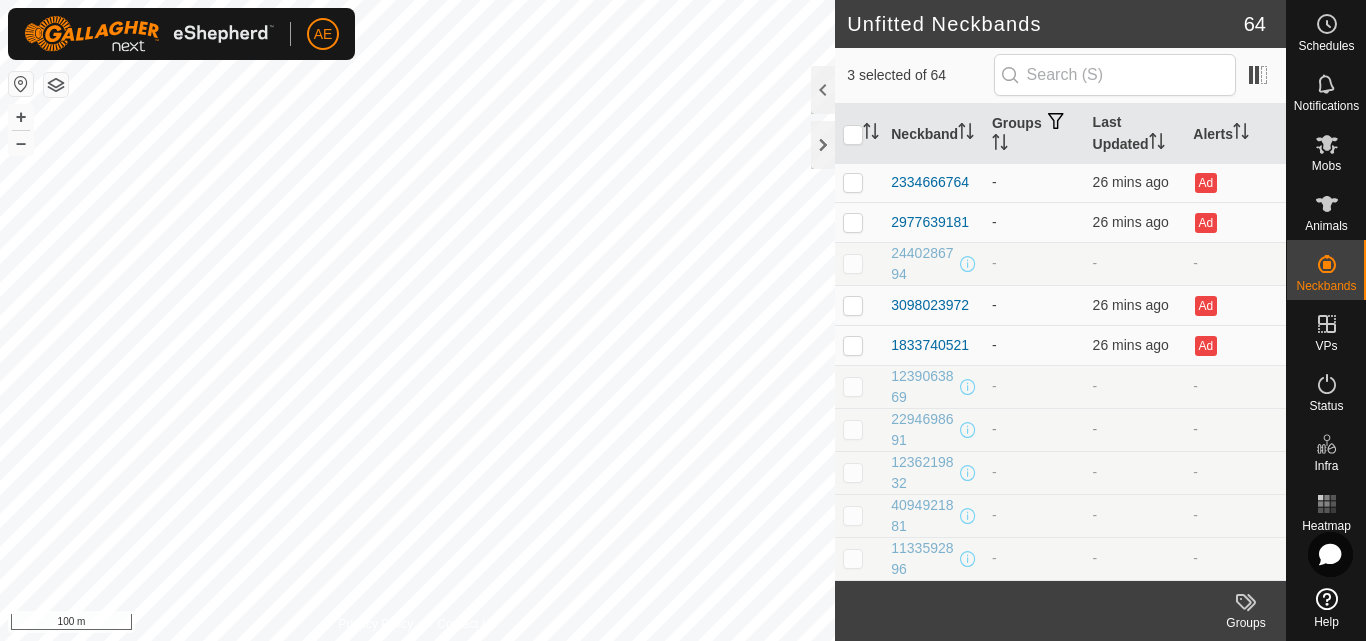 drag, startPoint x: 853, startPoint y: 332, endPoint x: 843, endPoint y: 410, distance: 78.63841 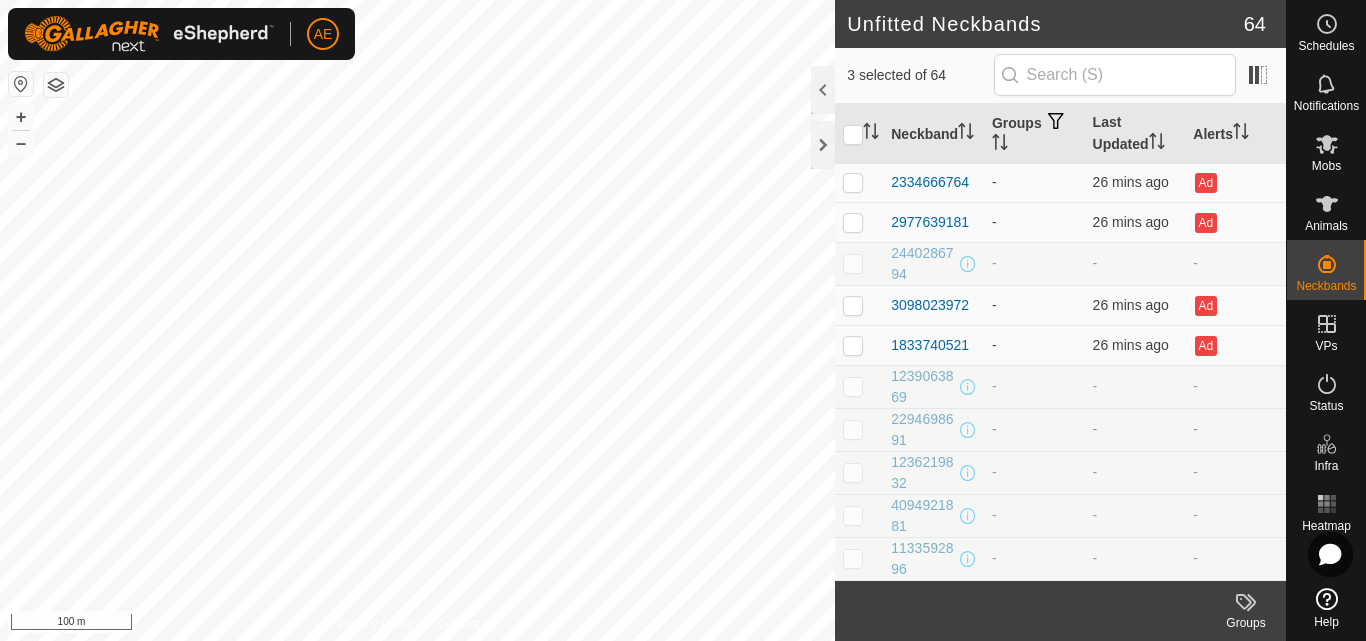 click on "[NUMBER]   -  -  -   [NUMBER]   -  -  -   [NUMBER]   -  -  -   [NUMBER]   -  -  -   [NUMBER]   -  [TIME]  Ad   [NUMBER]   -  [TIME]  Ad   [NUMBER]   -  [TIME]  Ad   [NUMBER]   -  -  -   [NUMBER]   -  [TIME]  Ad   [NUMBER]   -  -  -   [NUMBER]   -  [TIME]  Ad   [NUMBER]   -  [TIME]  Ad   [NUMBER]   -  [TIME]  Ad   [NUMBER]   -  -  -   [NUMBER]   -  [TIME]  Ad   [NUMBER]   -  [TIME]  Ad   [NUMBER]   -  -  -   [NUMBER]   -  -  -   [NUMBER]   -  -  -   [NUMBER]   -  -  -   [NUMBER]   -  -  -   [NUMBER]   -  -  -   [NUMBER]   -  -  -   [NUMBER]   -  -  -   [NUMBER]   -  -  -   [NUMBER]   -  -  -   [NUMBER]   -  -  -   [NUMBER]   -  -  -   [NUMBER]   -  -  -   [NUMBER]   -  -  -   [NUMBER]   -  -  -   [NUMBER]   -  -  -   [NUMBER]   -  [TIME]  Ad   [NUMBER]   -  -  -   [NUMBER]   -" at bounding box center [1060, 1062] 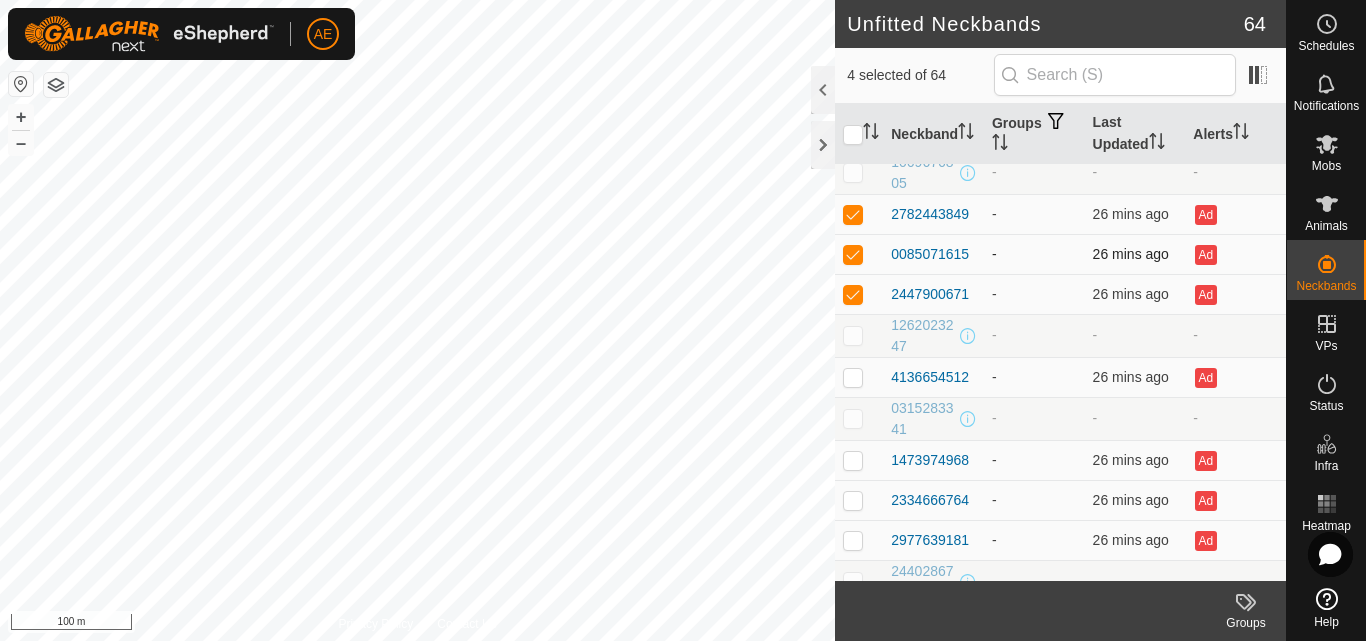 scroll, scrollTop: 141, scrollLeft: 0, axis: vertical 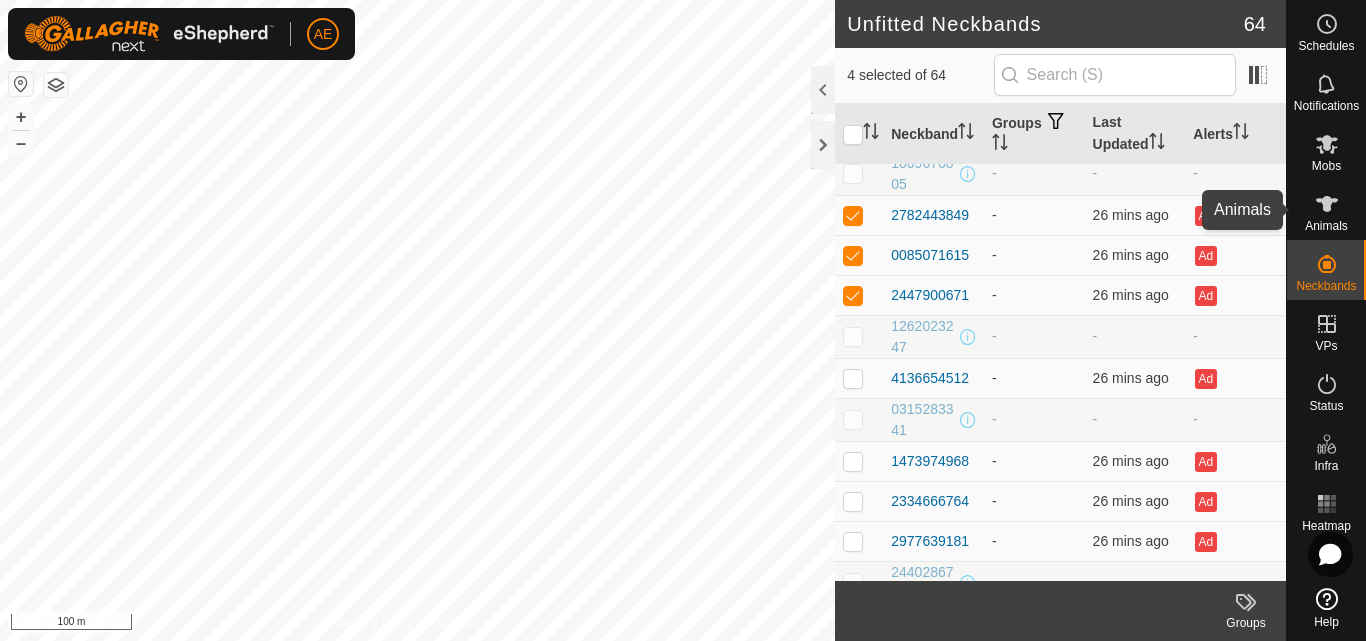 click at bounding box center [1327, 204] 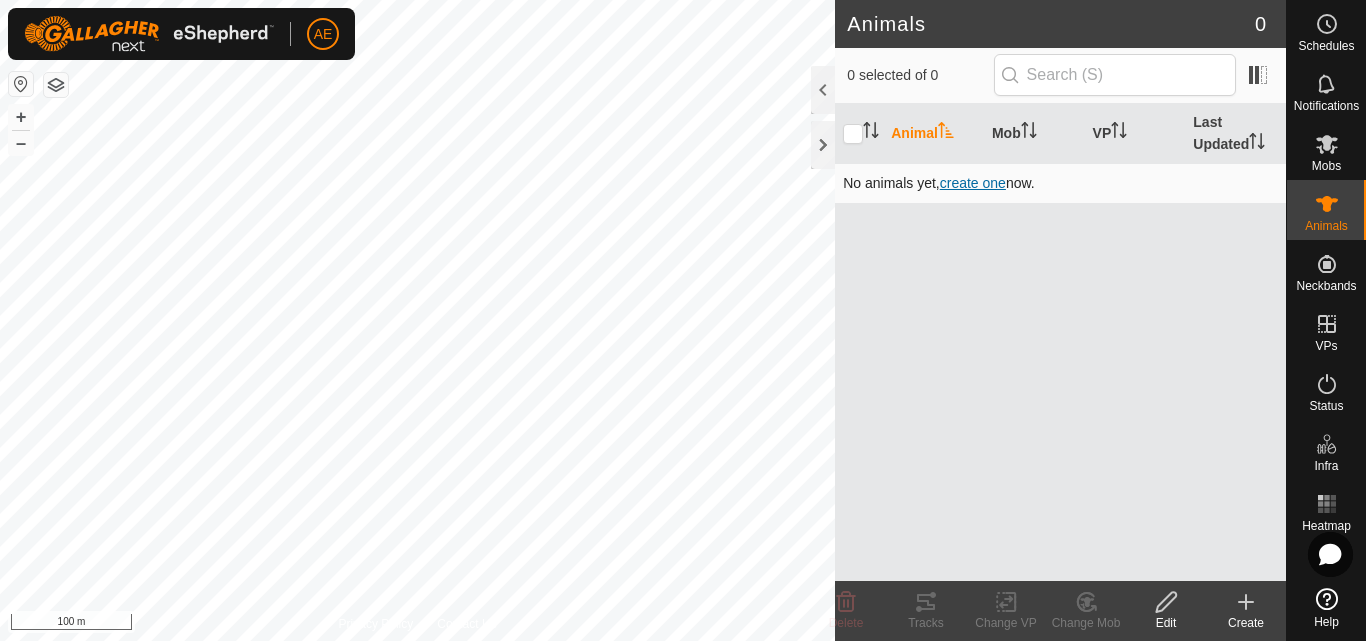 click on "create one" at bounding box center [973, 183] 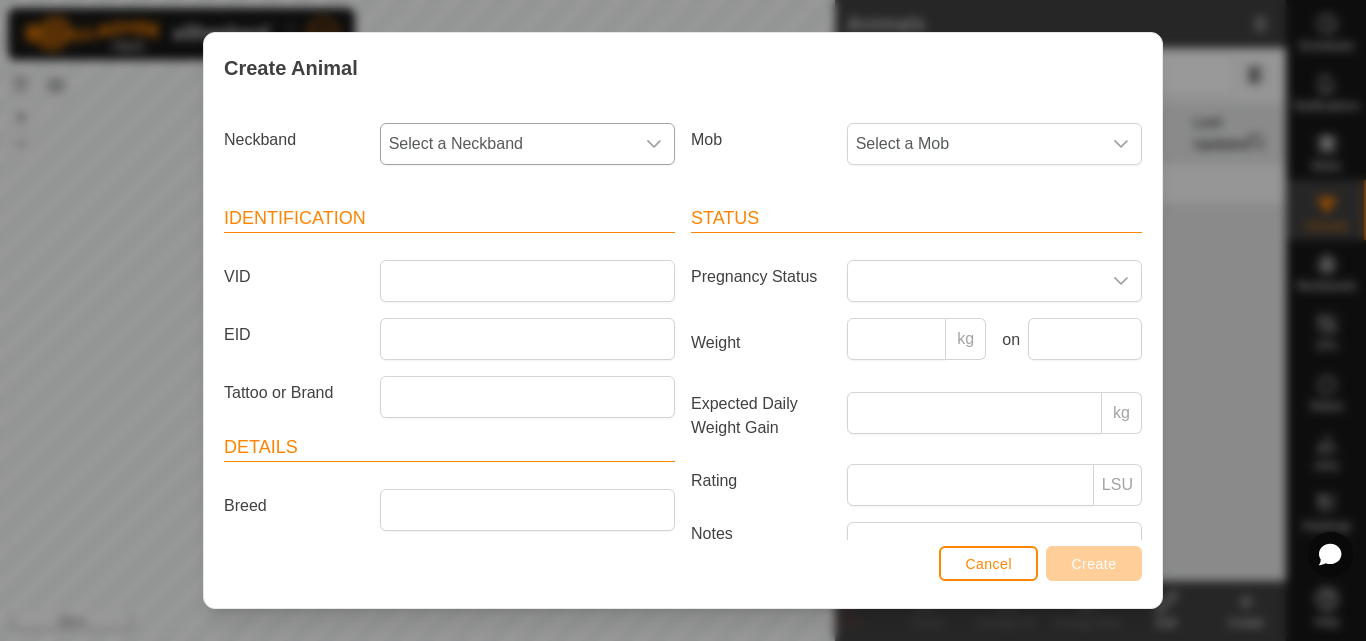 click 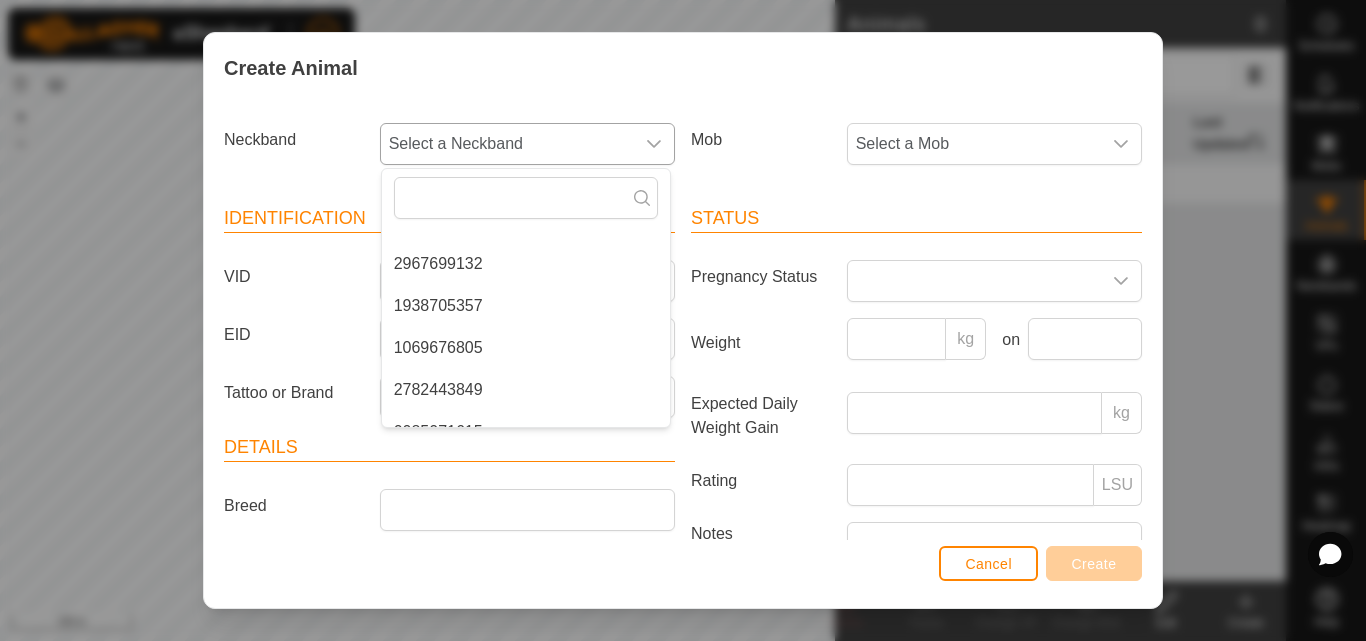 scroll, scrollTop: 0, scrollLeft: 0, axis: both 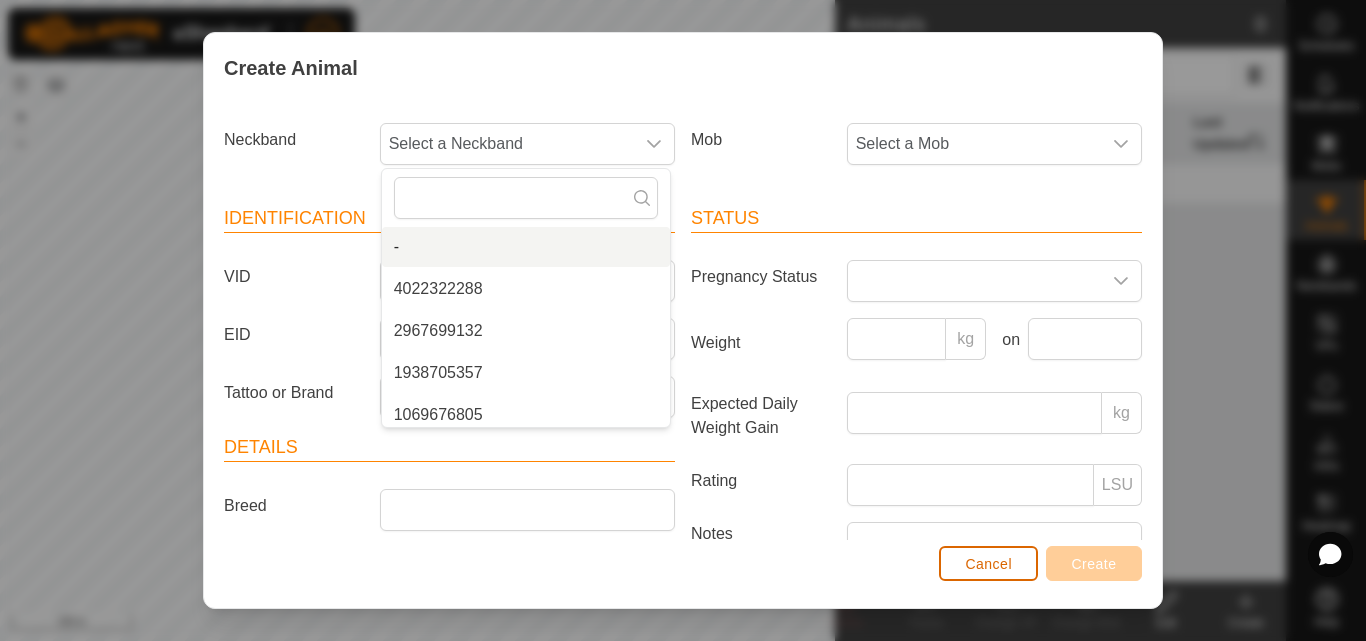 click on "Cancel" at bounding box center [988, 563] 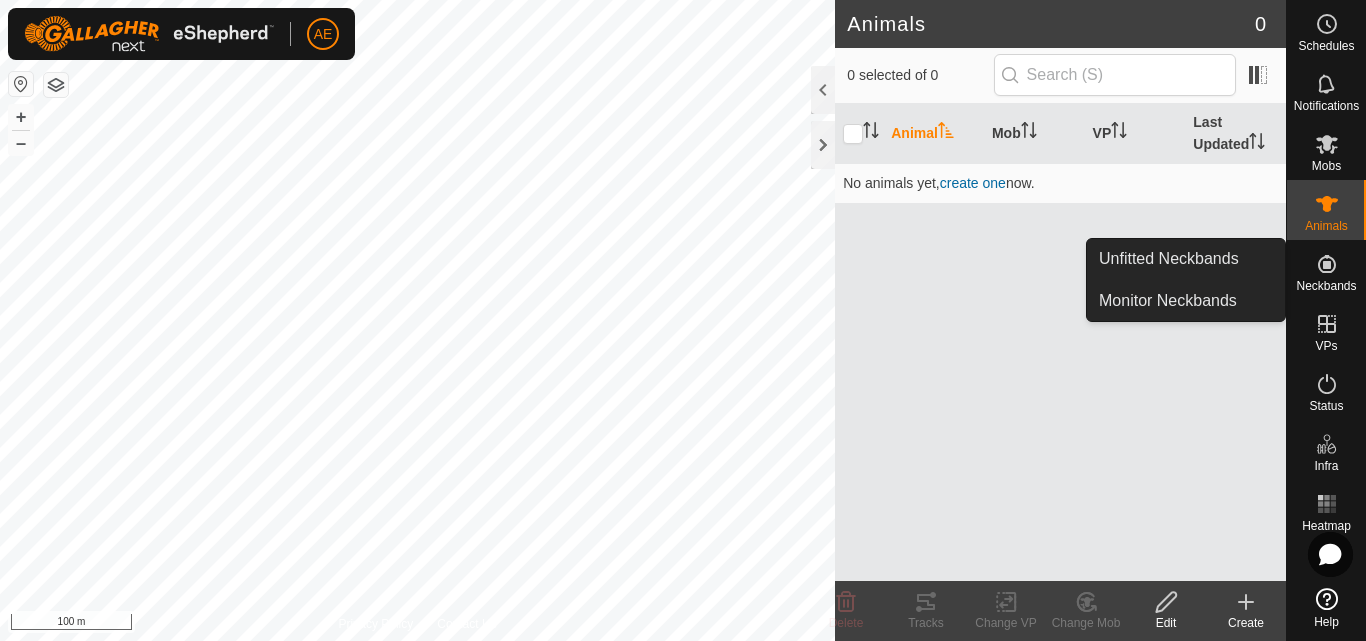 click 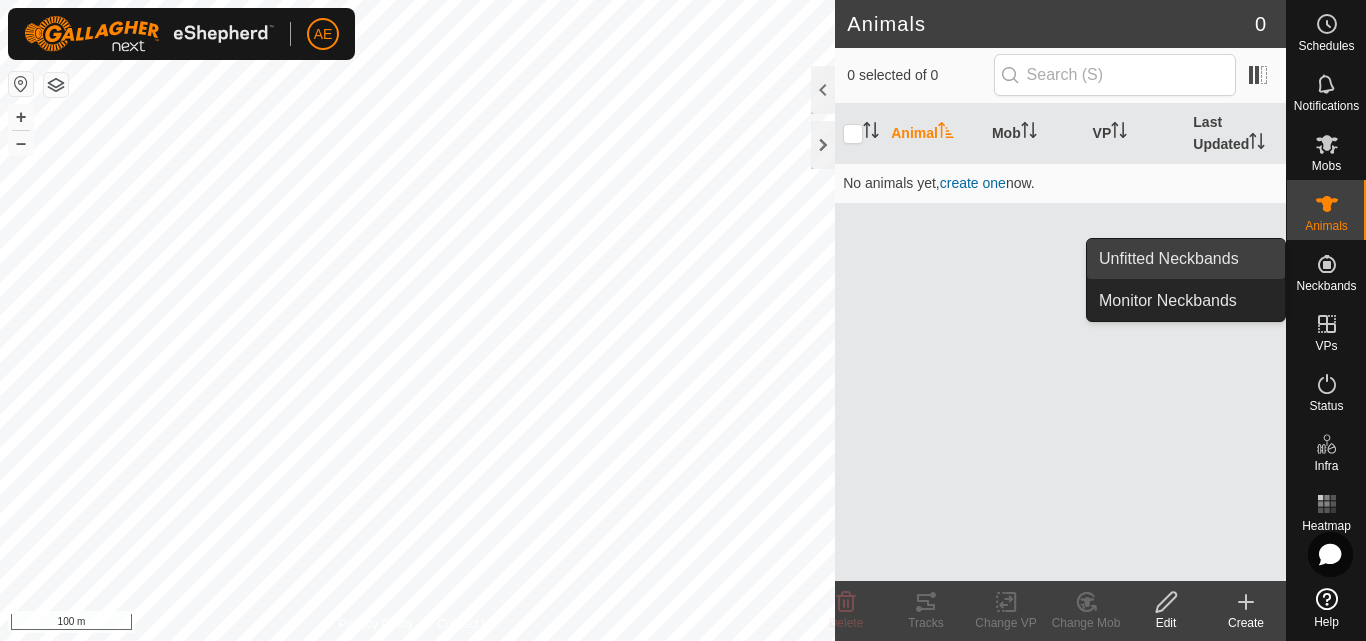 click on "Unfitted Neckbands" at bounding box center (1186, 259) 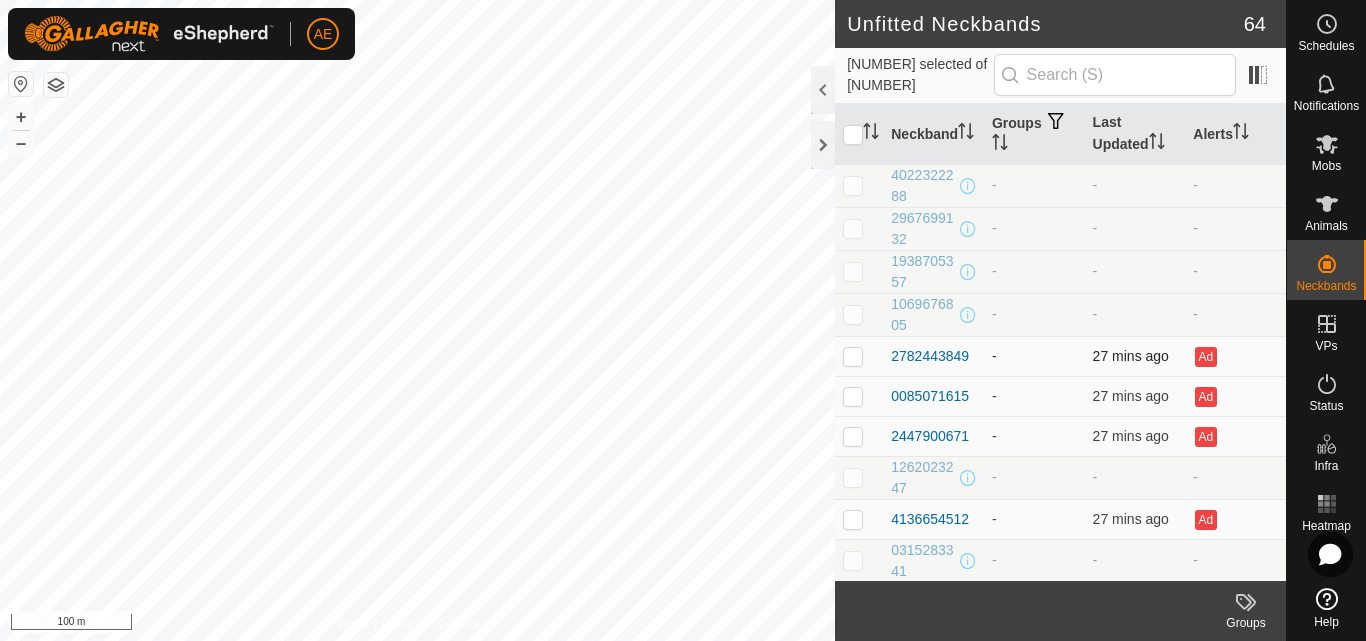 click at bounding box center (853, 356) 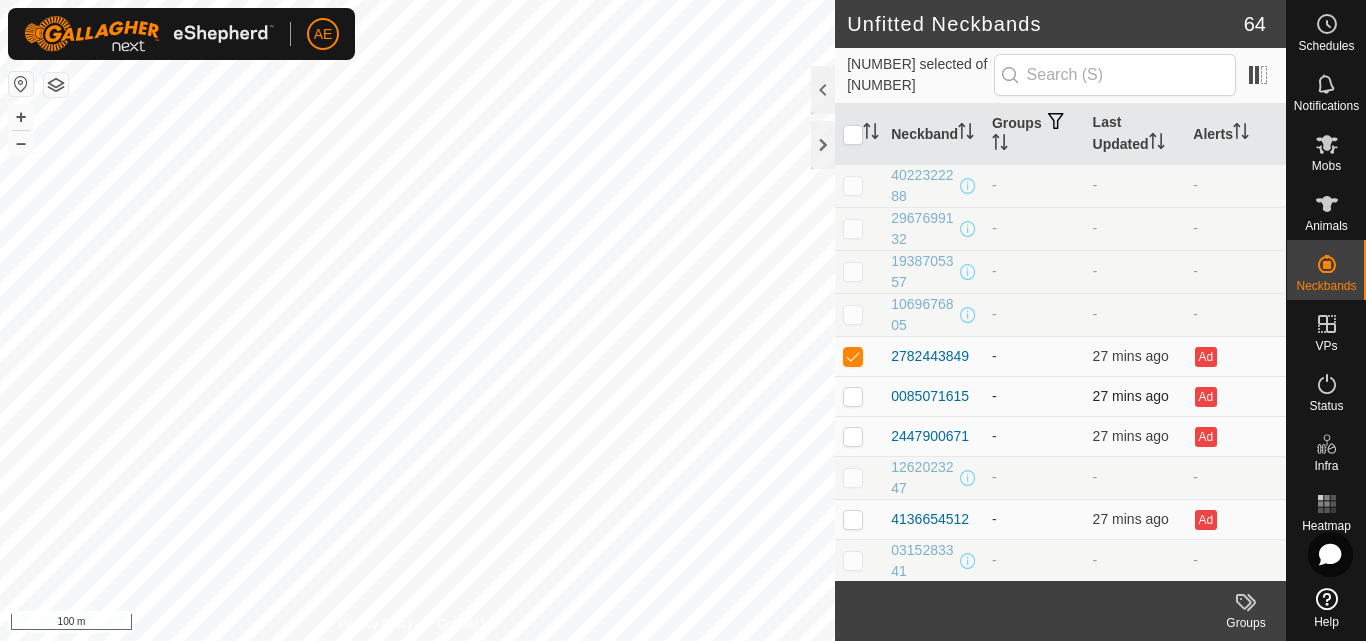 click at bounding box center [853, 396] 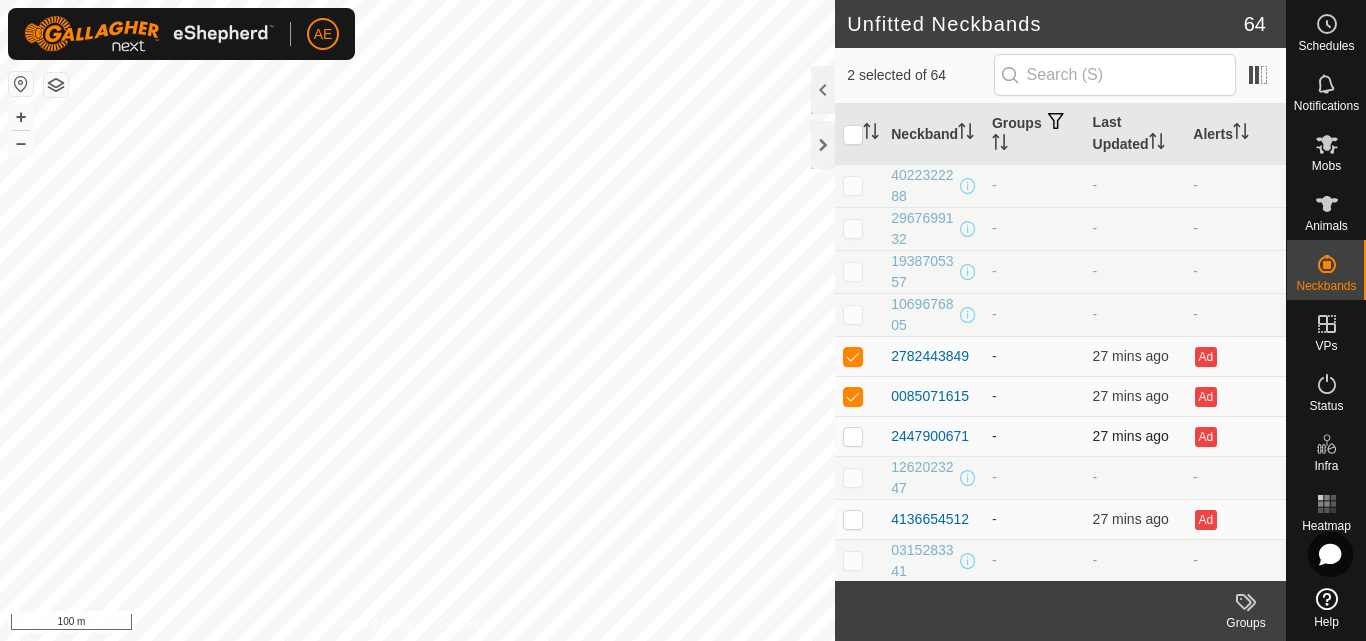 click at bounding box center (853, 436) 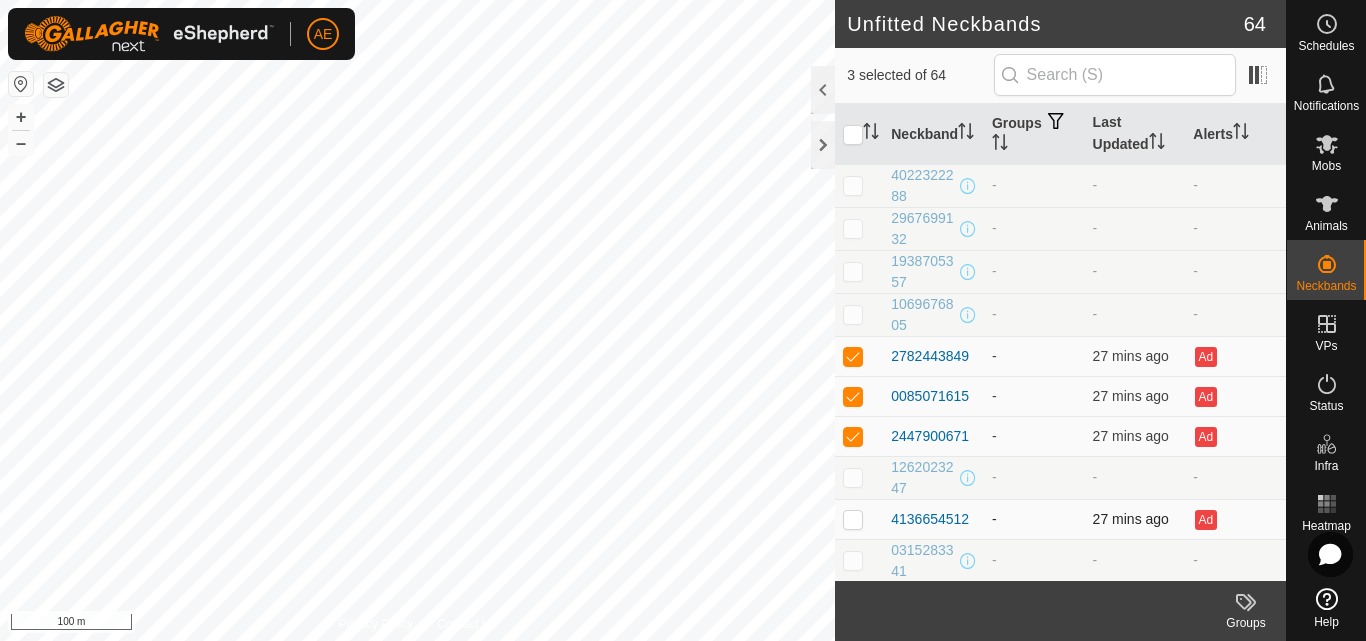click at bounding box center [853, 519] 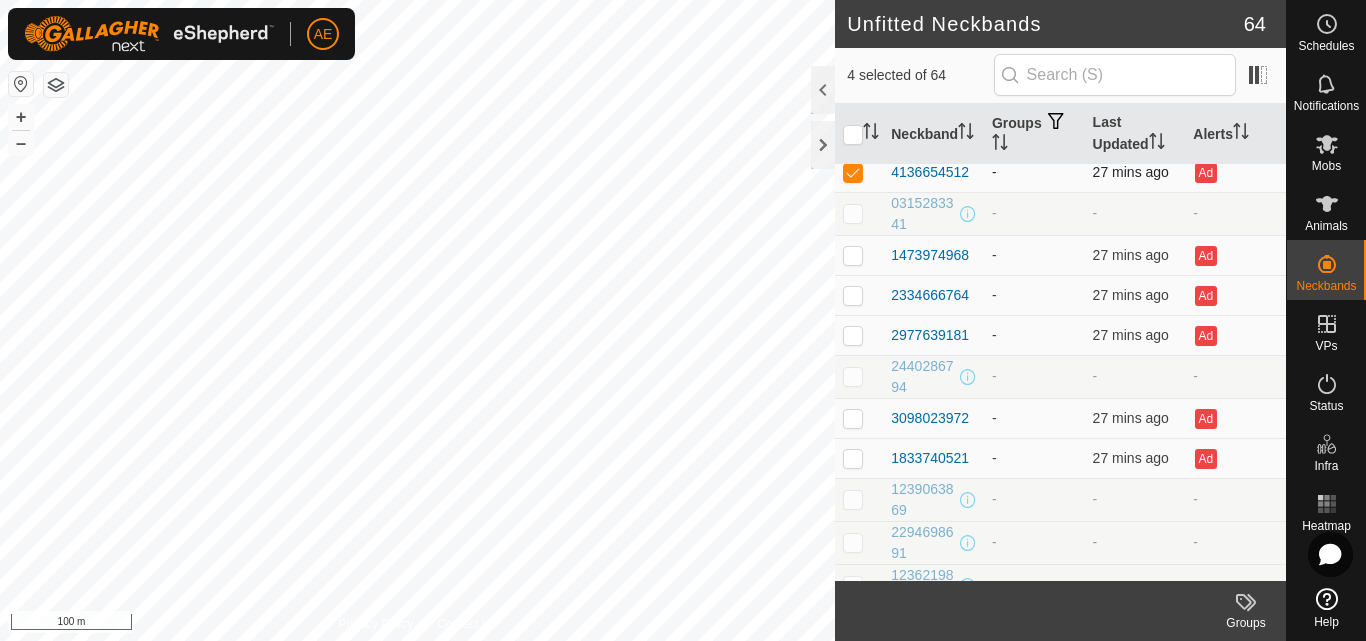 scroll, scrollTop: 349, scrollLeft: 0, axis: vertical 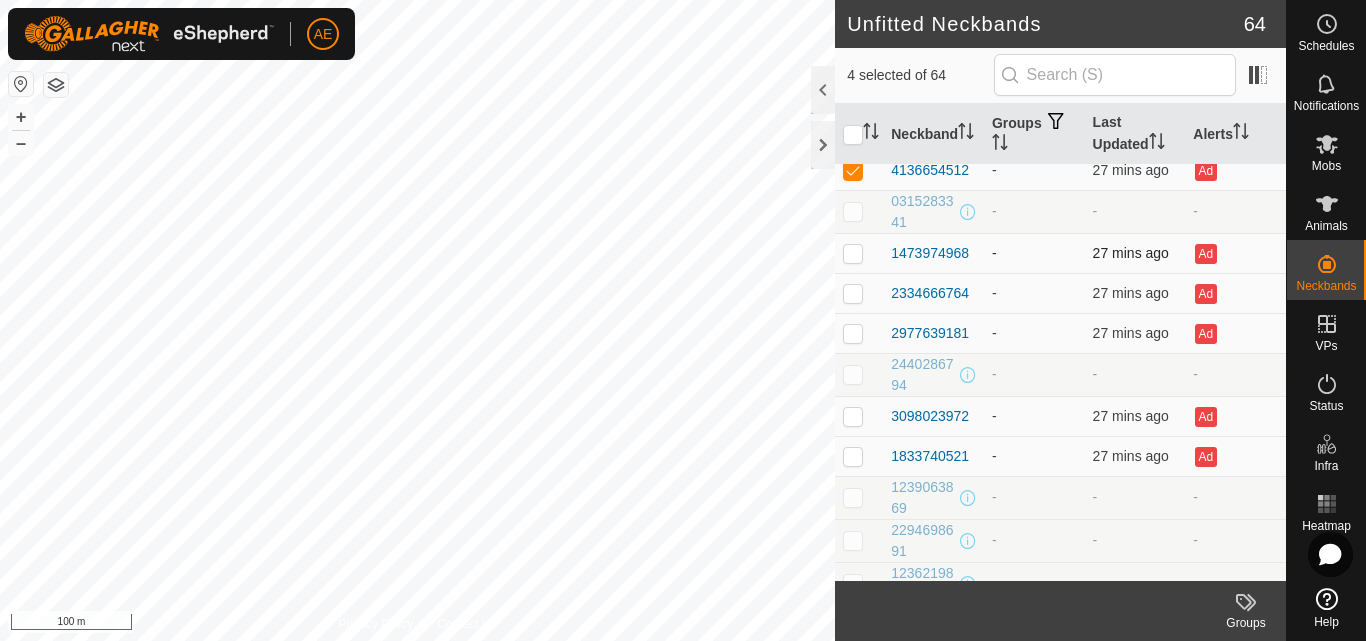 click at bounding box center (853, 253) 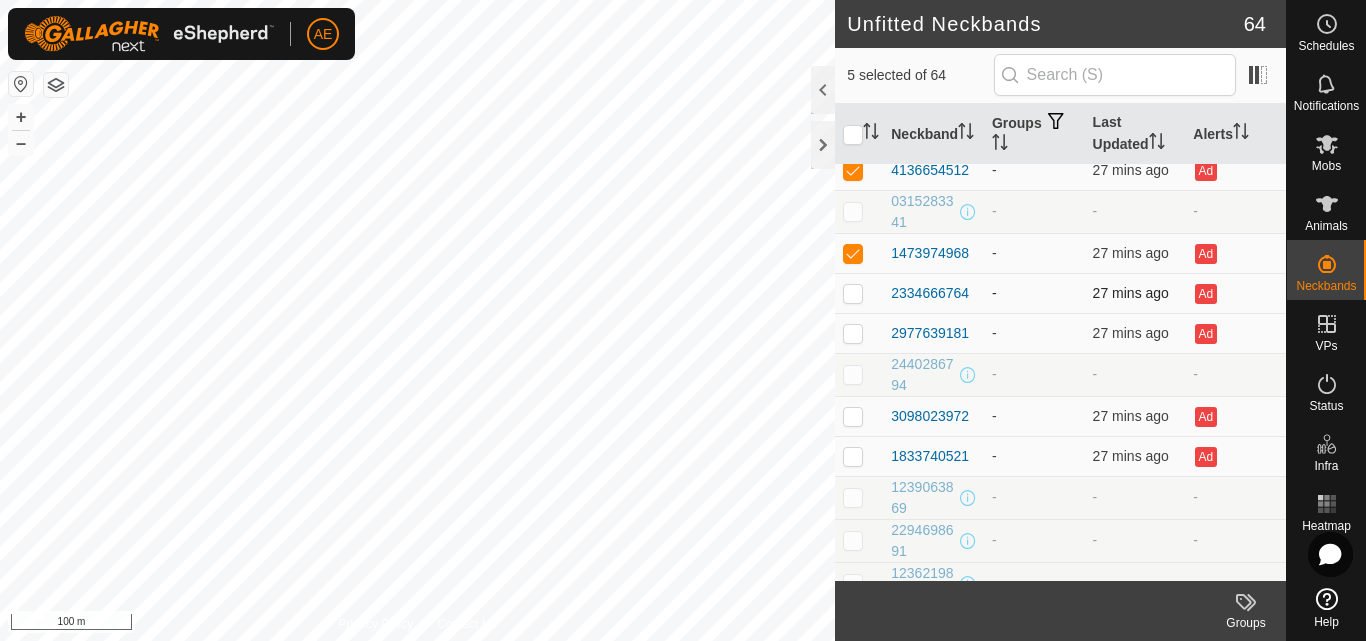 click at bounding box center (853, 293) 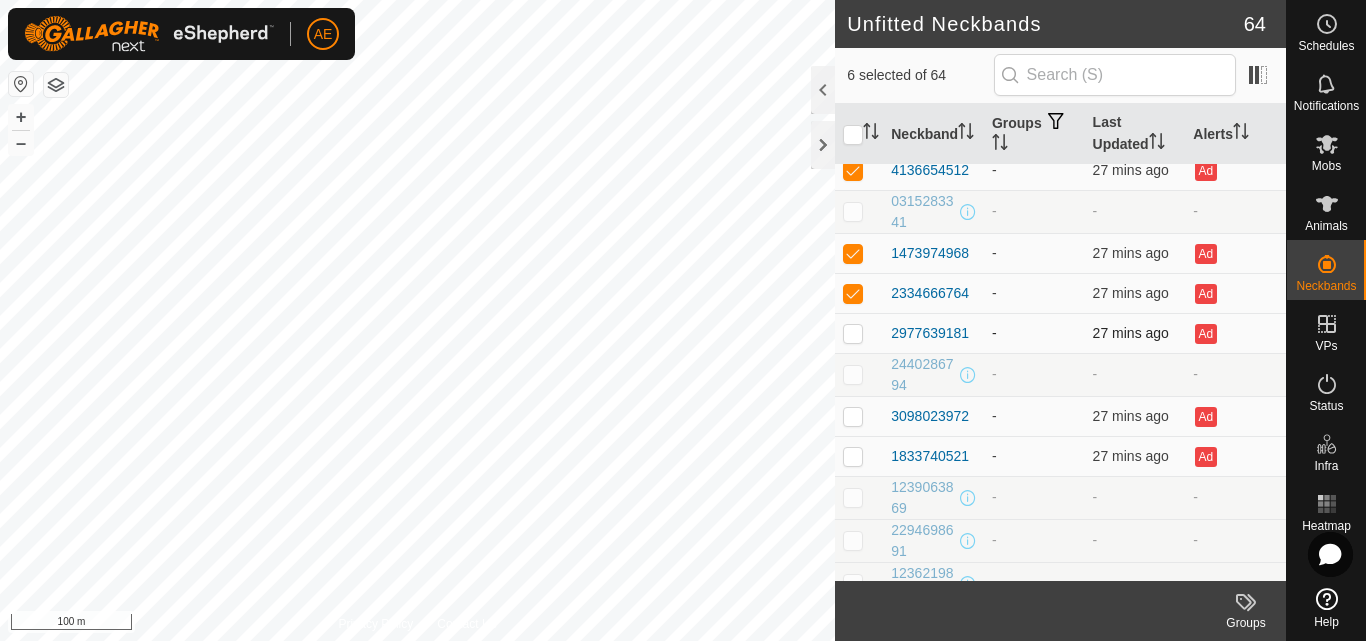 click at bounding box center (853, 333) 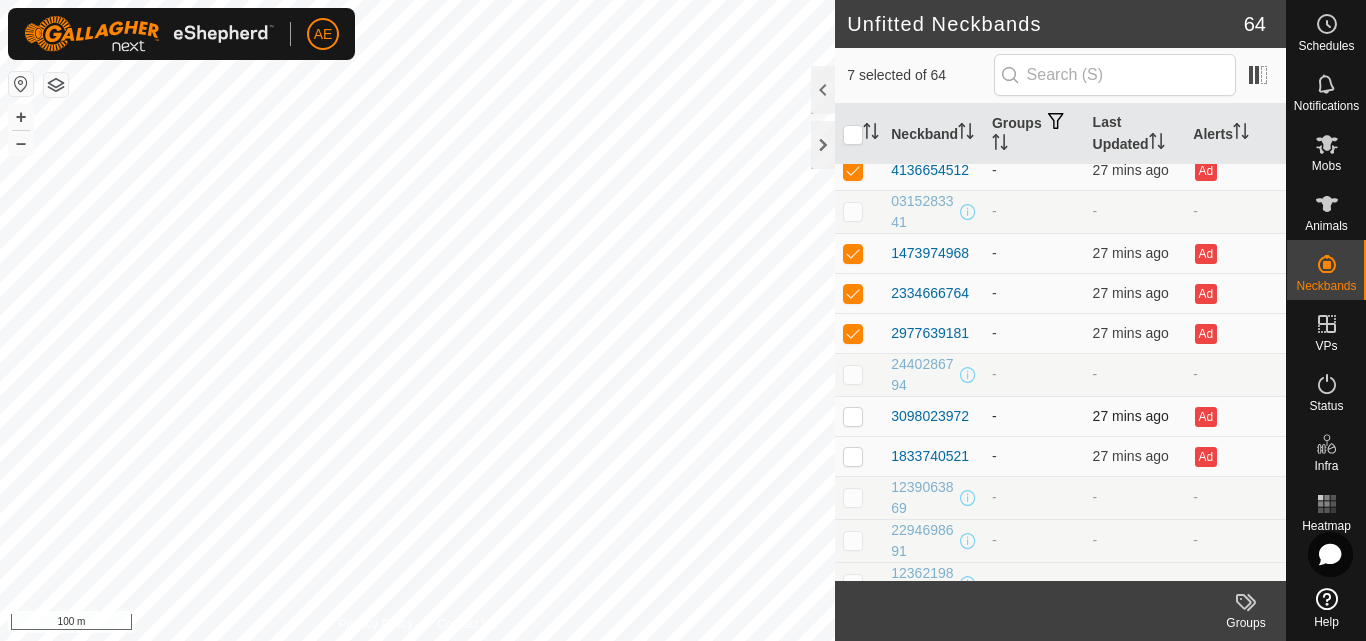 click at bounding box center [853, 416] 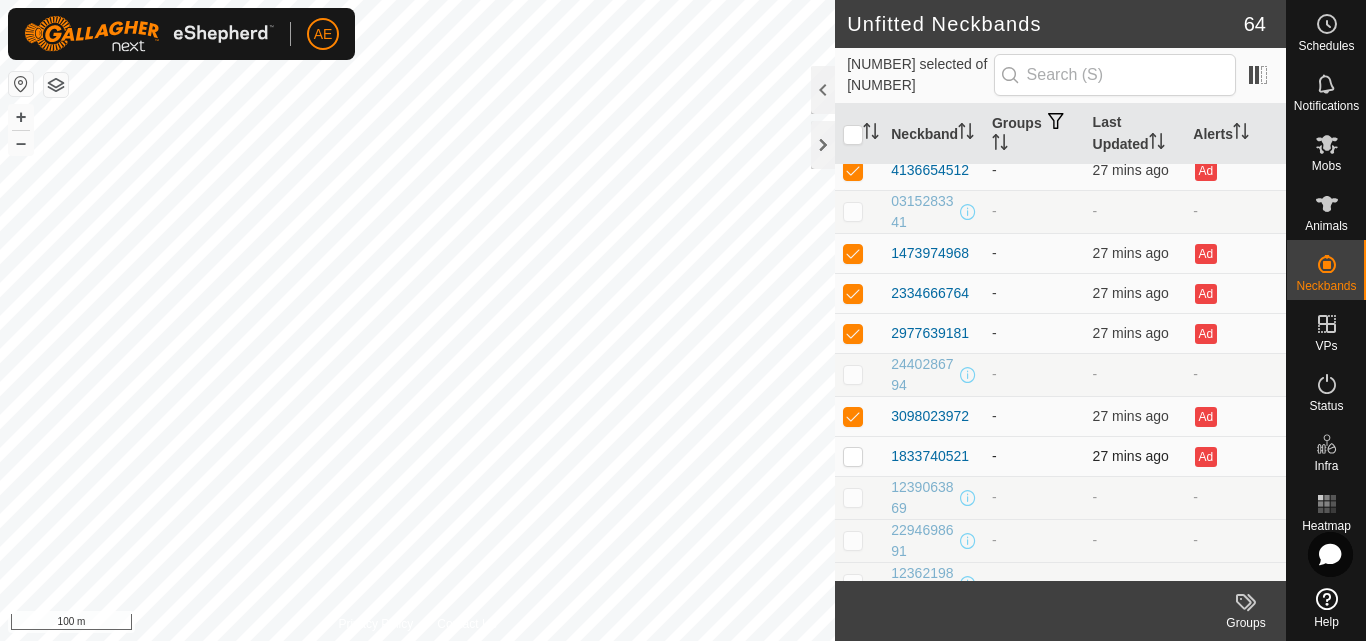click at bounding box center (859, 456) 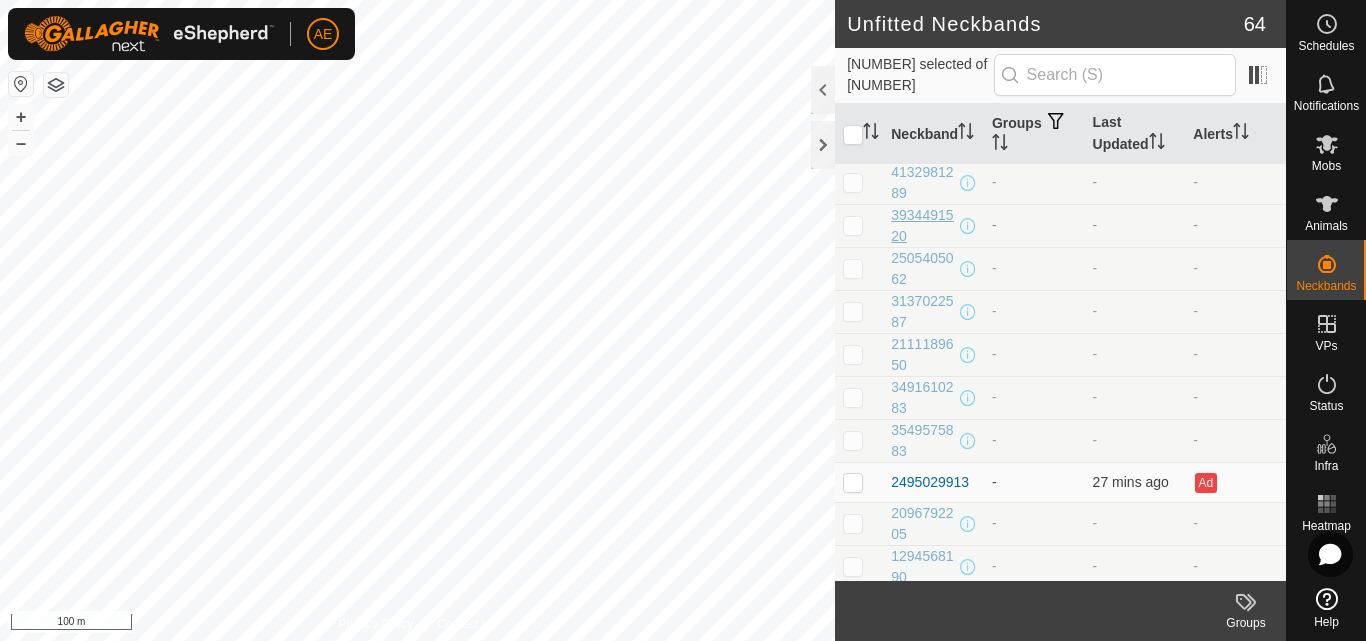 scroll, scrollTop: 1330, scrollLeft: 0, axis: vertical 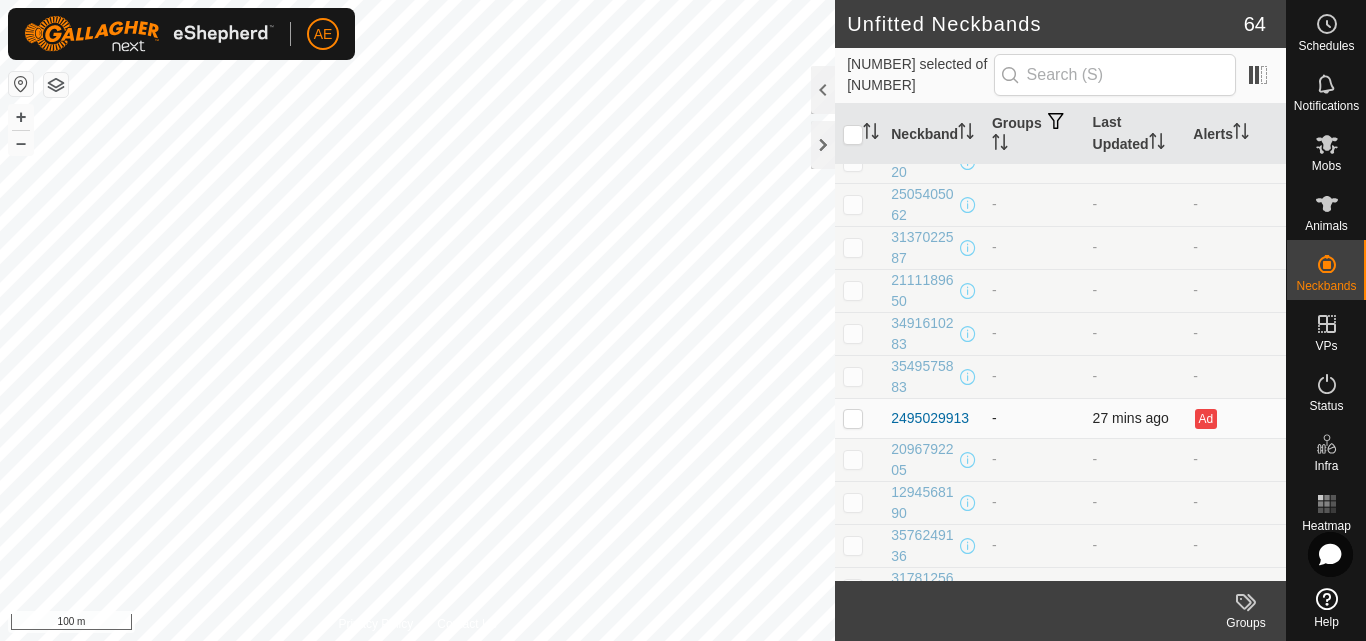 click at bounding box center (853, 418) 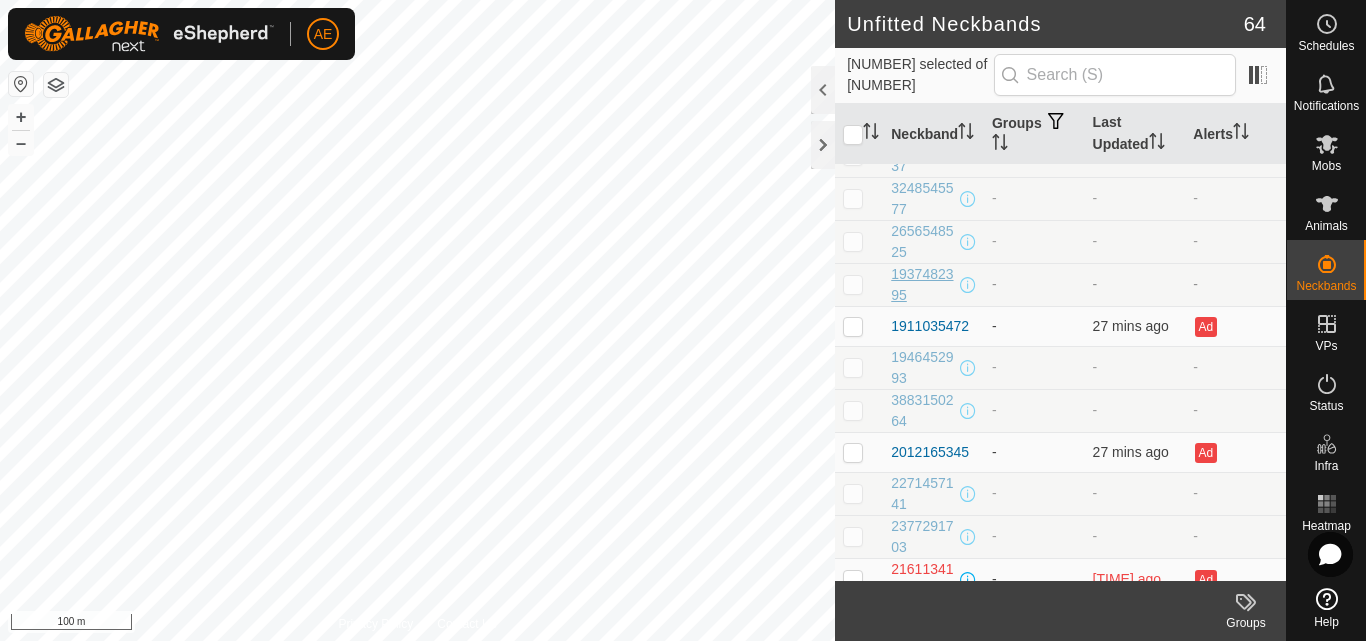 scroll, scrollTop: 1895, scrollLeft: 0, axis: vertical 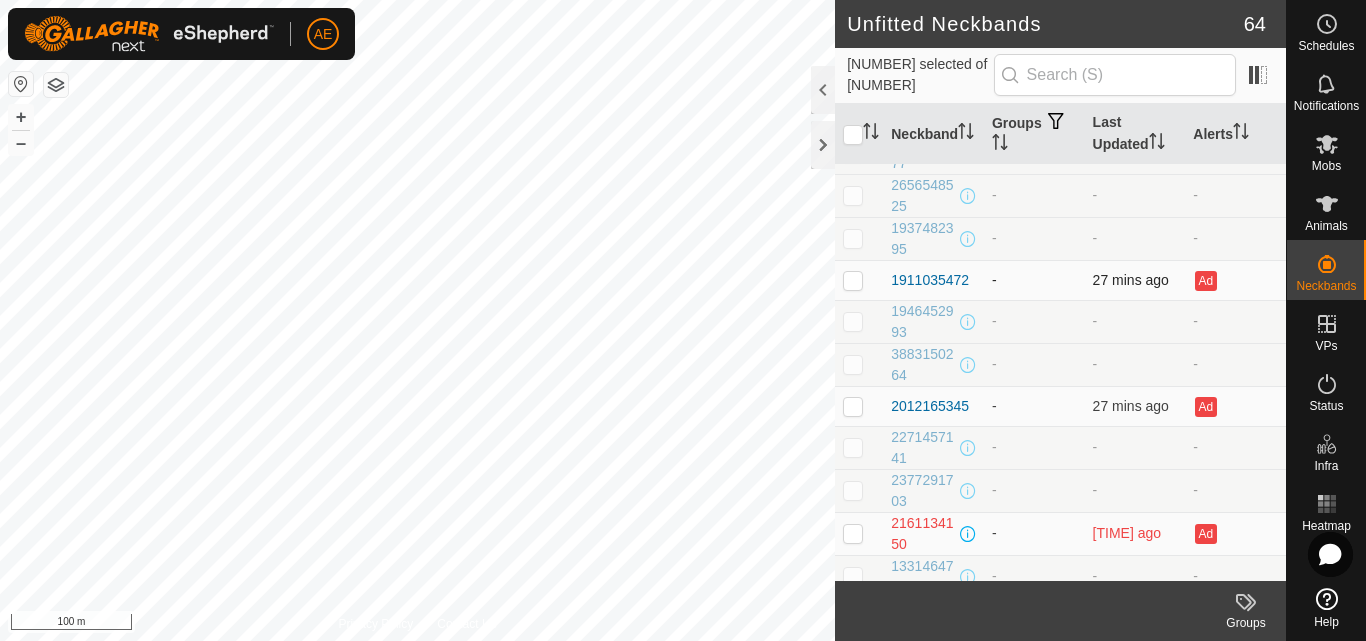 click at bounding box center (853, 280) 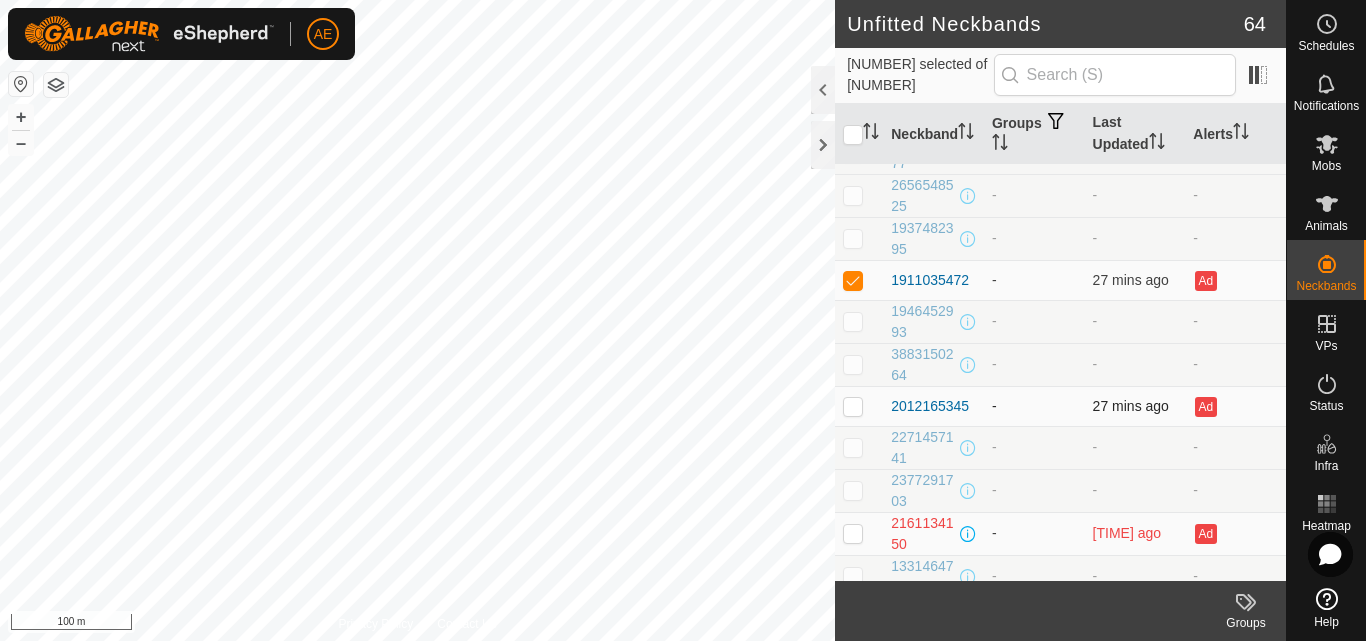 click at bounding box center (853, 406) 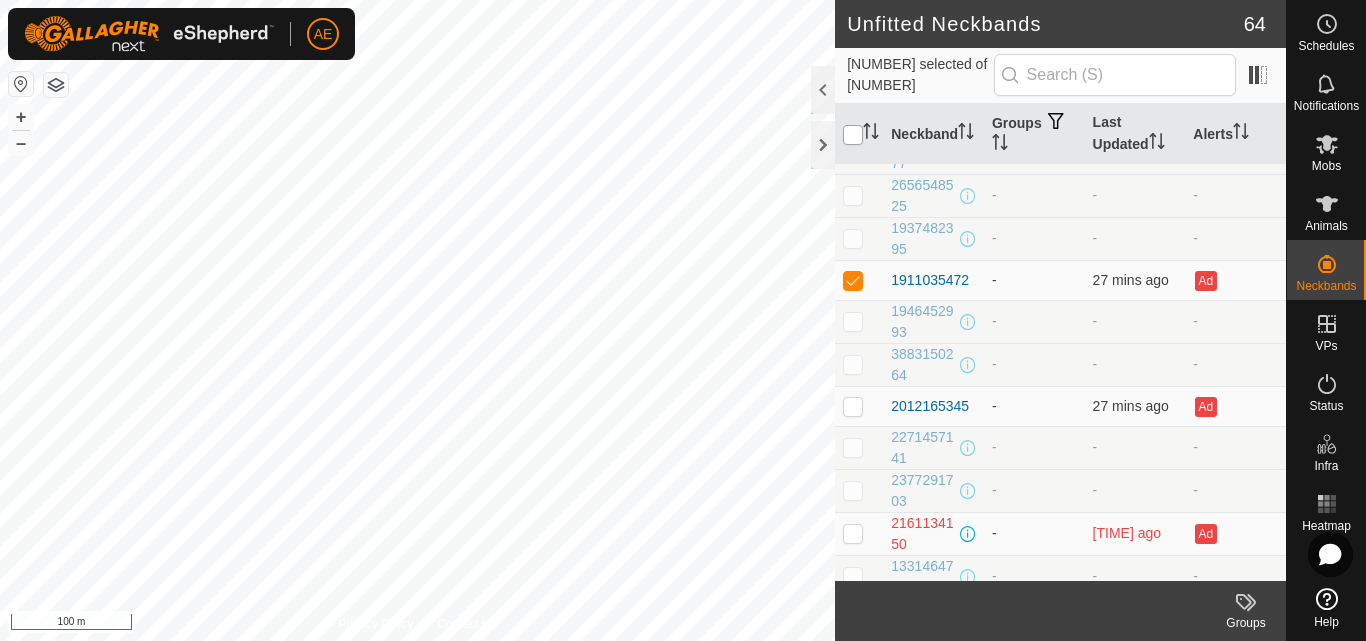 click at bounding box center (853, 135) 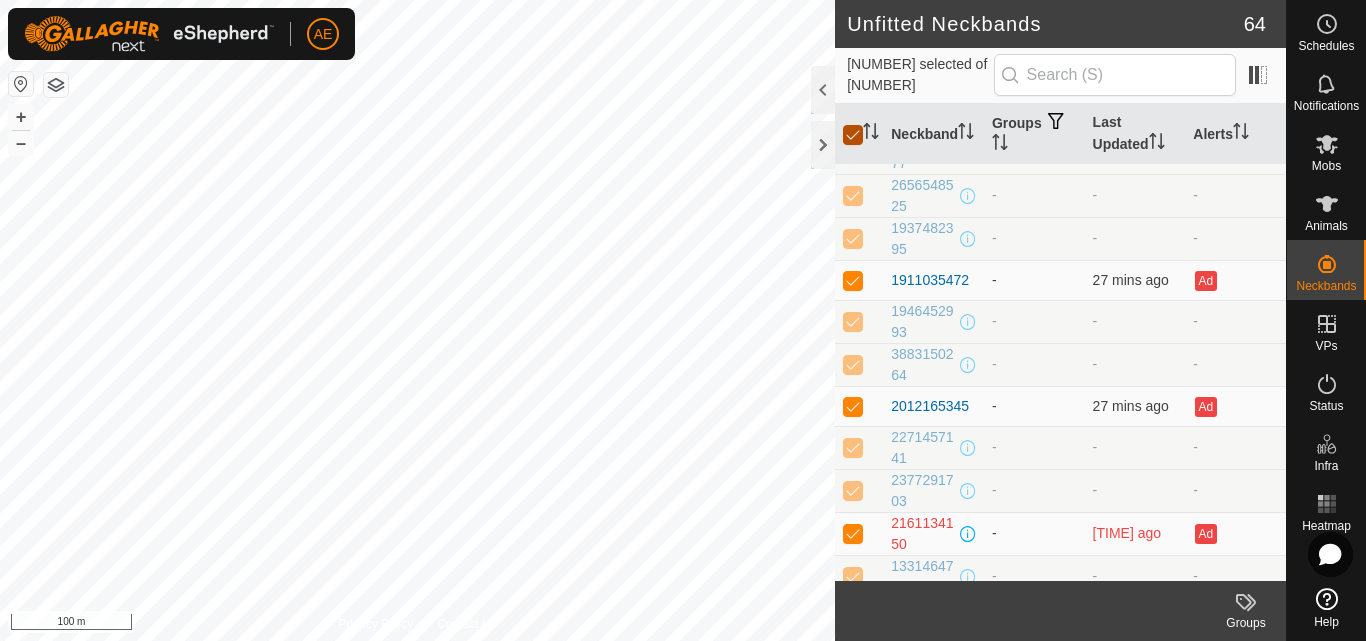 click at bounding box center [853, 135] 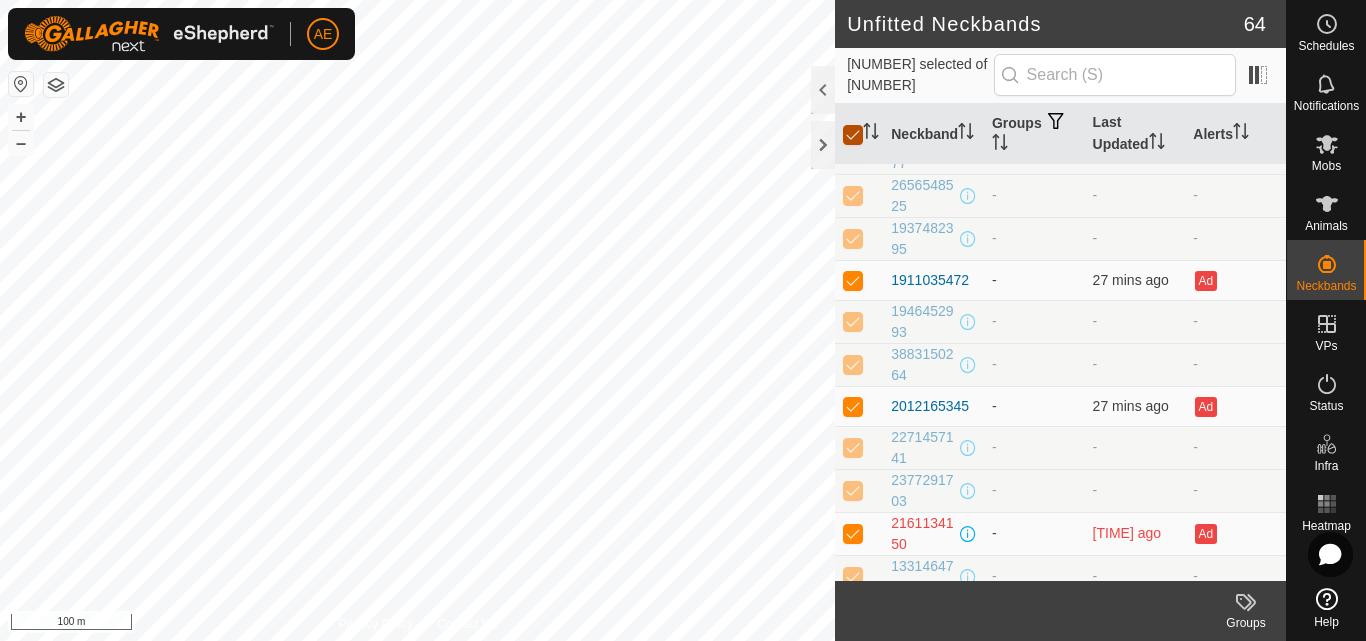 checkbox on "false" 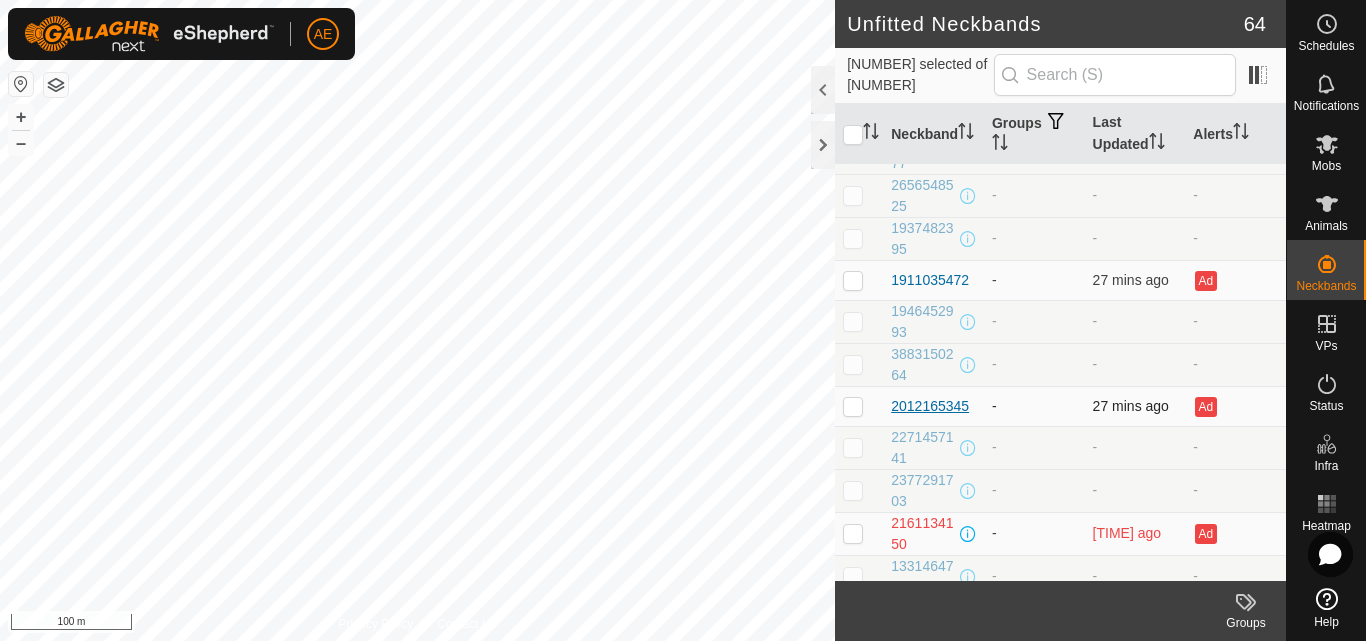 click on "2012165345" at bounding box center (930, 406) 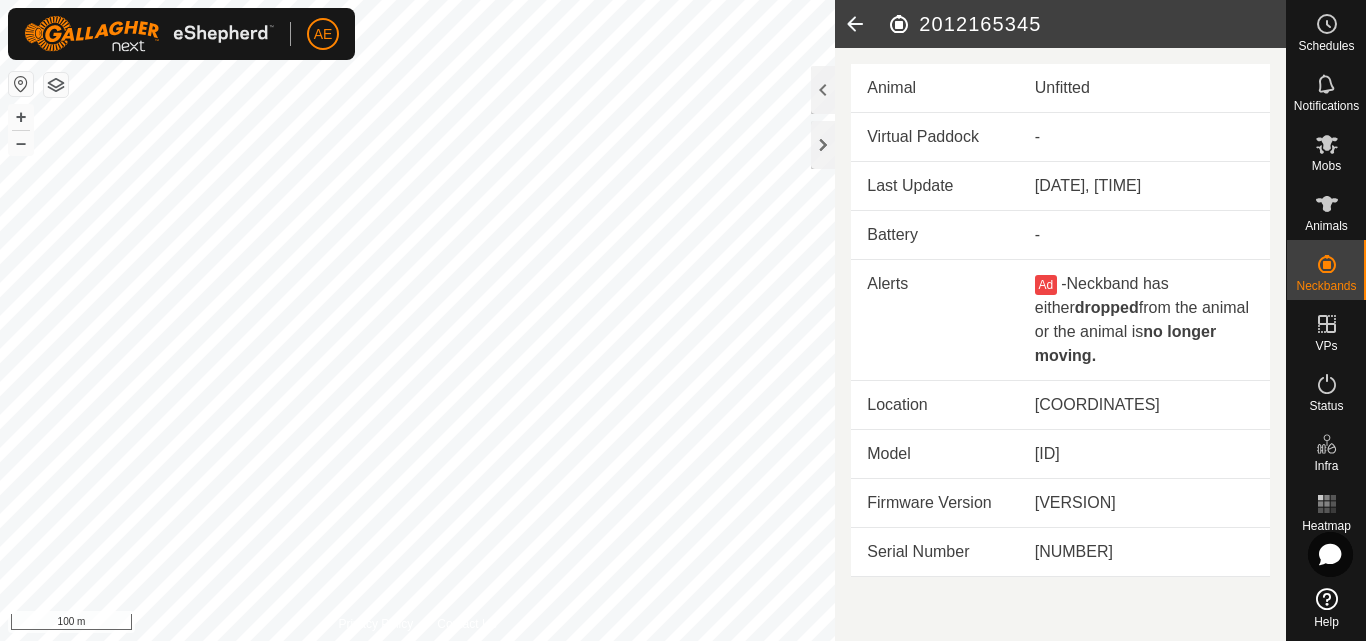 click 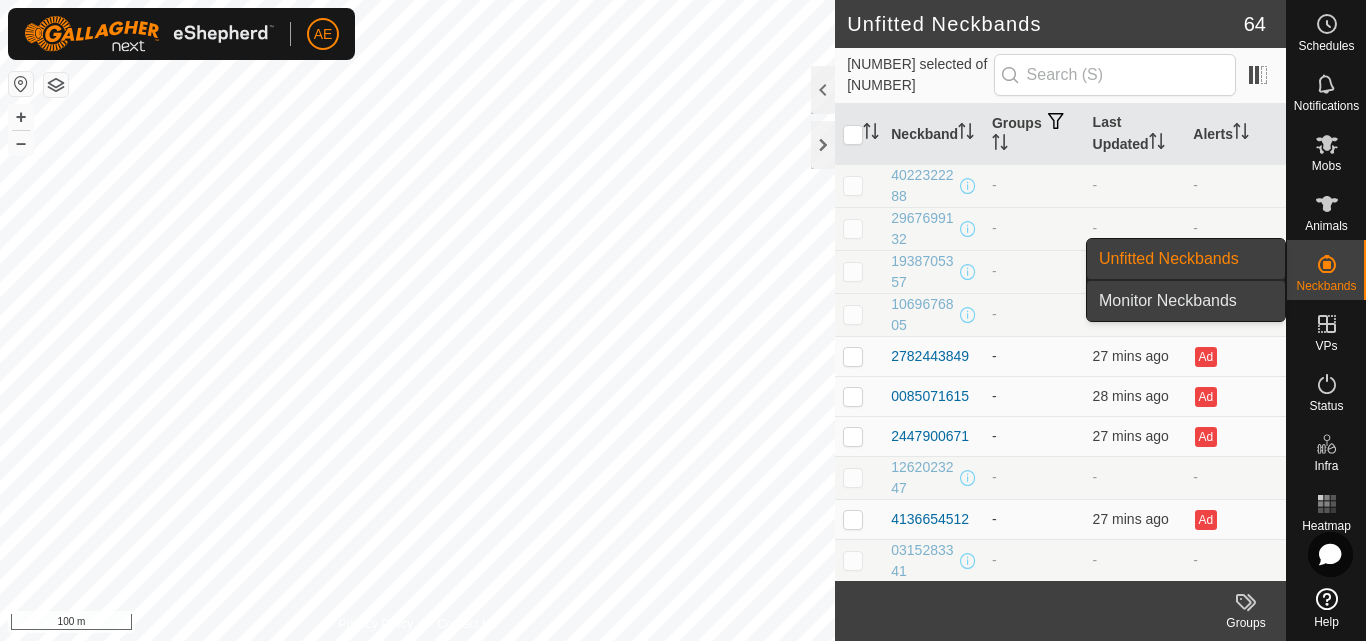 click on "Monitor Neckbands" at bounding box center [1186, 301] 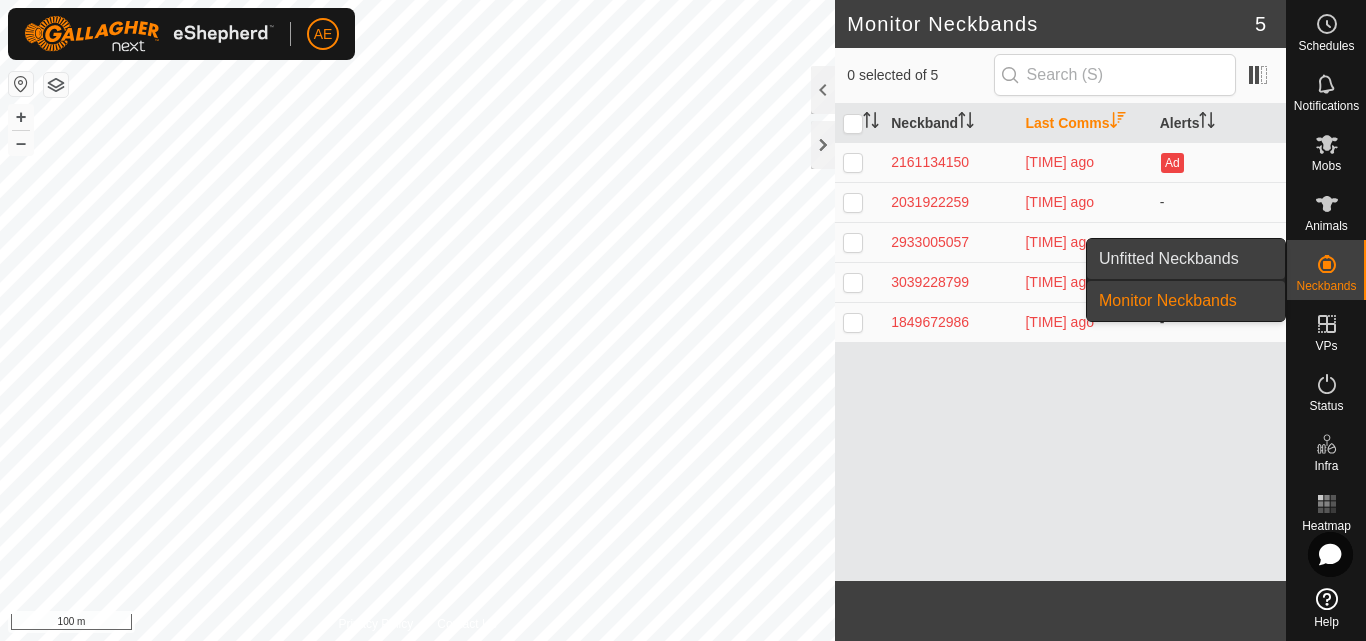 click on "Unfitted Neckbands" at bounding box center (1186, 259) 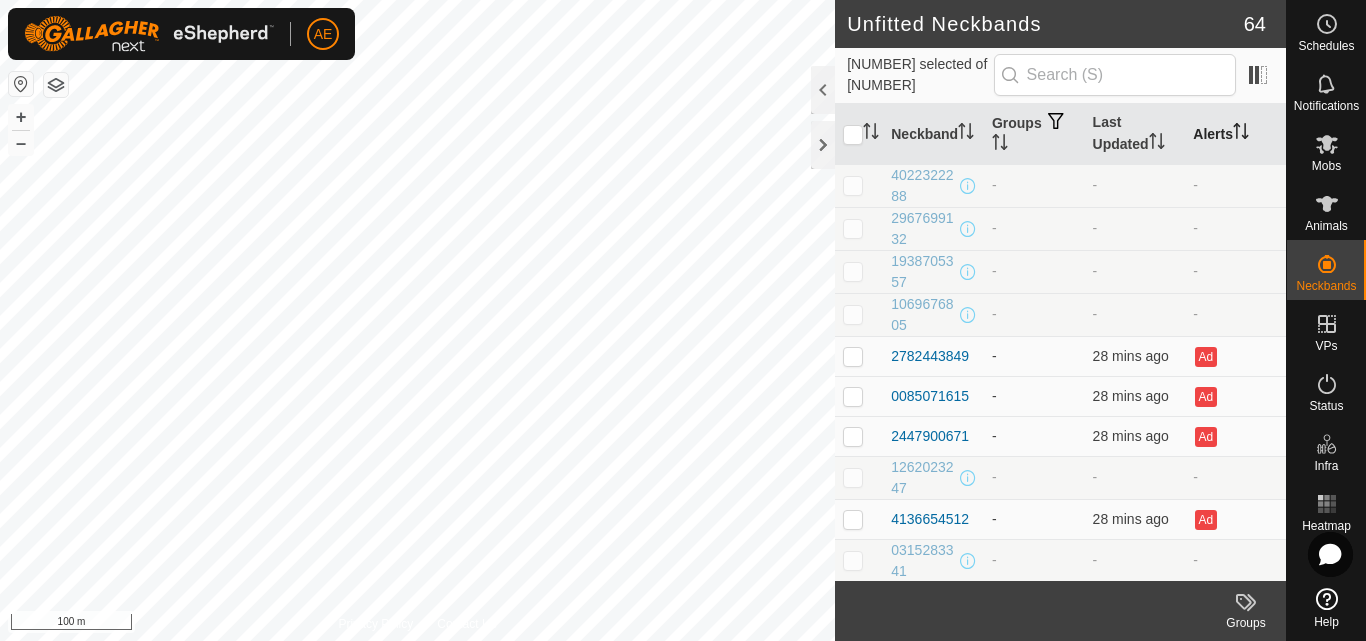 click on "Alerts" at bounding box center [1235, 134] 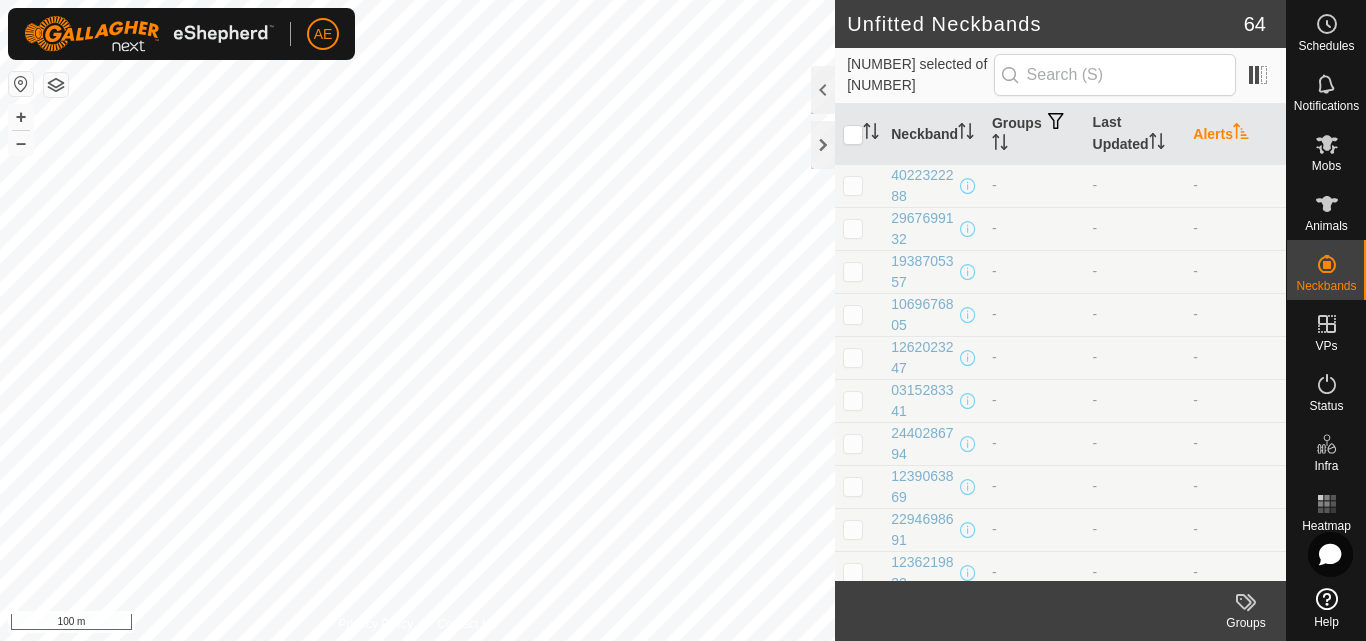 click on "Alerts" at bounding box center [1235, 134] 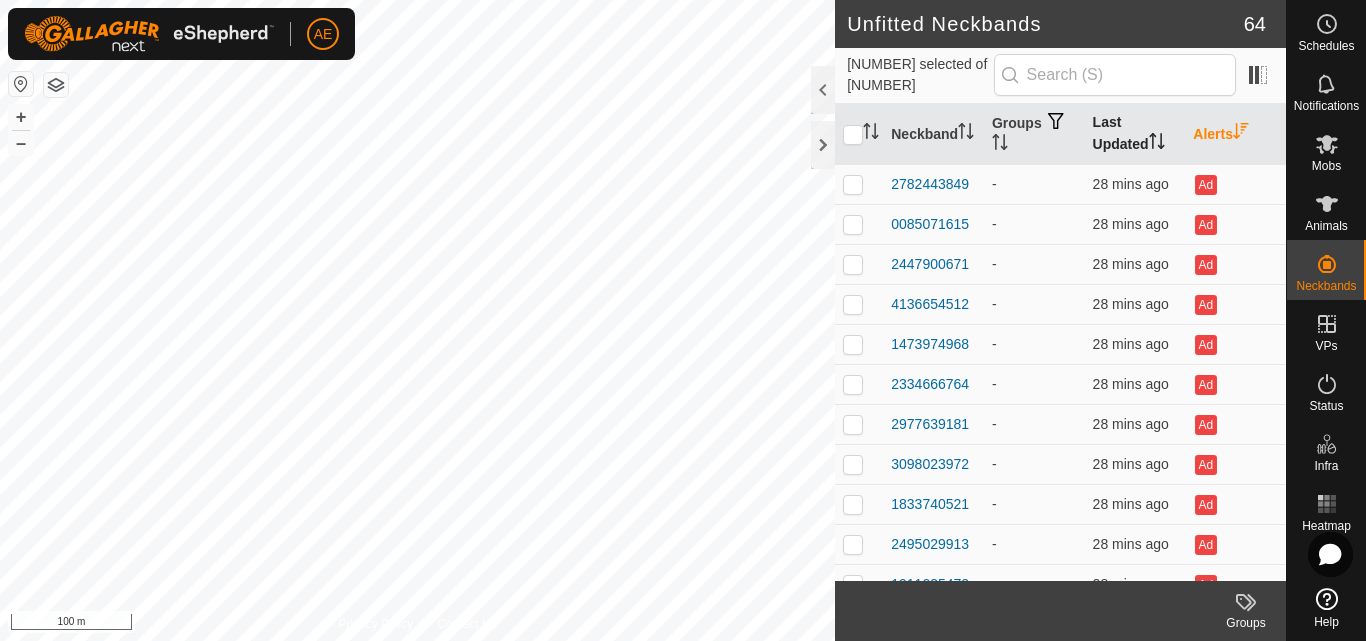 click on "Last Updated" at bounding box center [1135, 134] 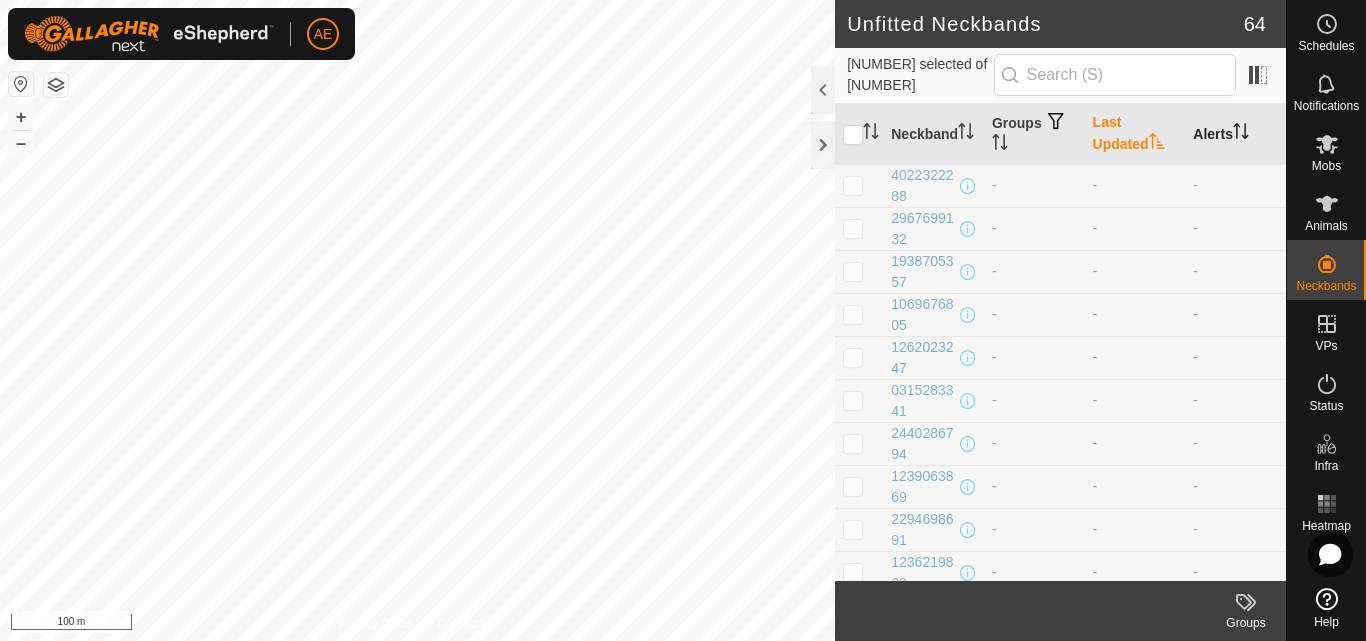 click on "Alerts" at bounding box center [1235, 134] 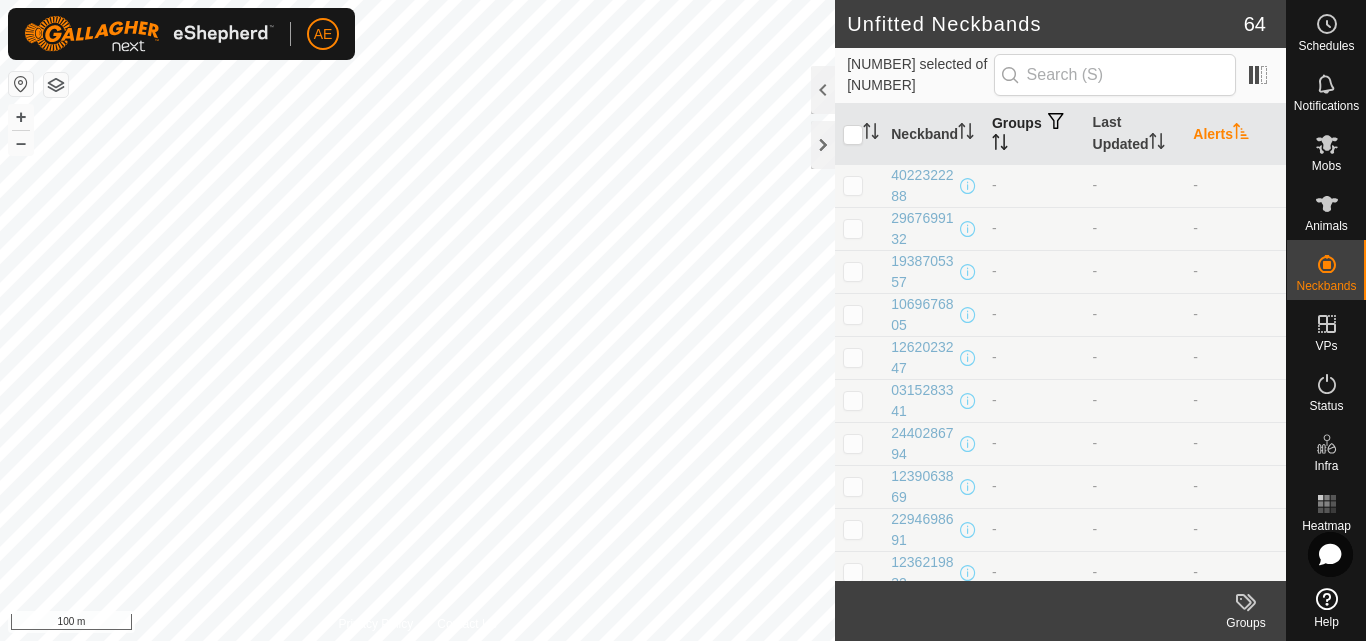 click on "Groups" at bounding box center (1034, 134) 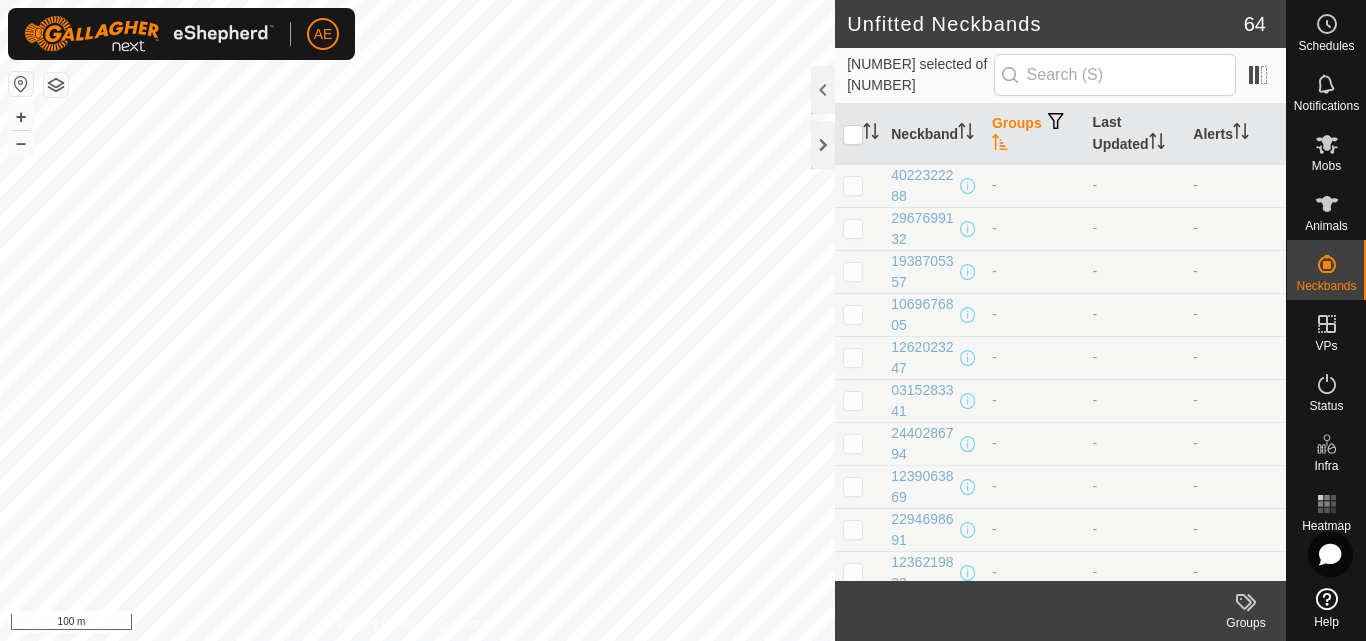 click 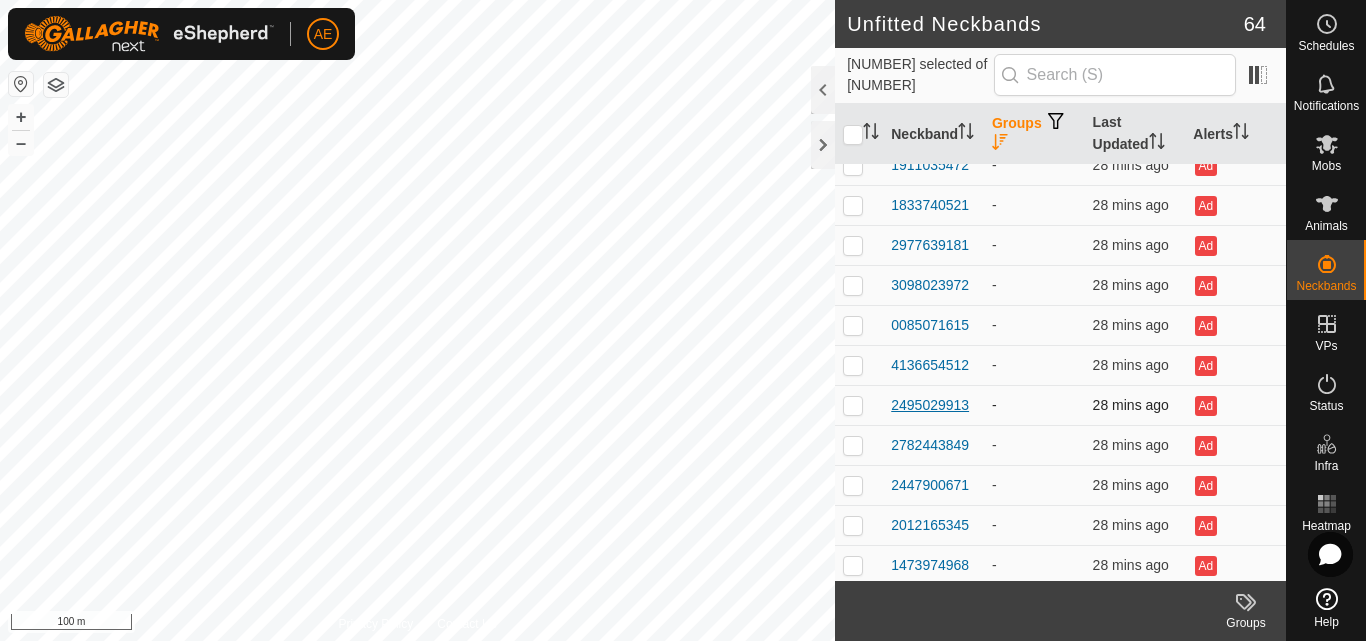 scroll, scrollTop: 2299, scrollLeft: 0, axis: vertical 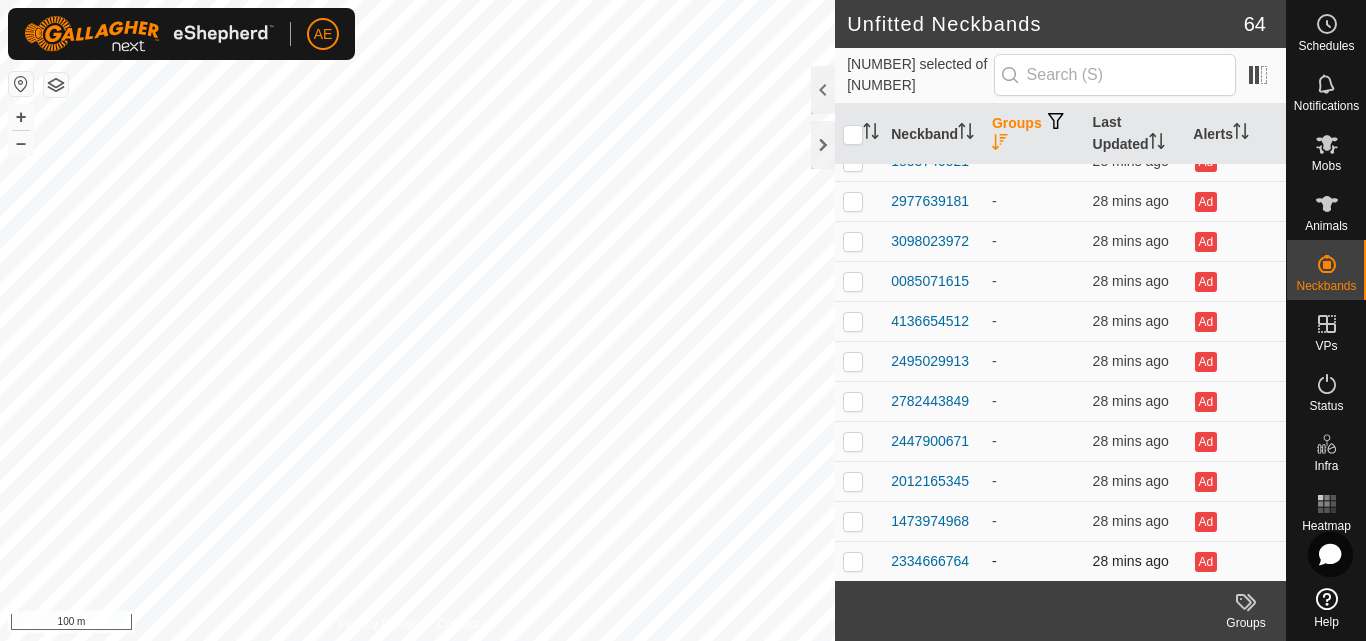 click at bounding box center (853, 561) 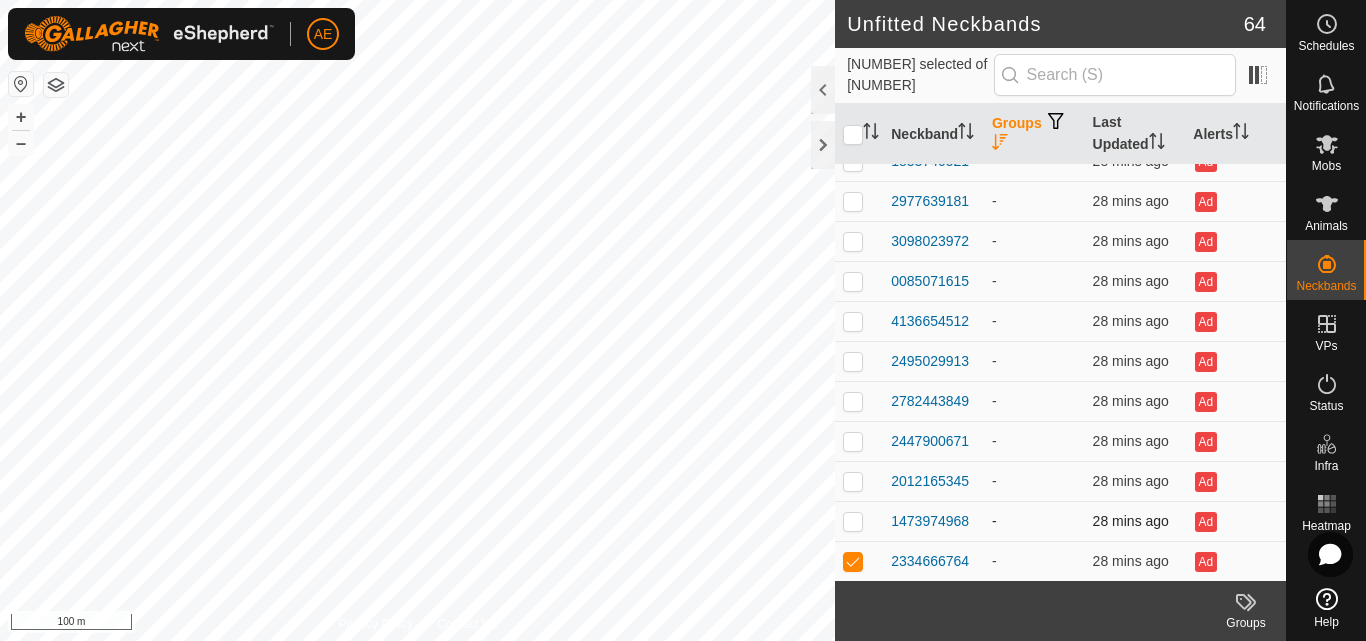 click at bounding box center (853, 521) 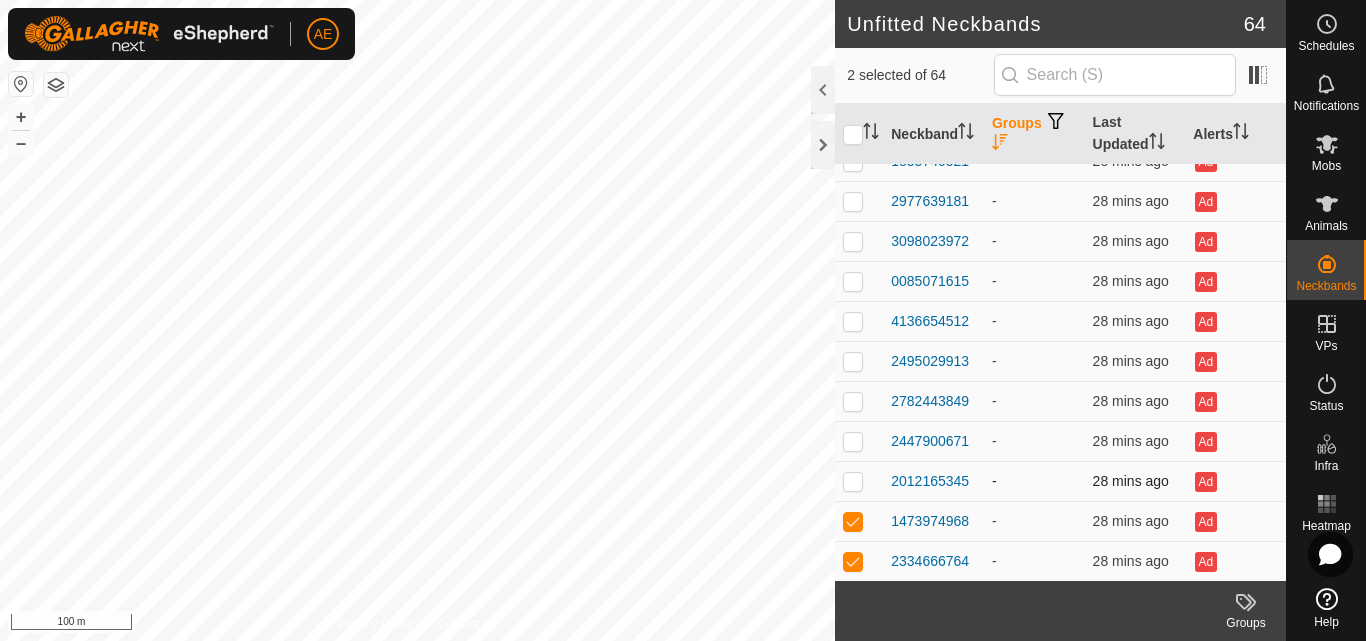 click at bounding box center (853, 481) 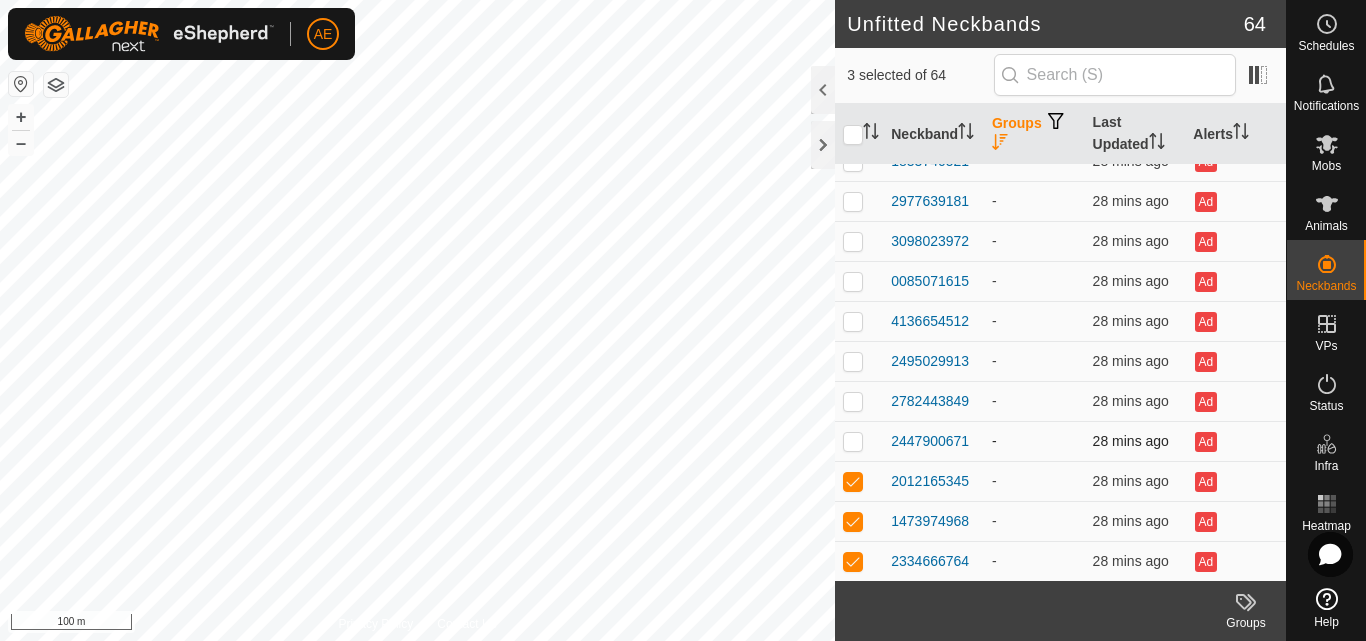 click at bounding box center (853, 441) 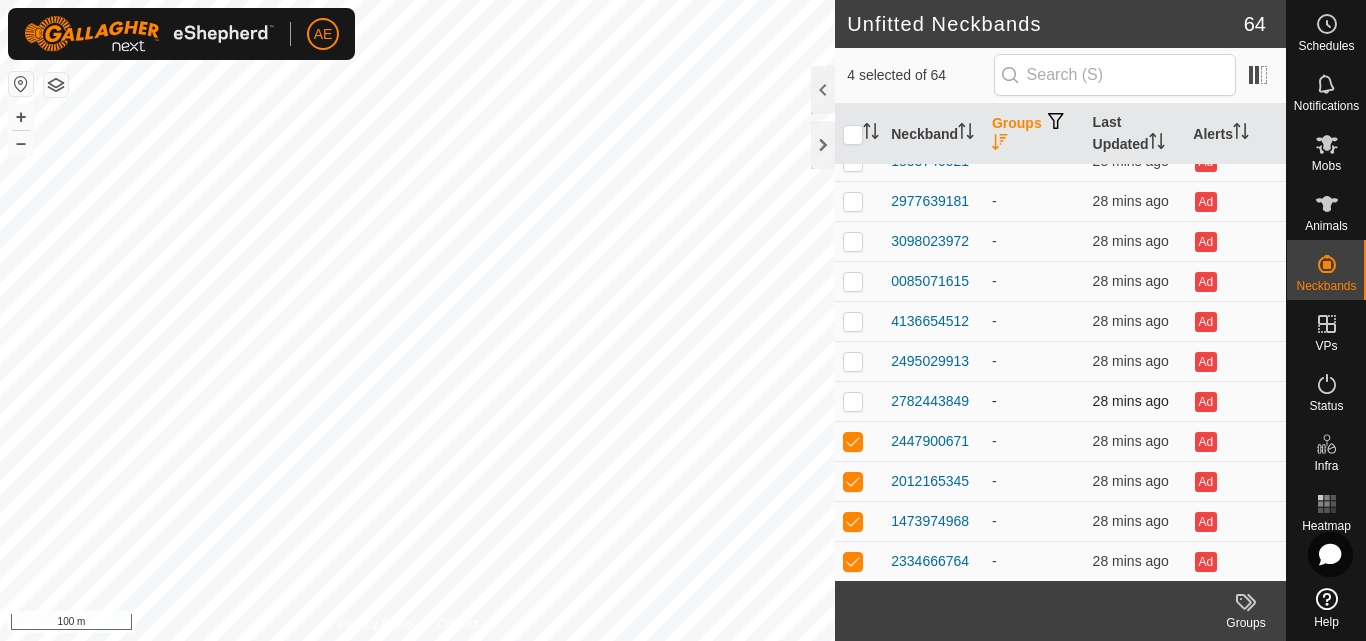 click at bounding box center (853, 401) 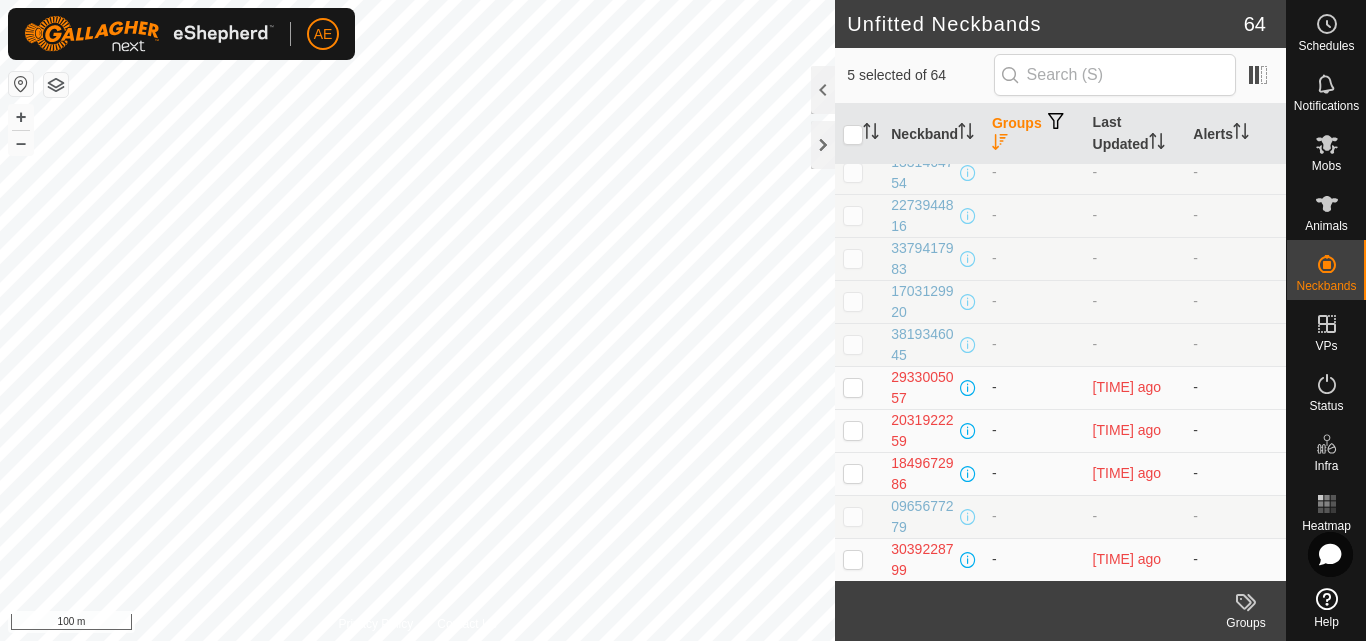 click at bounding box center [859, 344] 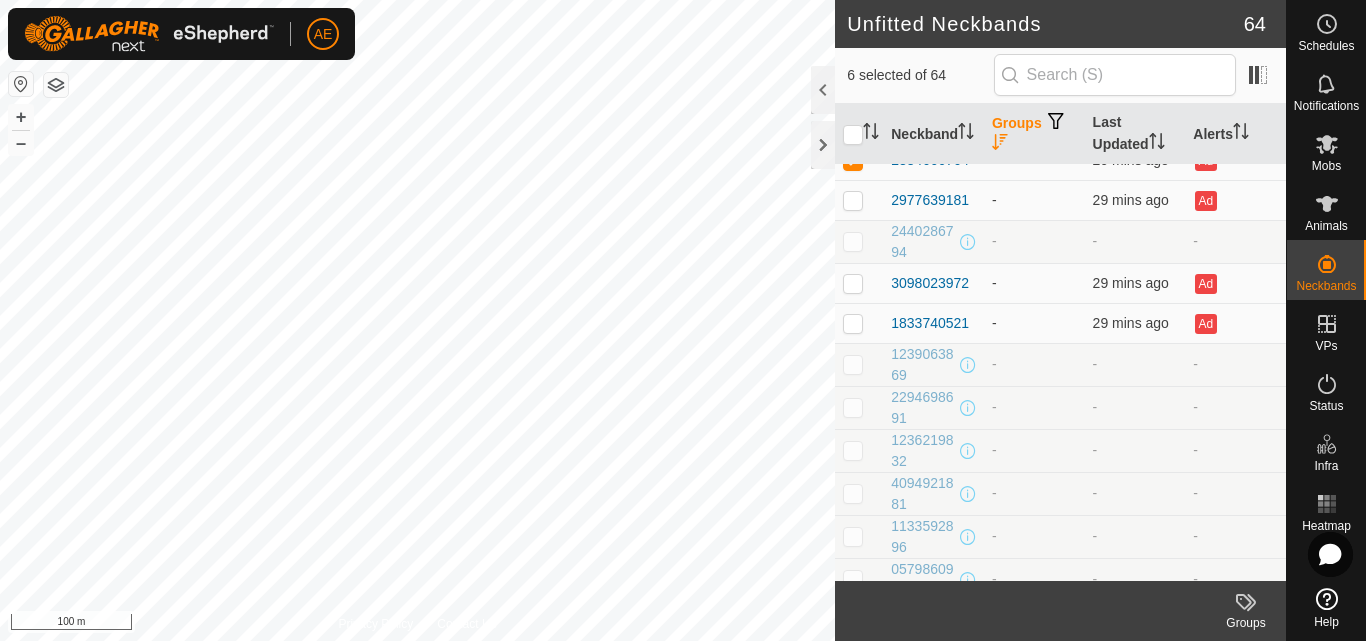 scroll, scrollTop: 474, scrollLeft: 0, axis: vertical 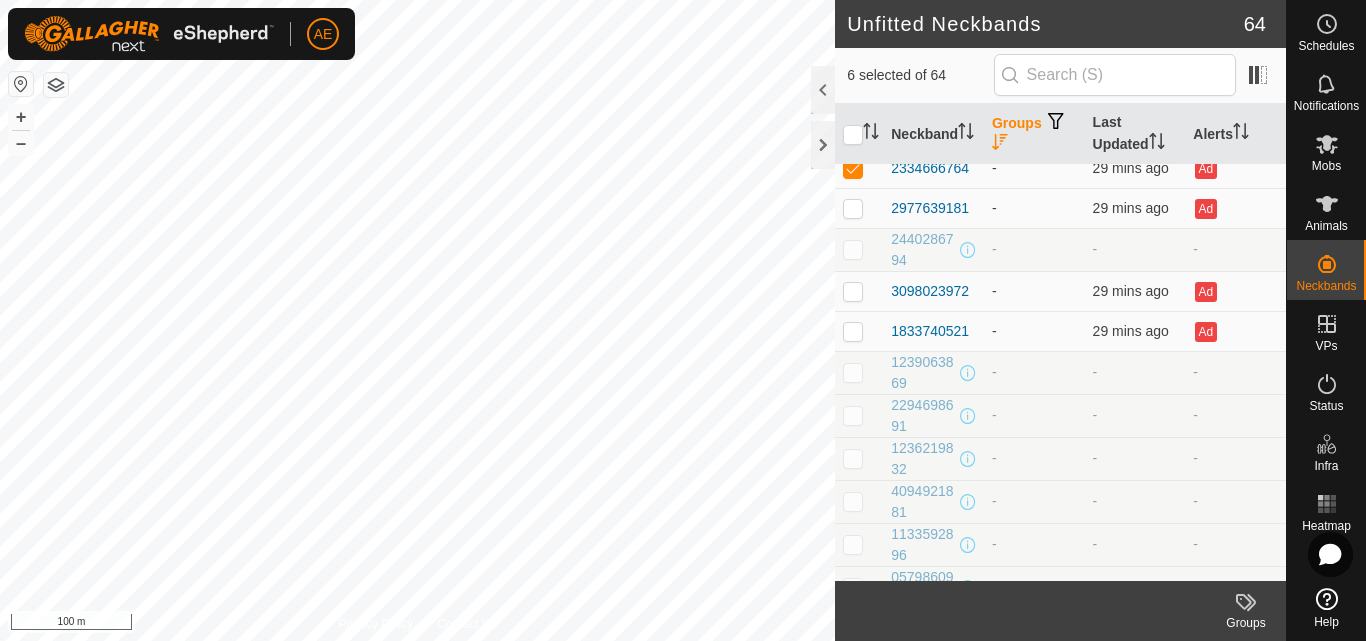 click 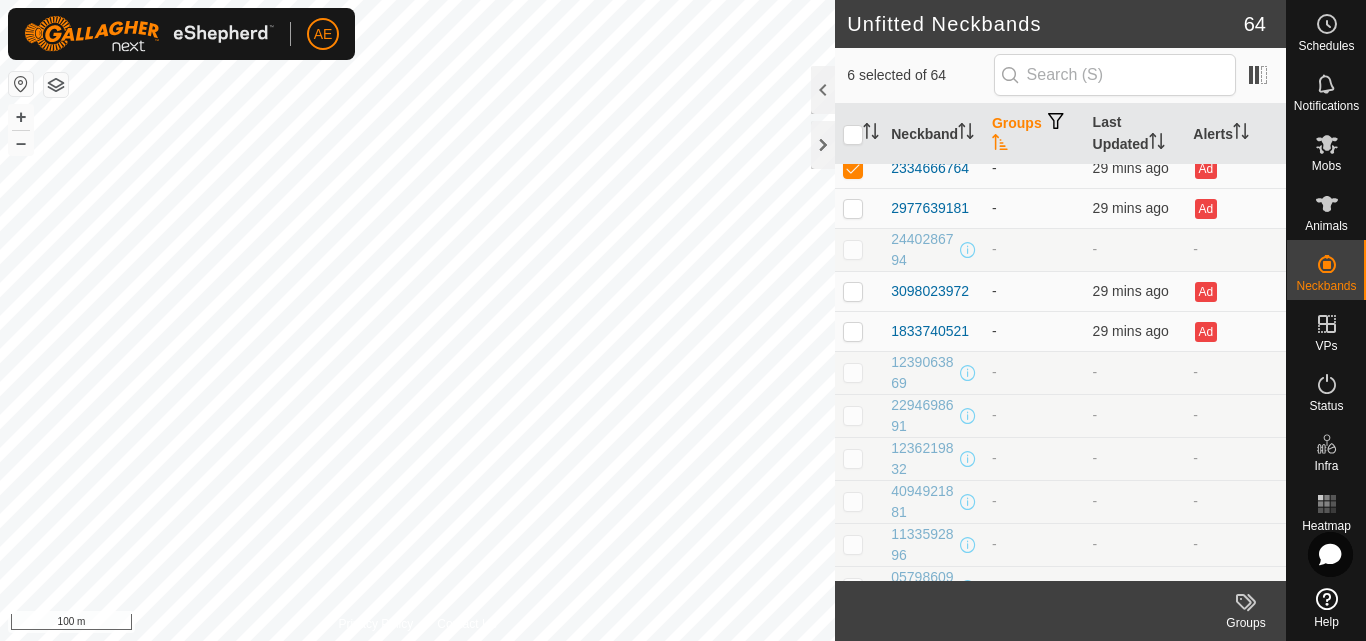 scroll, scrollTop: 0, scrollLeft: 0, axis: both 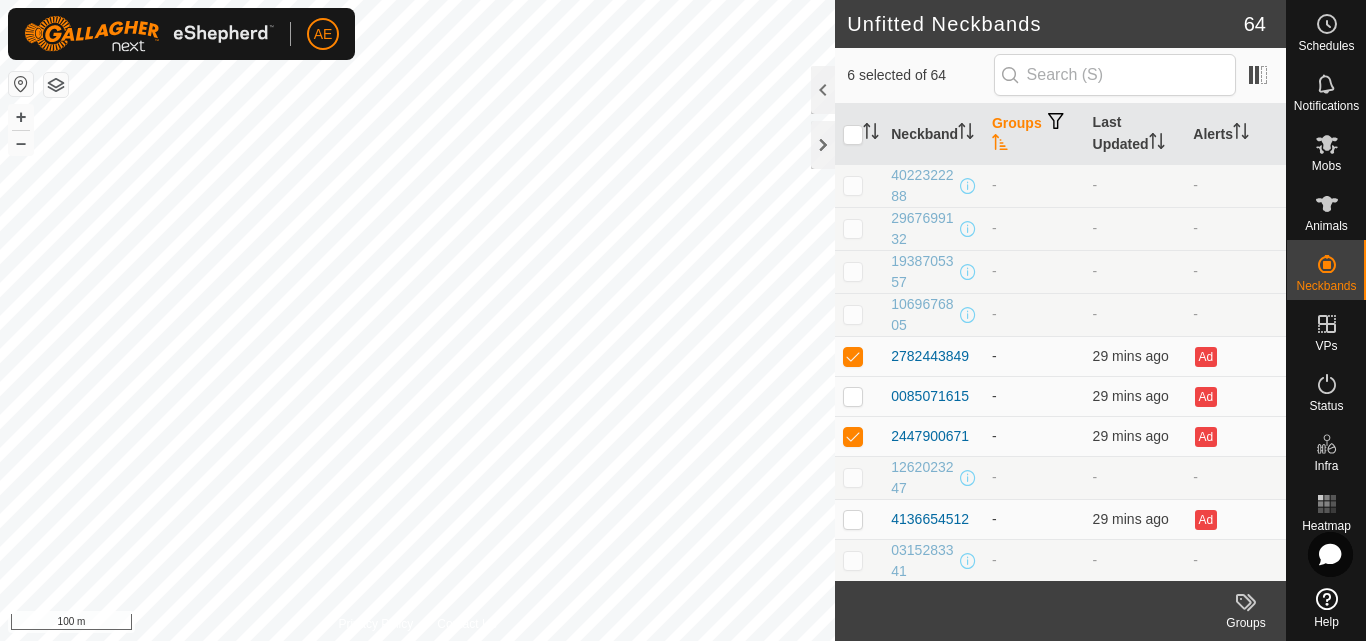 click 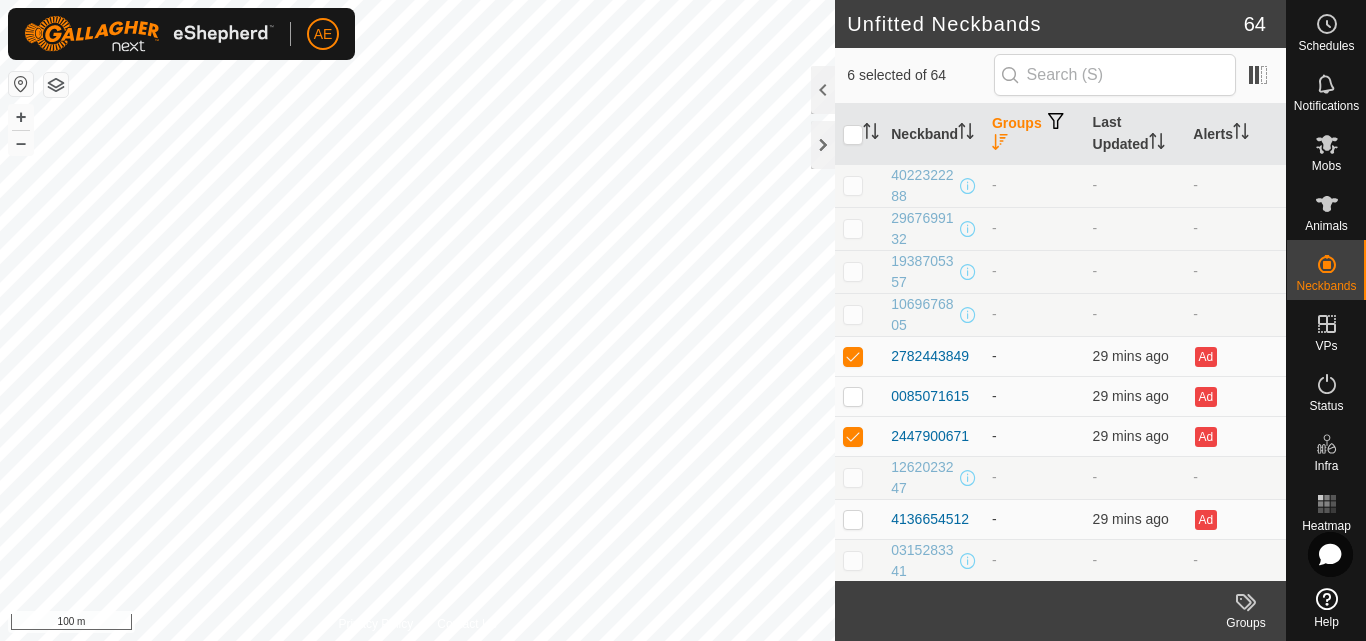 click at bounding box center (1056, 121) 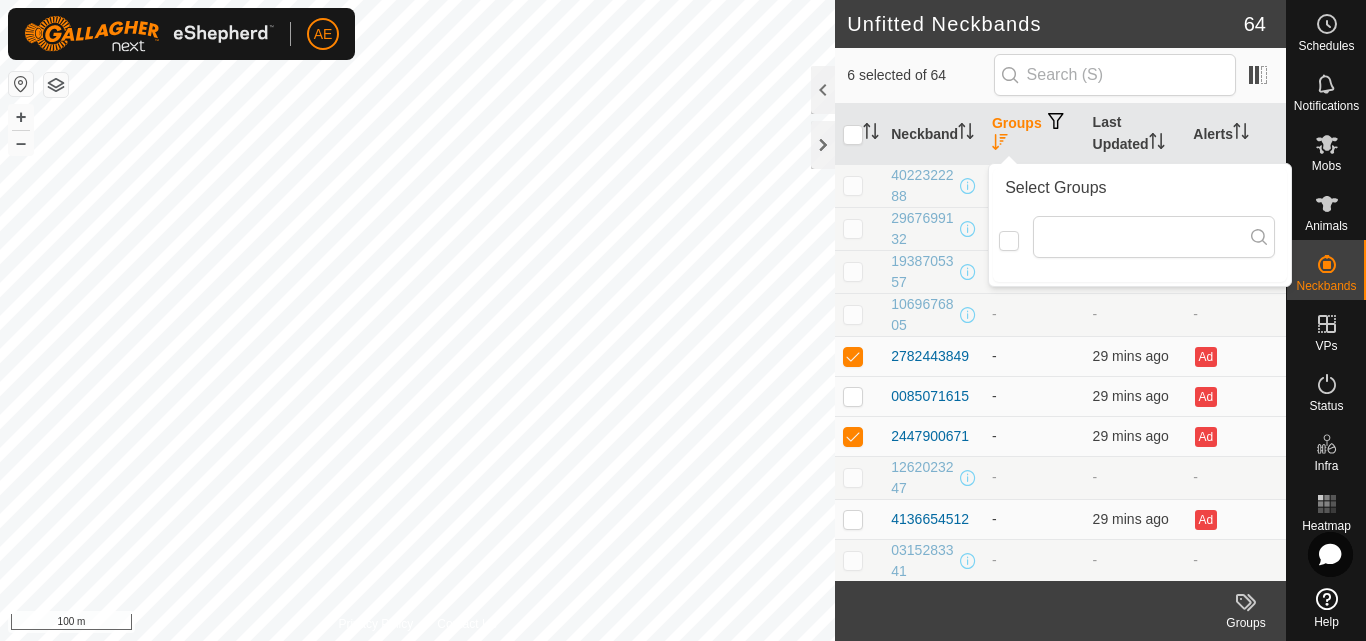 click 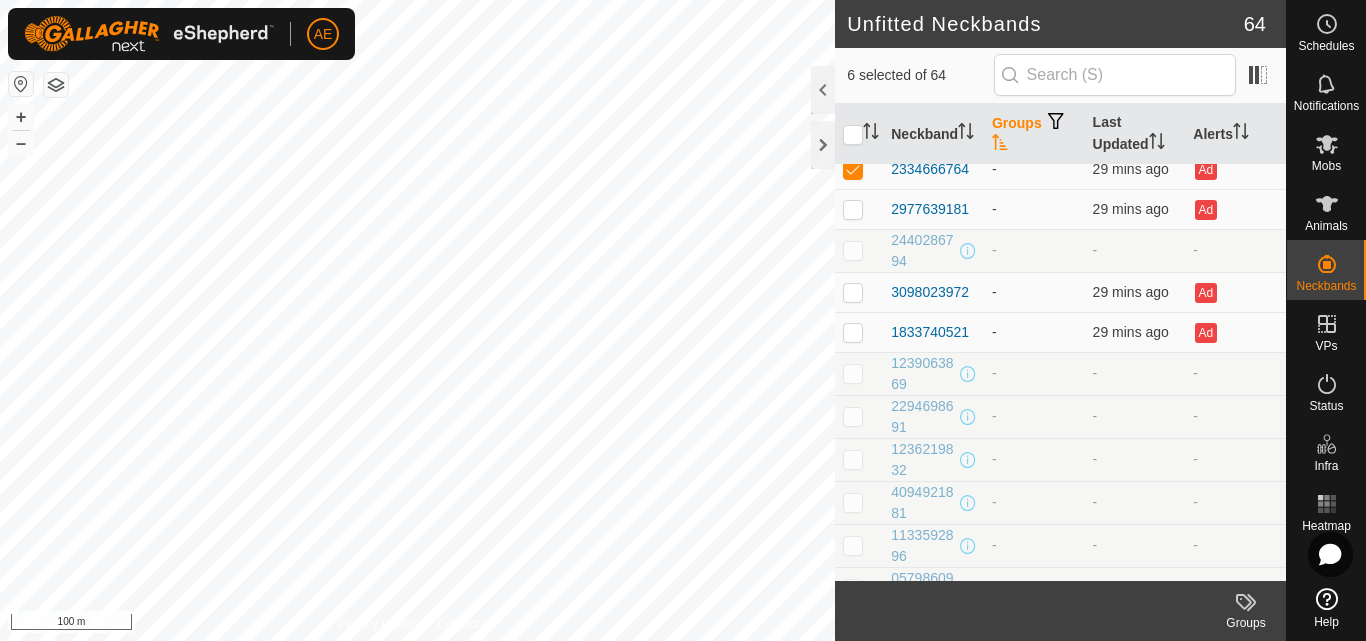 scroll, scrollTop: 474, scrollLeft: 0, axis: vertical 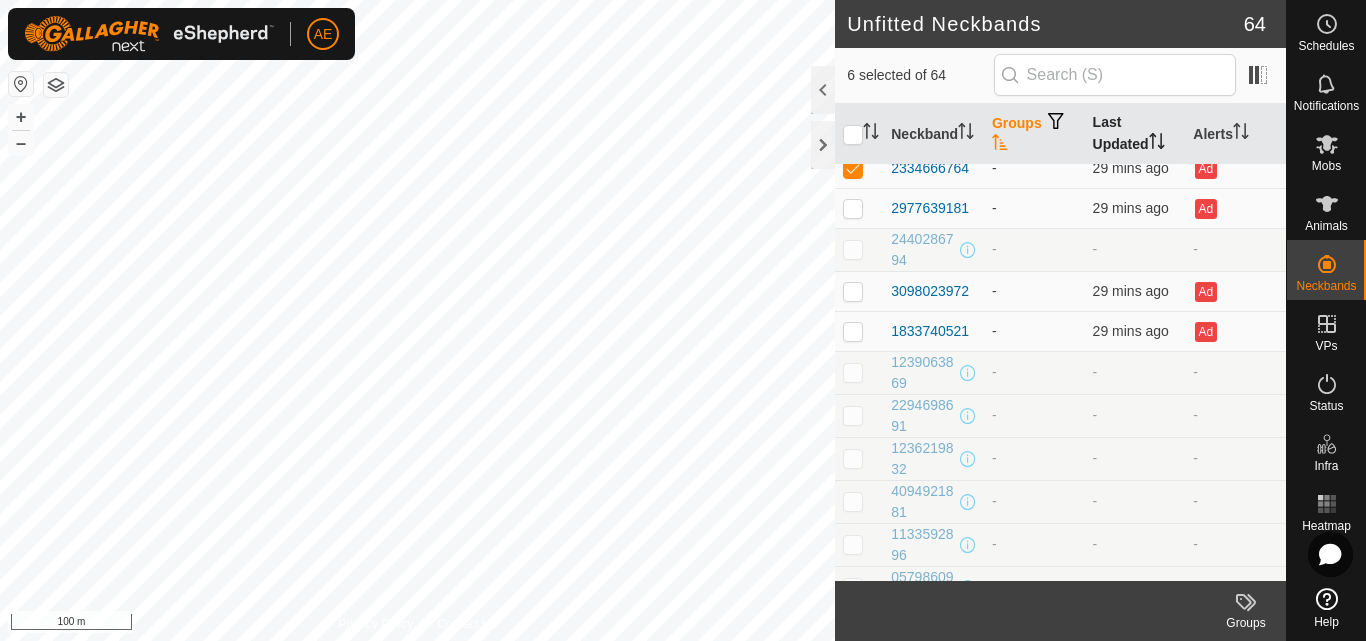 click on "Last Updated" at bounding box center [1135, 134] 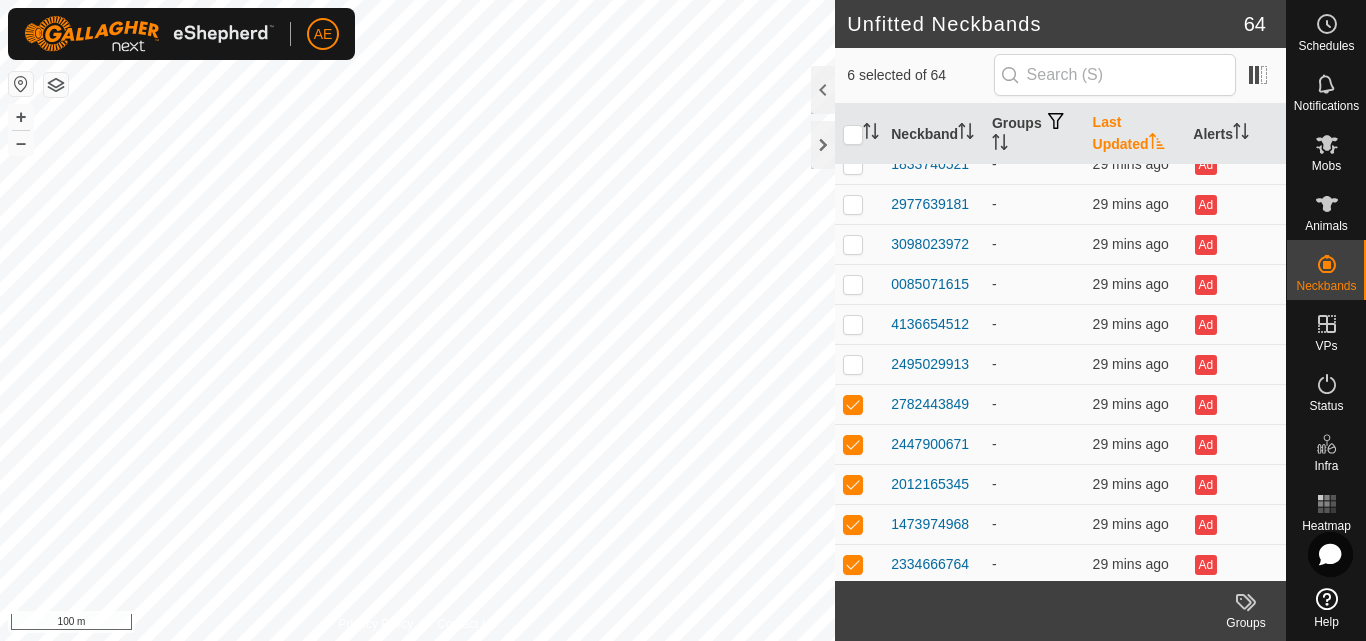 scroll, scrollTop: 2299, scrollLeft: 0, axis: vertical 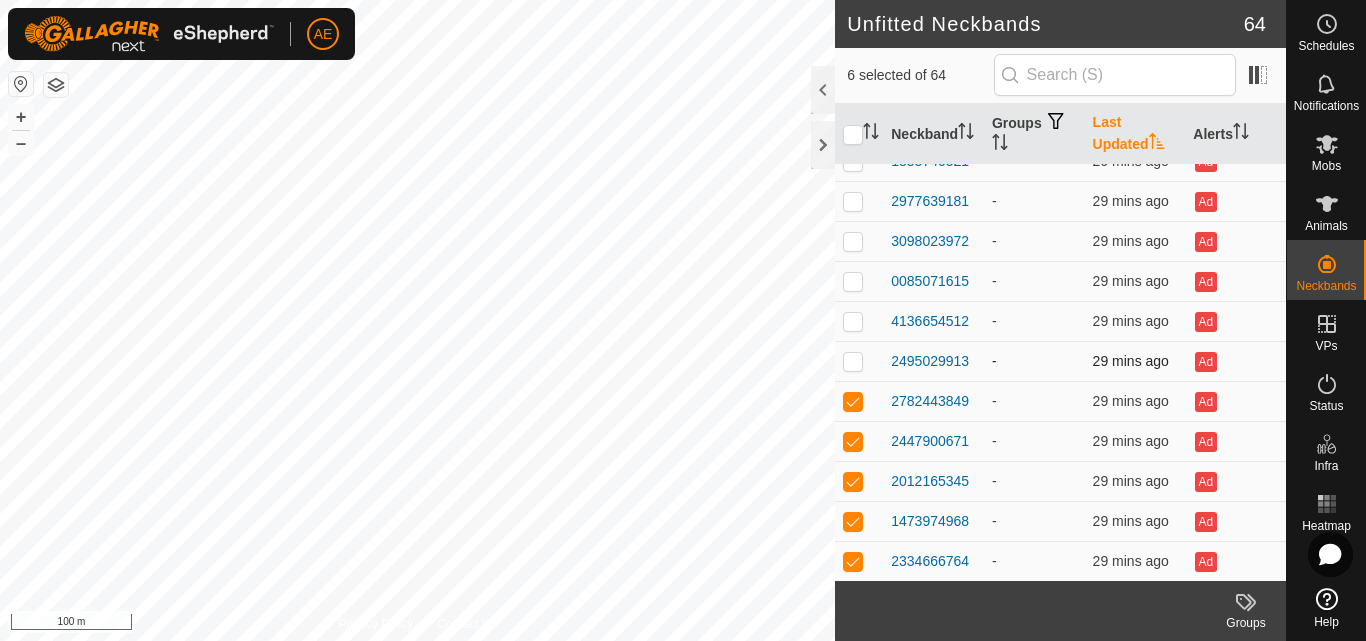 click at bounding box center (853, 361) 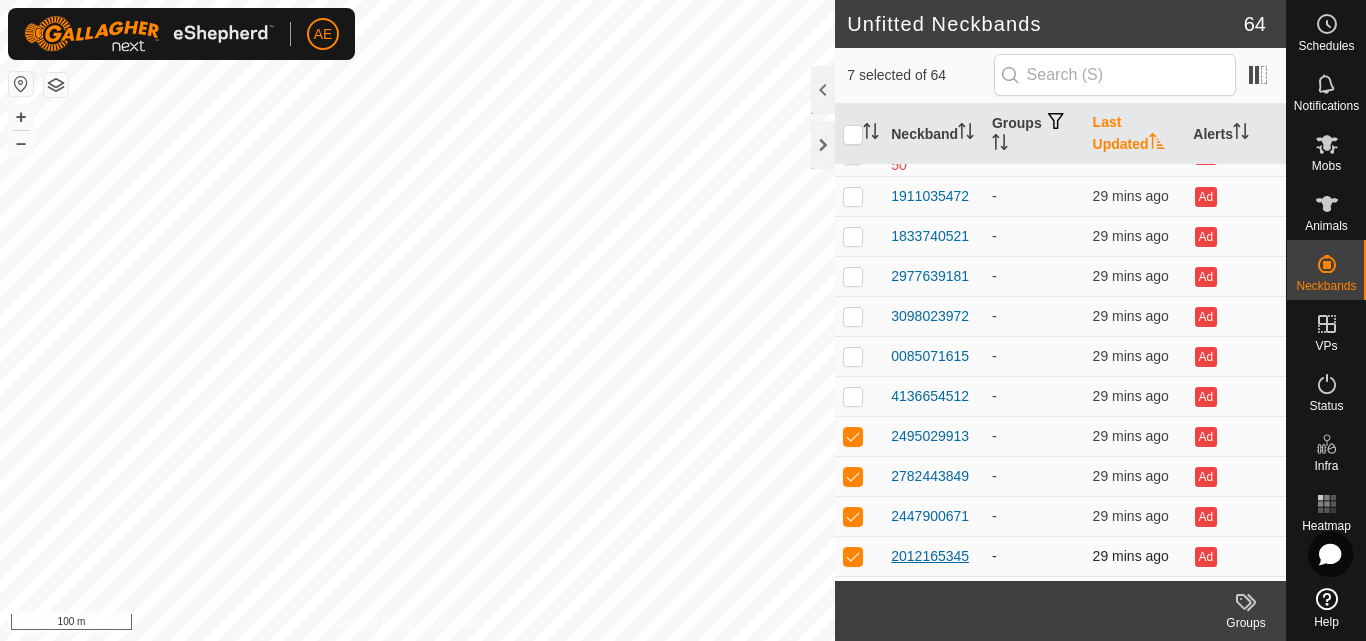 scroll, scrollTop: 2222, scrollLeft: 0, axis: vertical 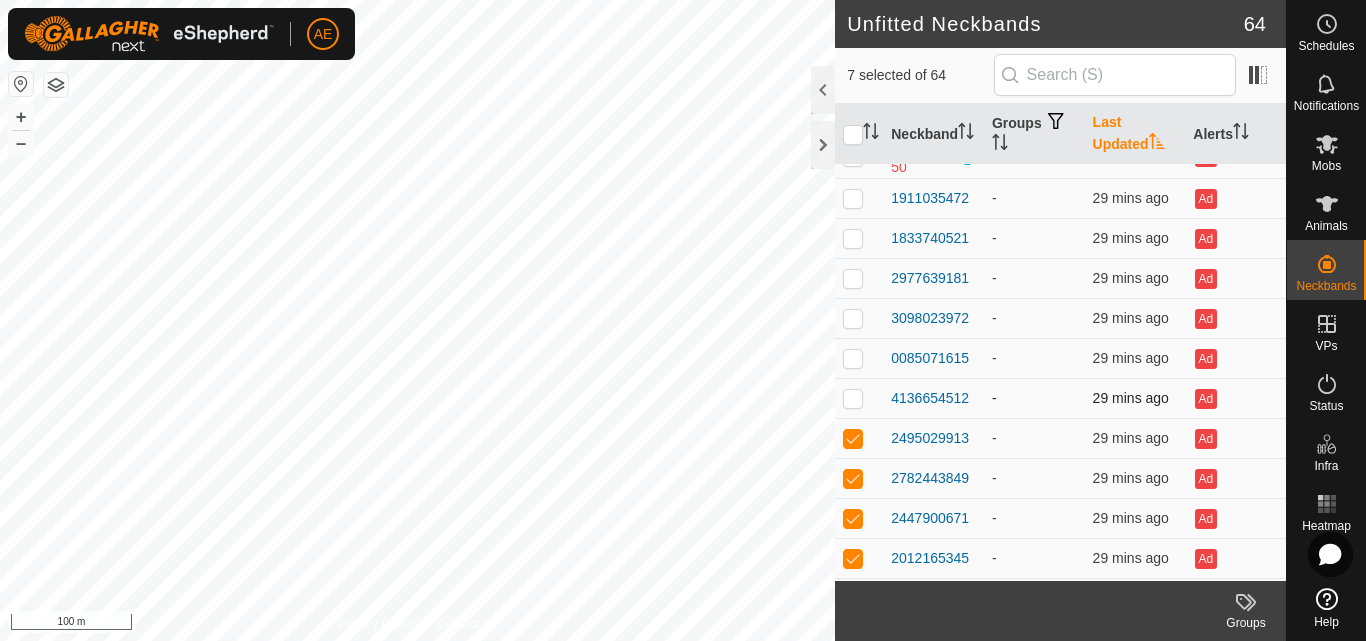 click at bounding box center (853, 398) 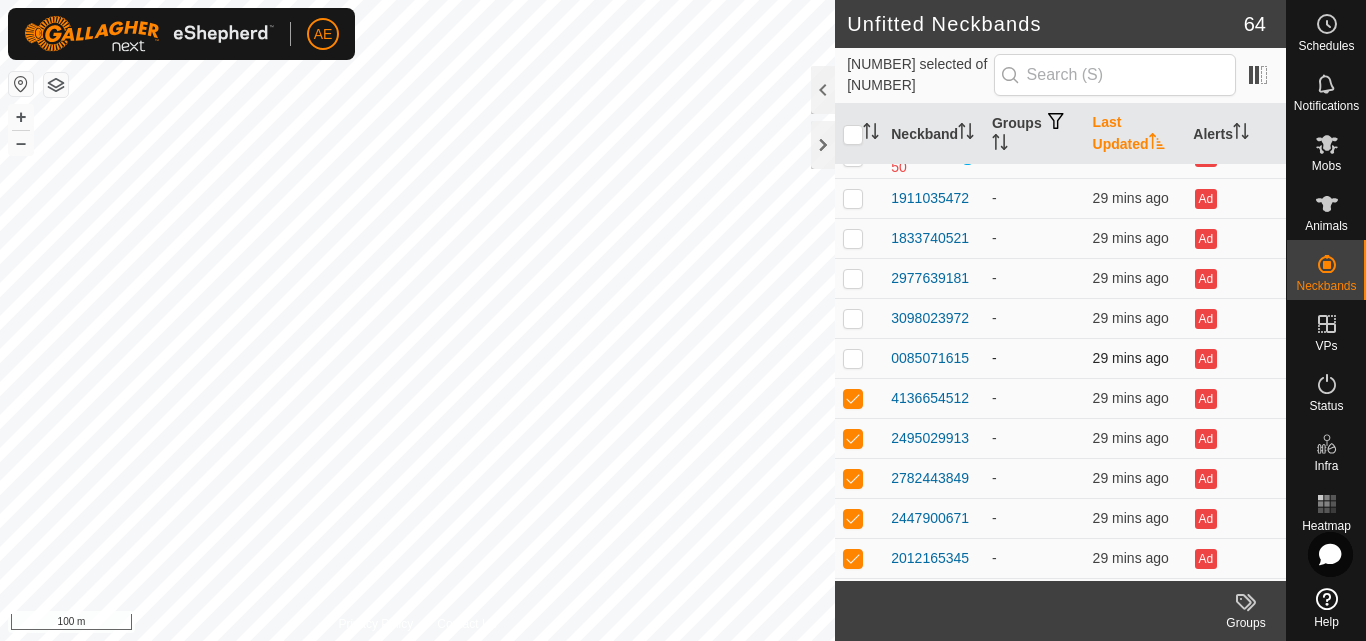 click at bounding box center (859, 358) 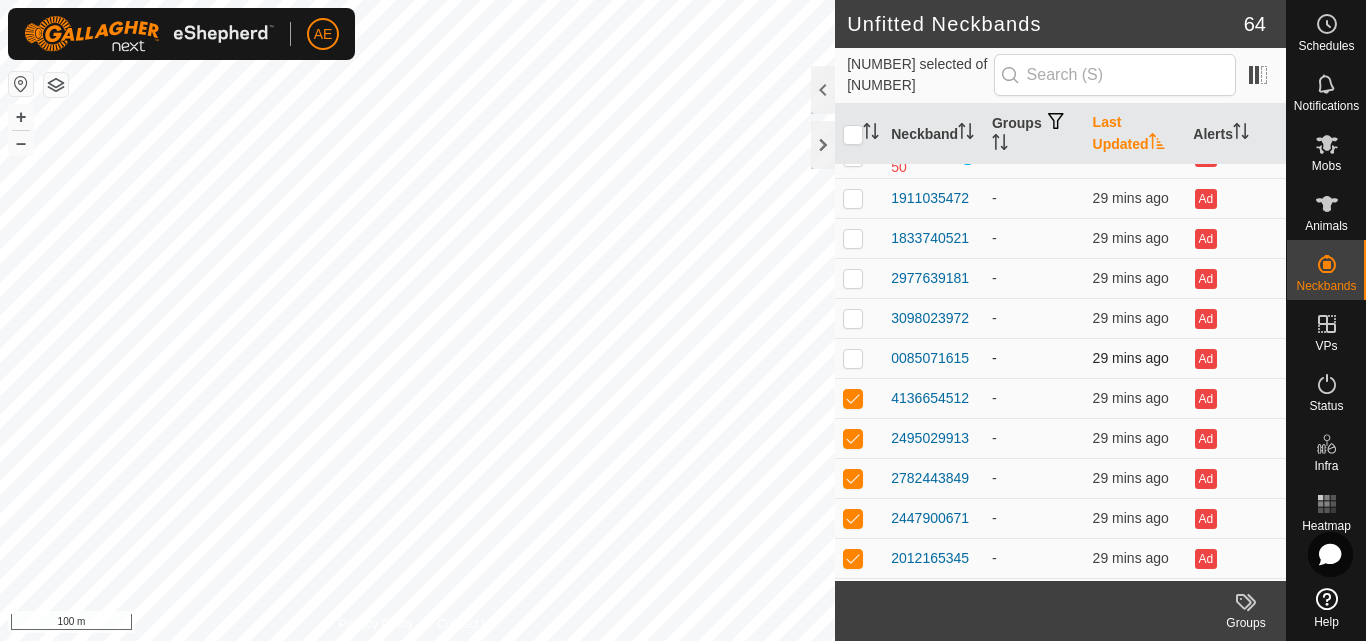 click at bounding box center (853, 358) 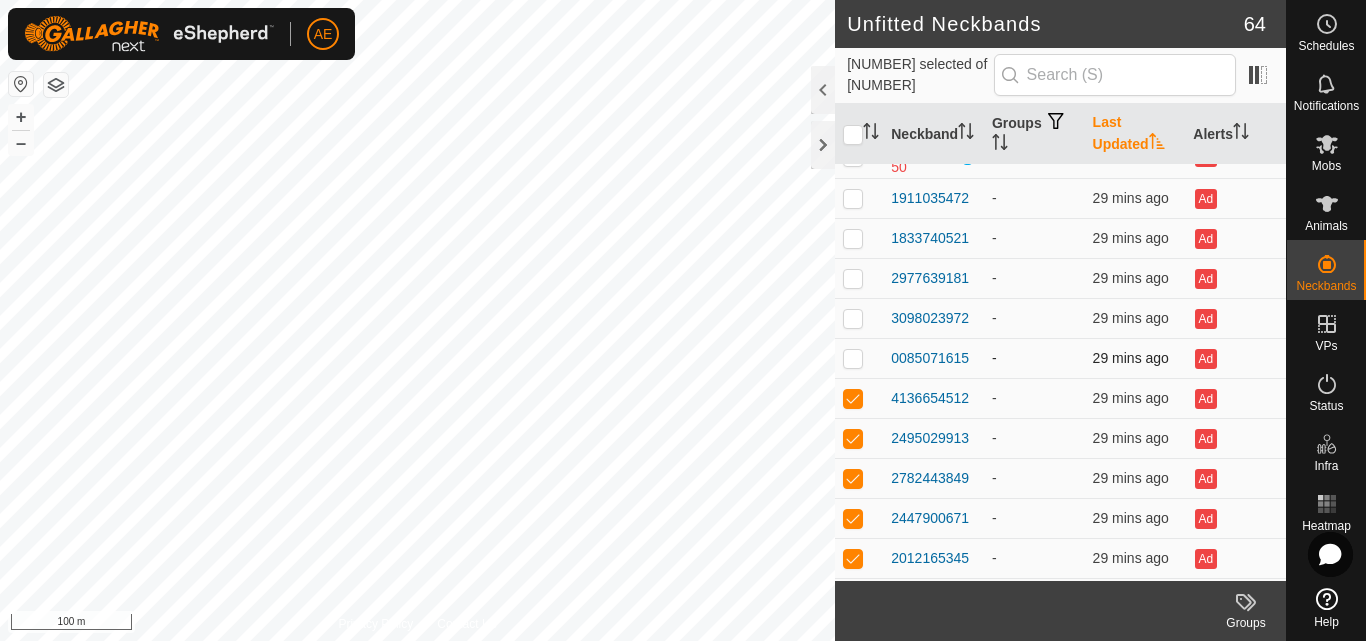 checkbox on "true" 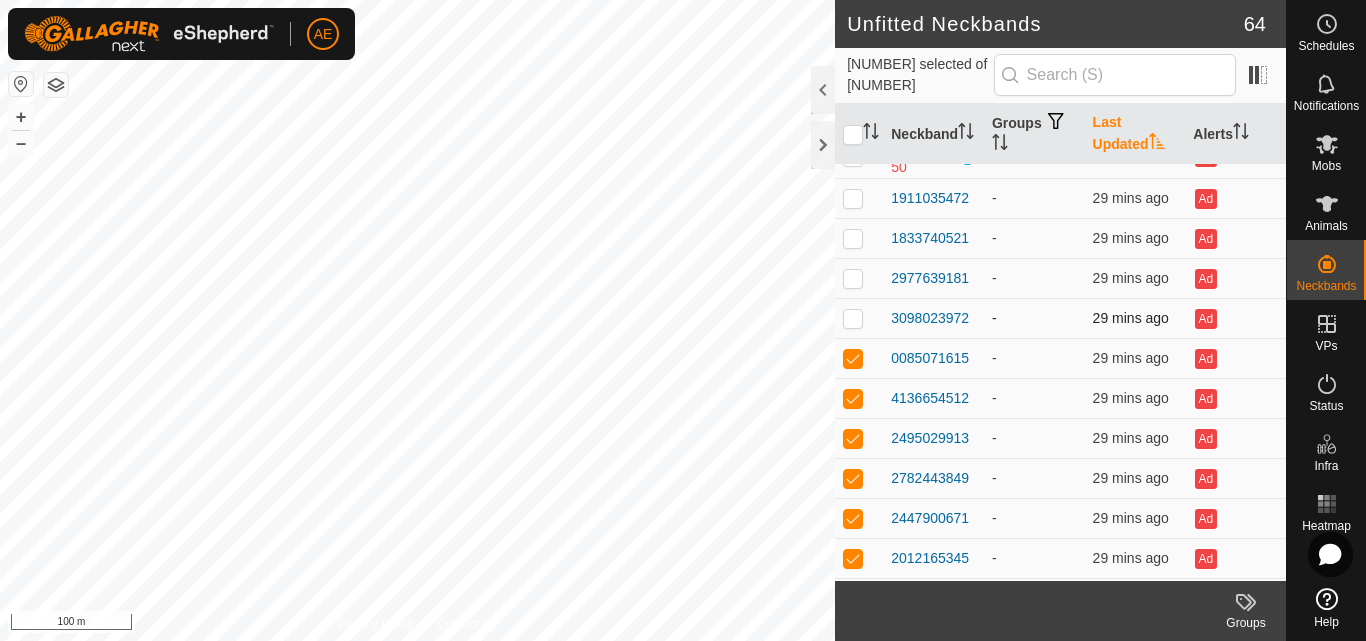 click at bounding box center [853, 318] 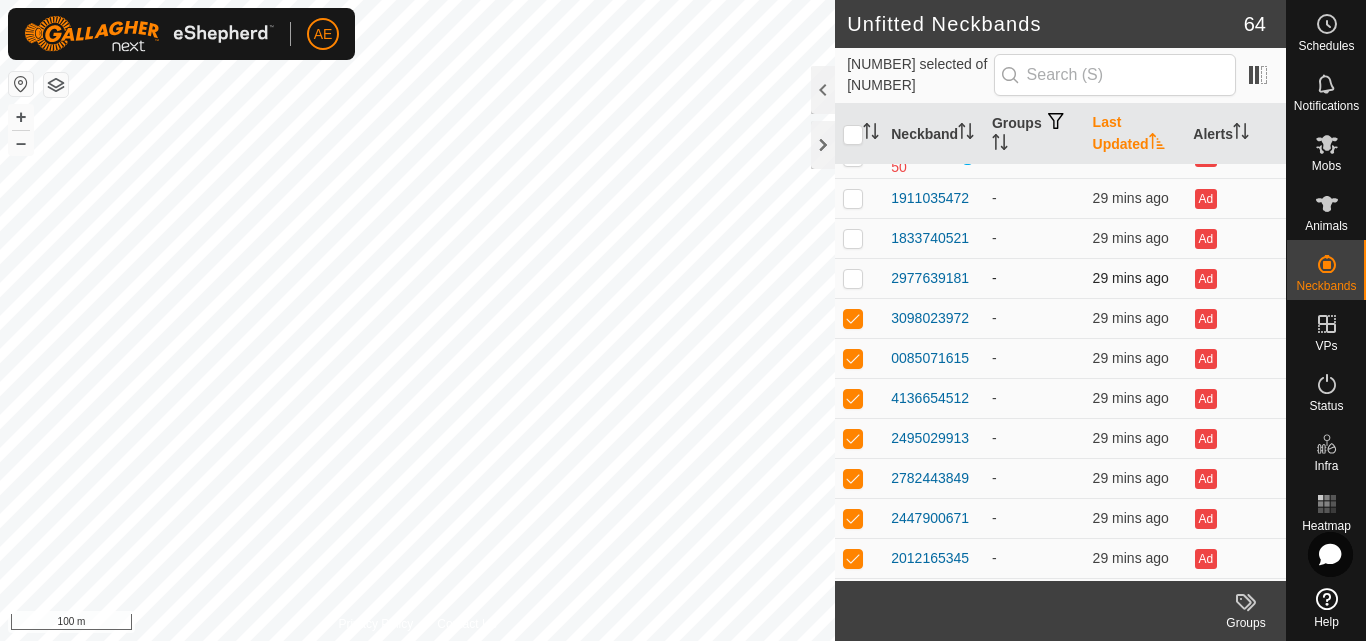 click at bounding box center [853, 278] 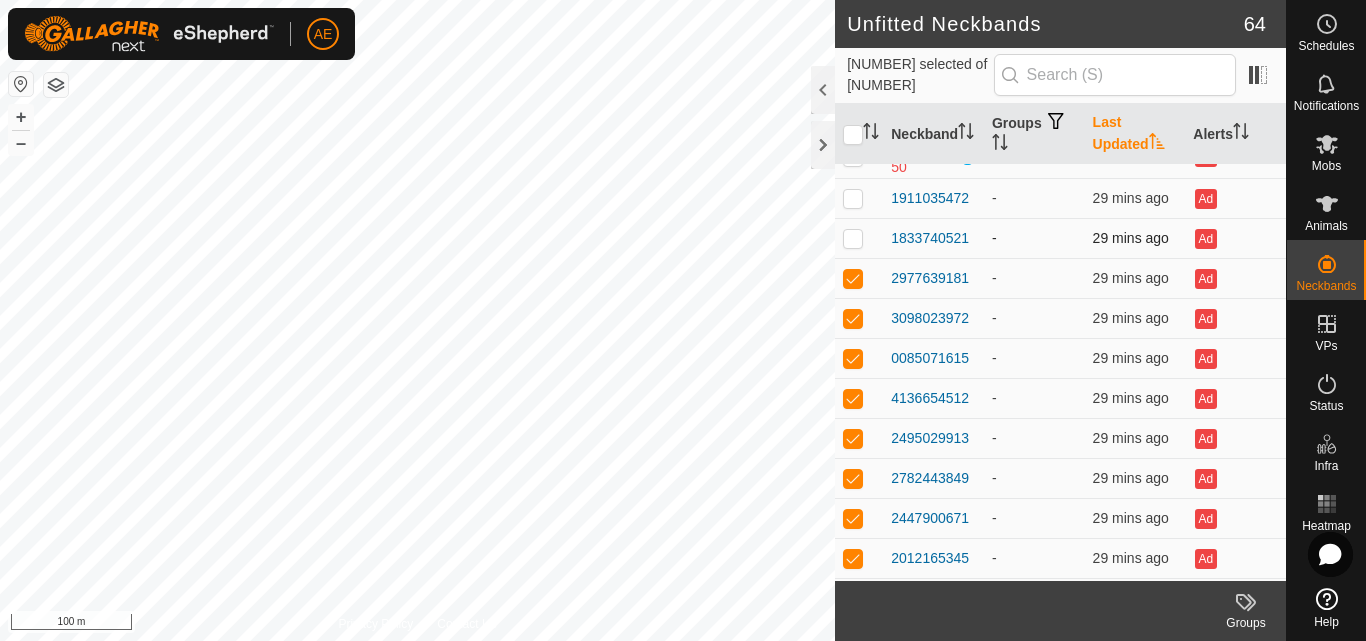 click at bounding box center [853, 238] 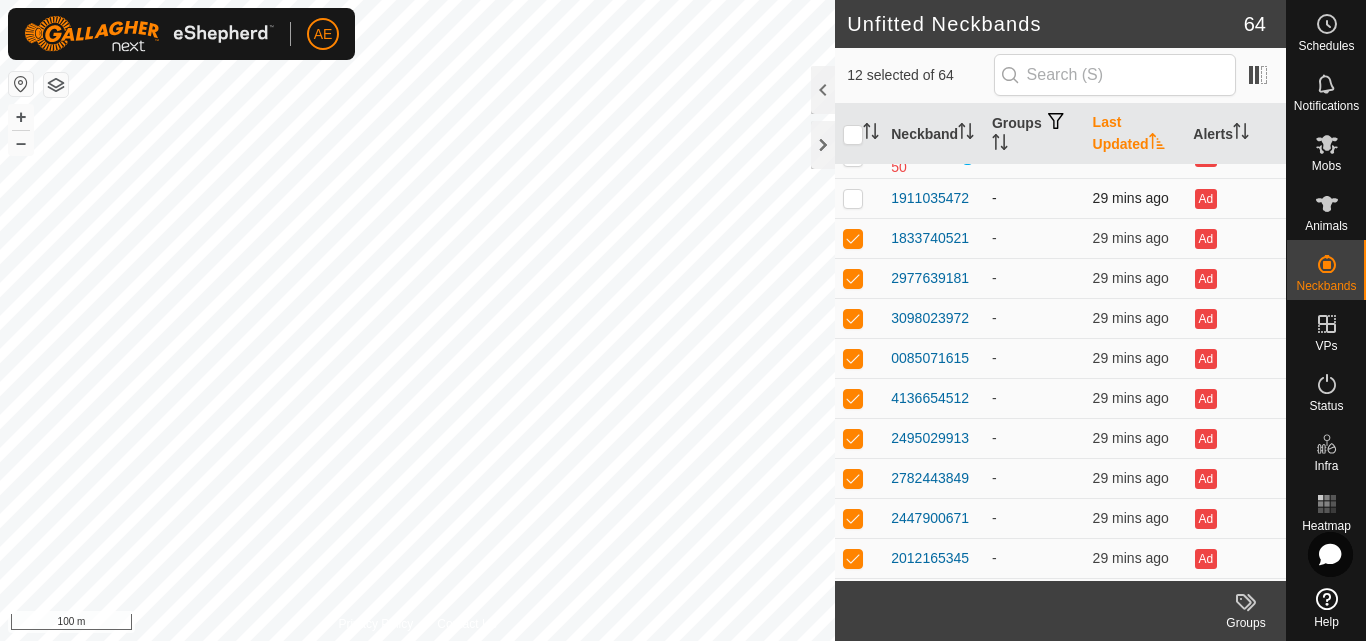 click at bounding box center (853, 198) 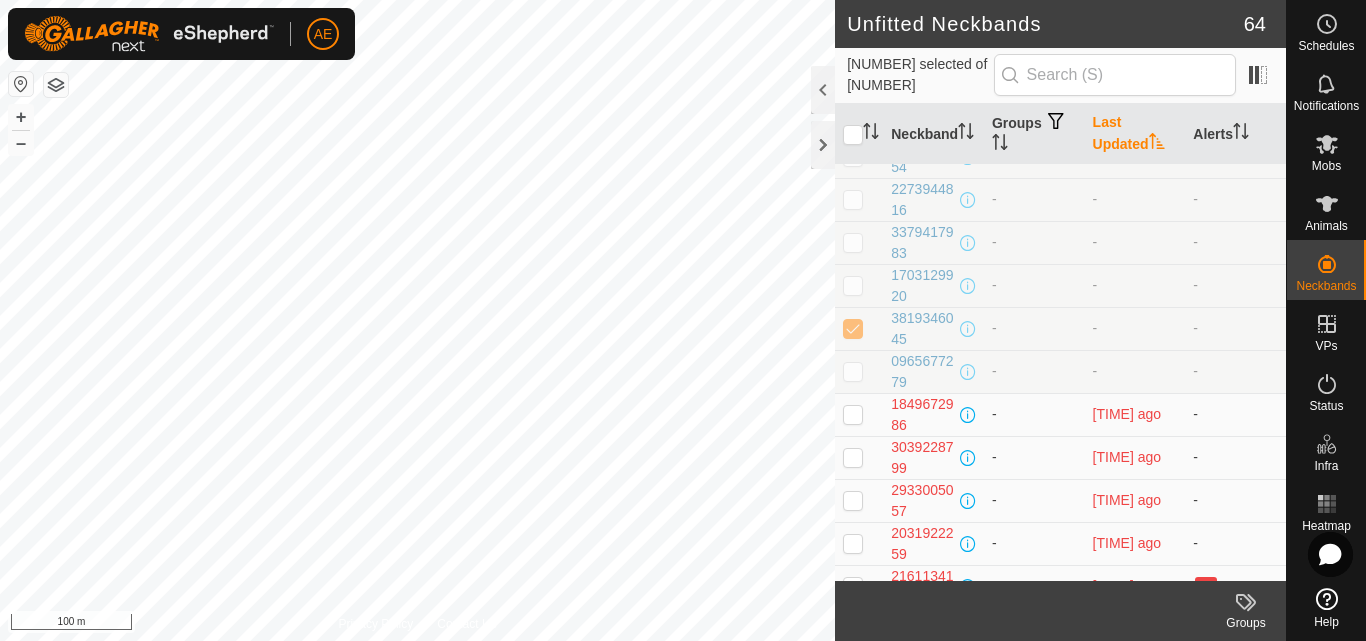 scroll, scrollTop: 1790, scrollLeft: 0, axis: vertical 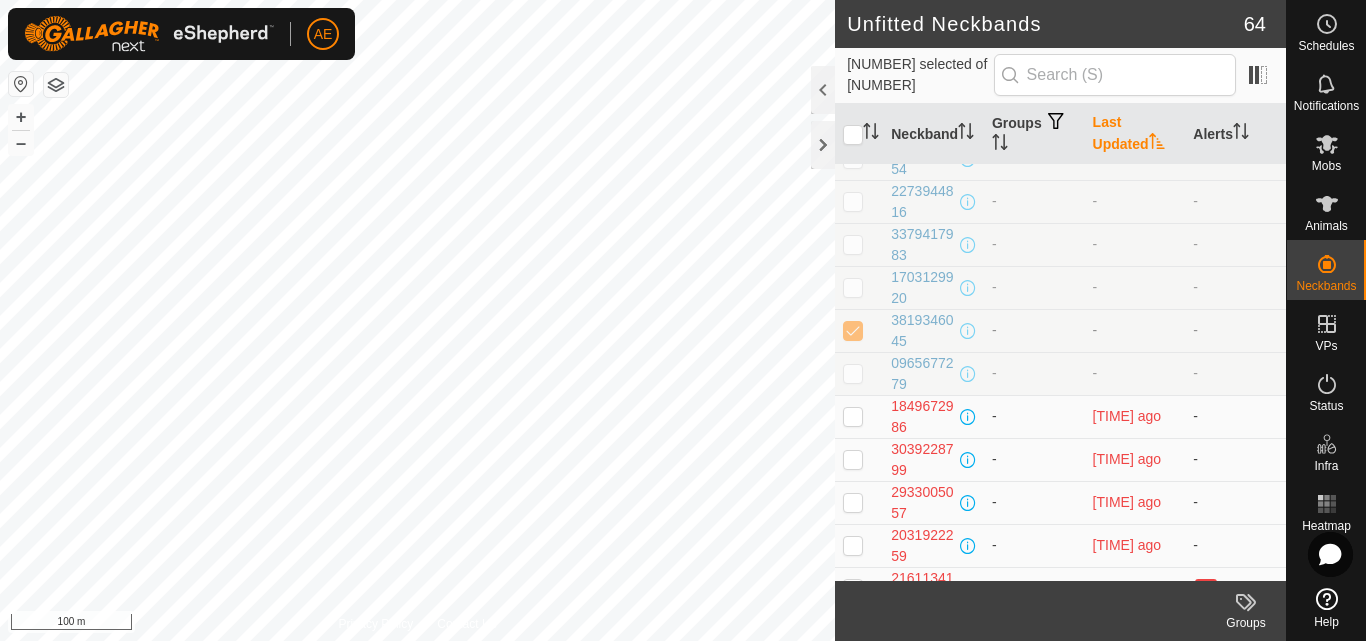 click at bounding box center (853, 330) 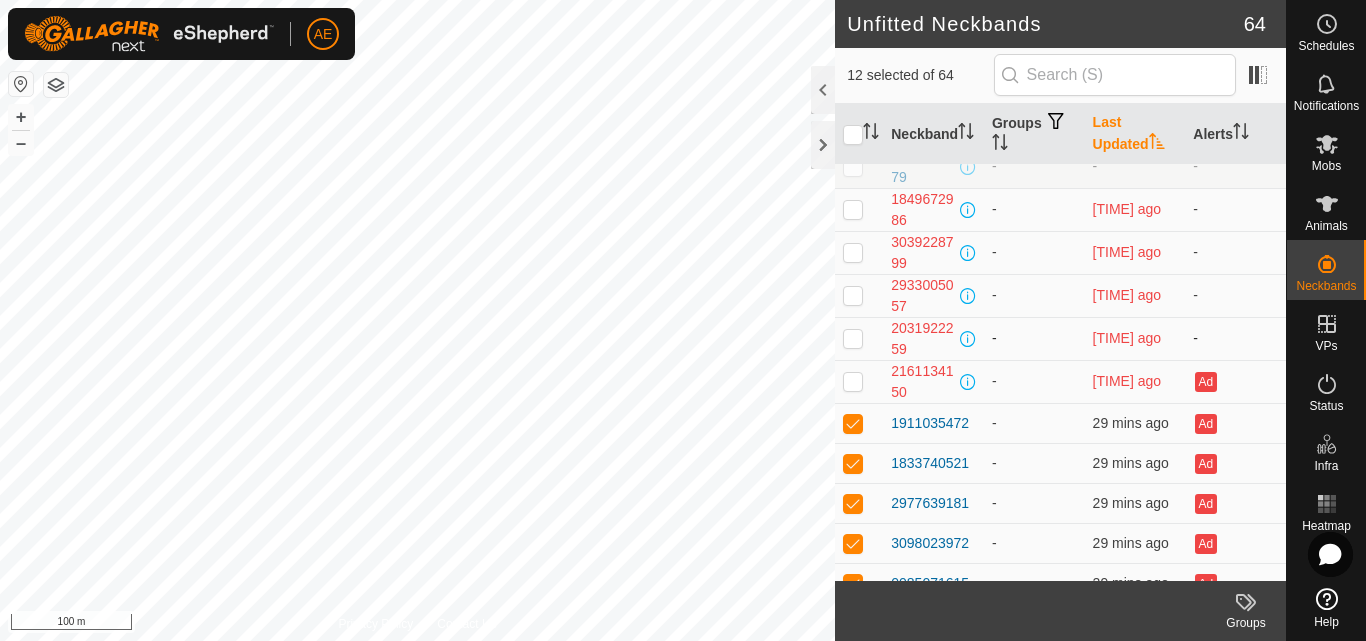 scroll, scrollTop: 1998, scrollLeft: 0, axis: vertical 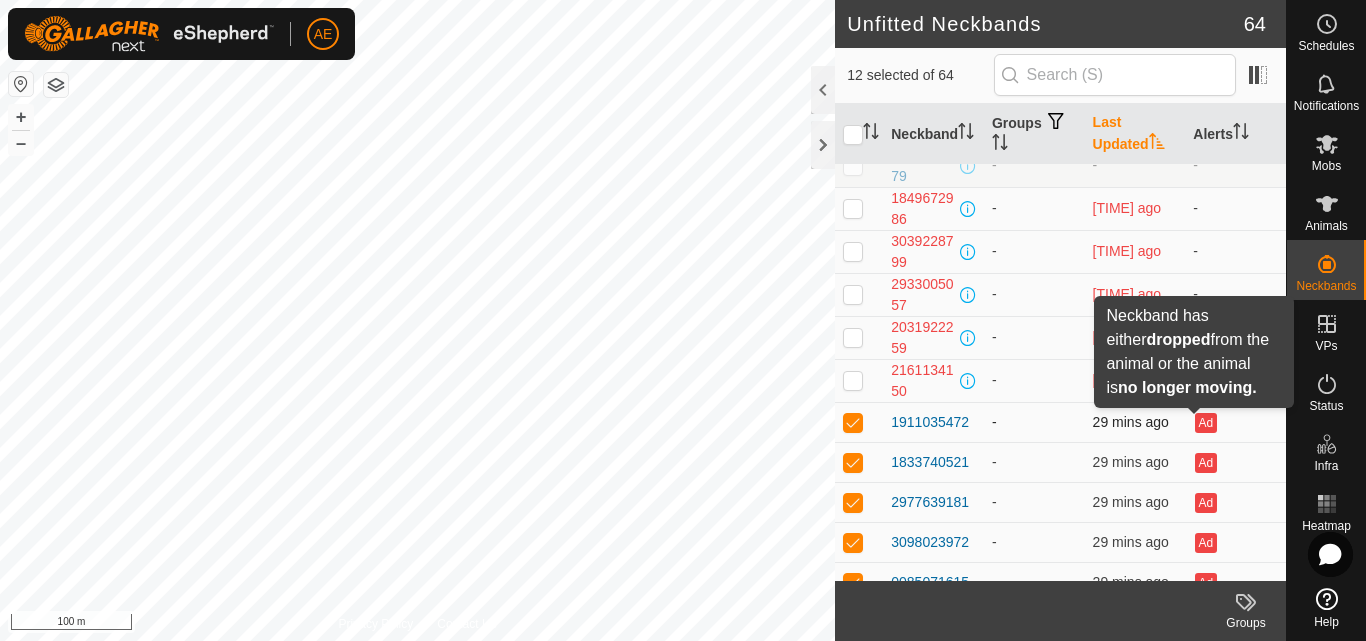 click on "Ad" at bounding box center [1206, 423] 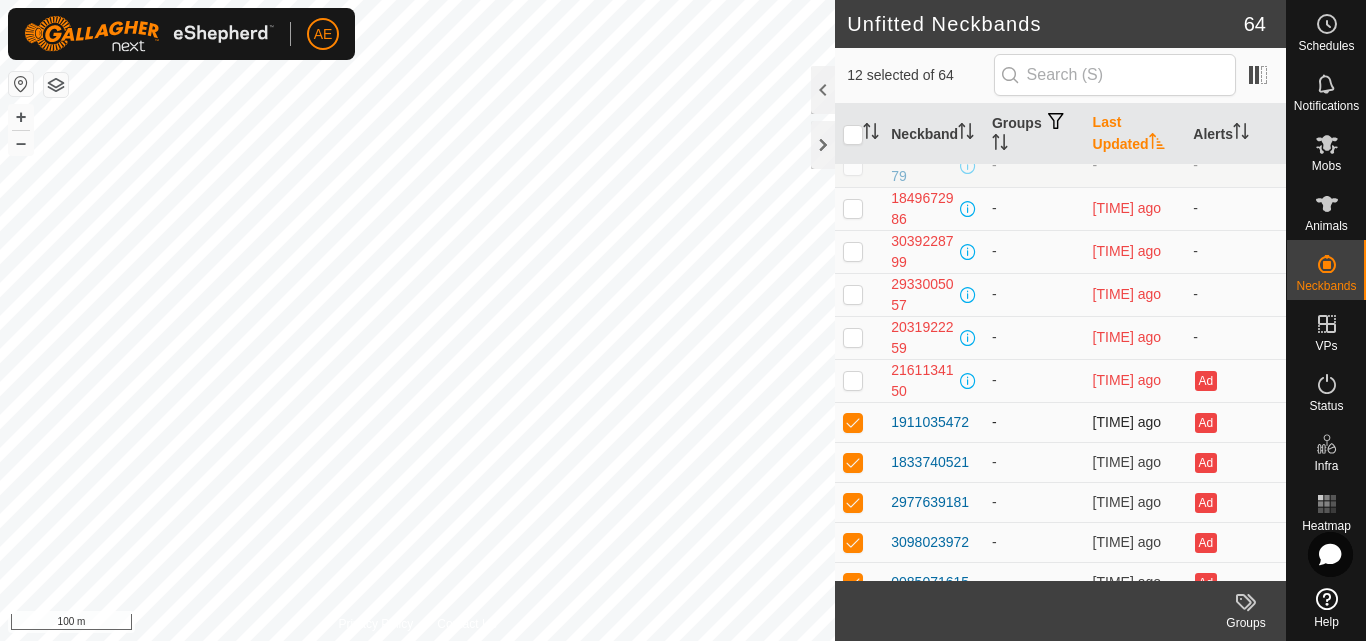 click on "Ad" at bounding box center [1206, 423] 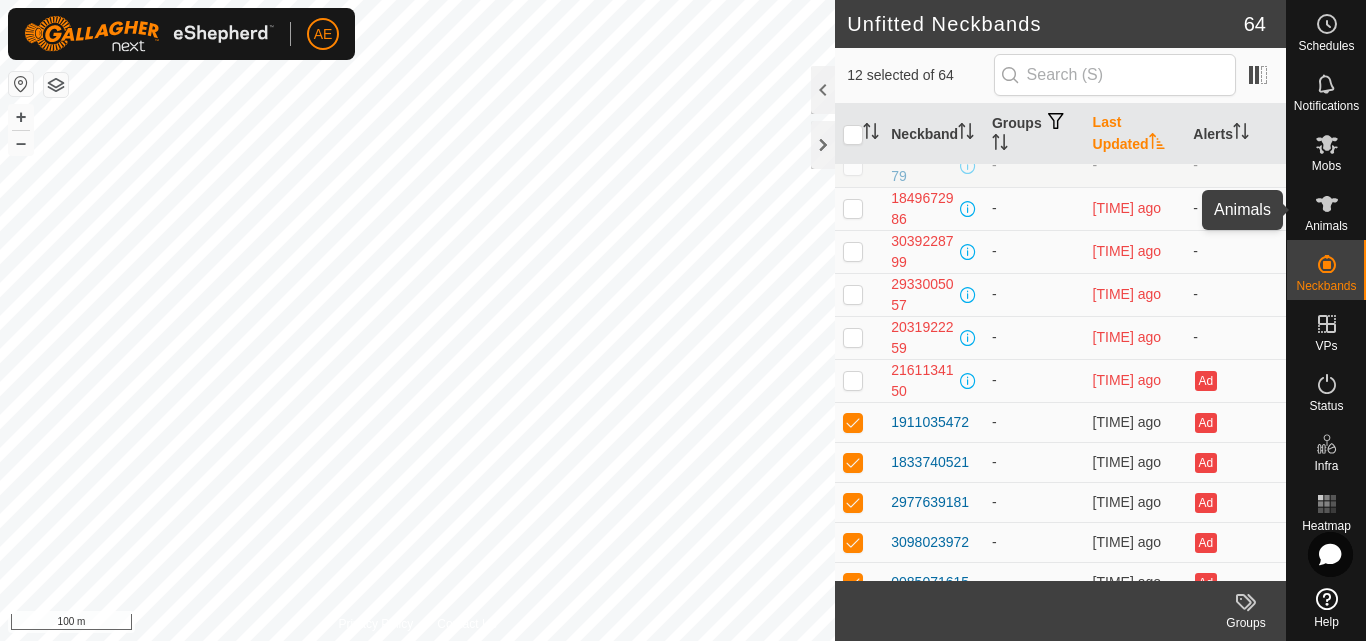 click on "Animals" at bounding box center (1326, 226) 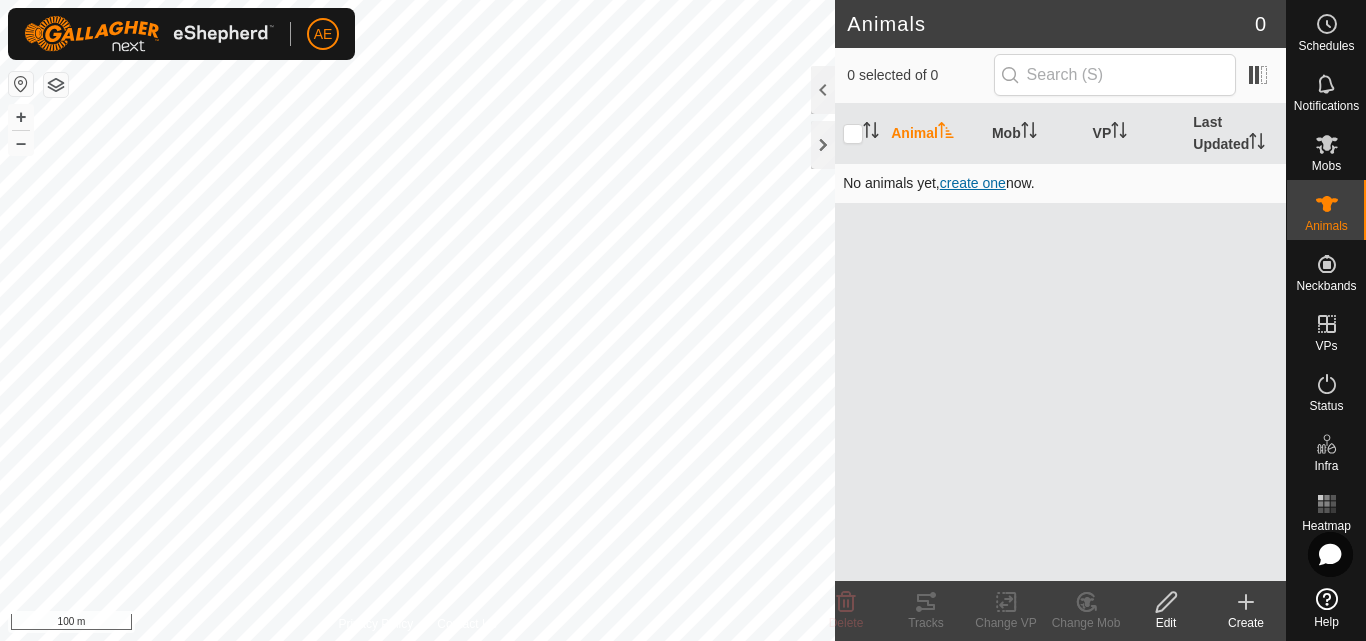 click on "create one" at bounding box center [973, 183] 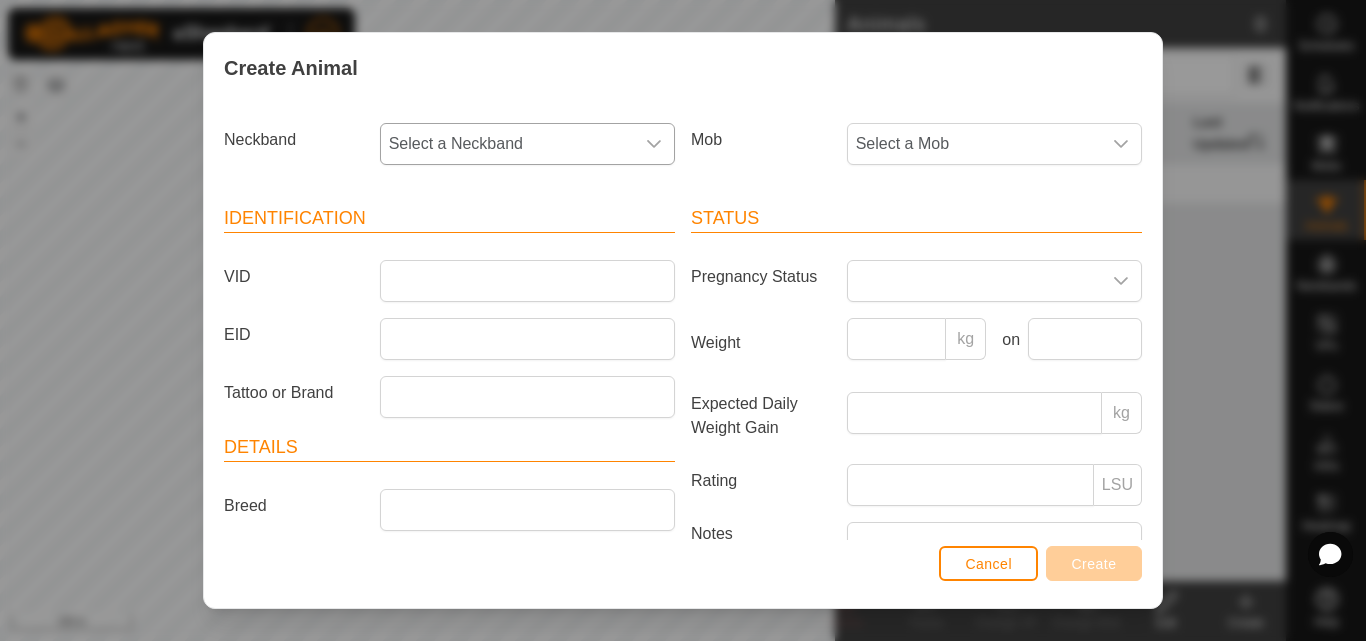 click 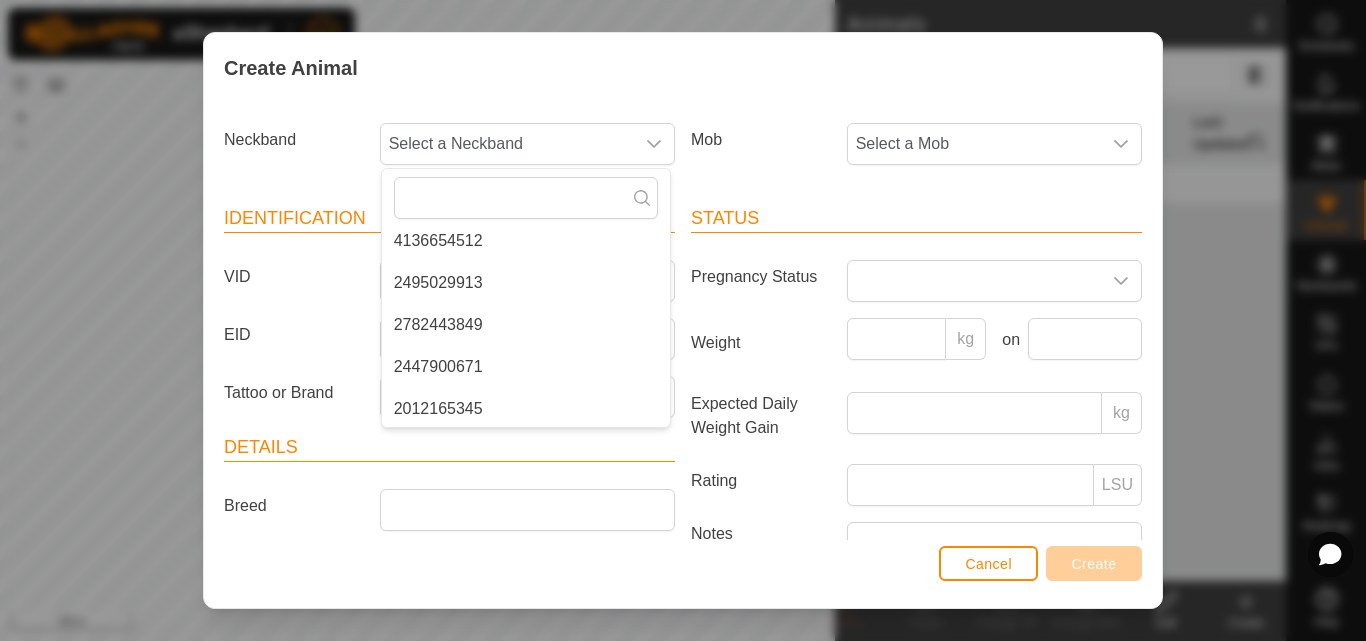scroll, scrollTop: 2446, scrollLeft: 0, axis: vertical 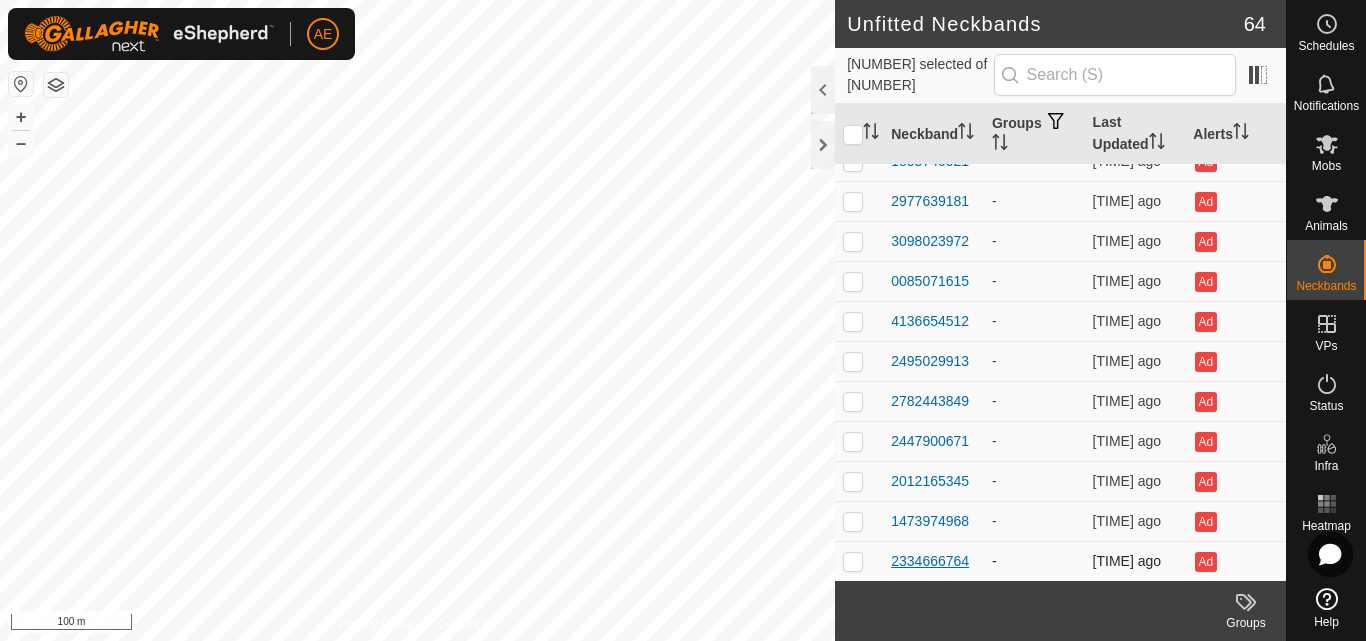 click on "2334666764" at bounding box center [930, 561] 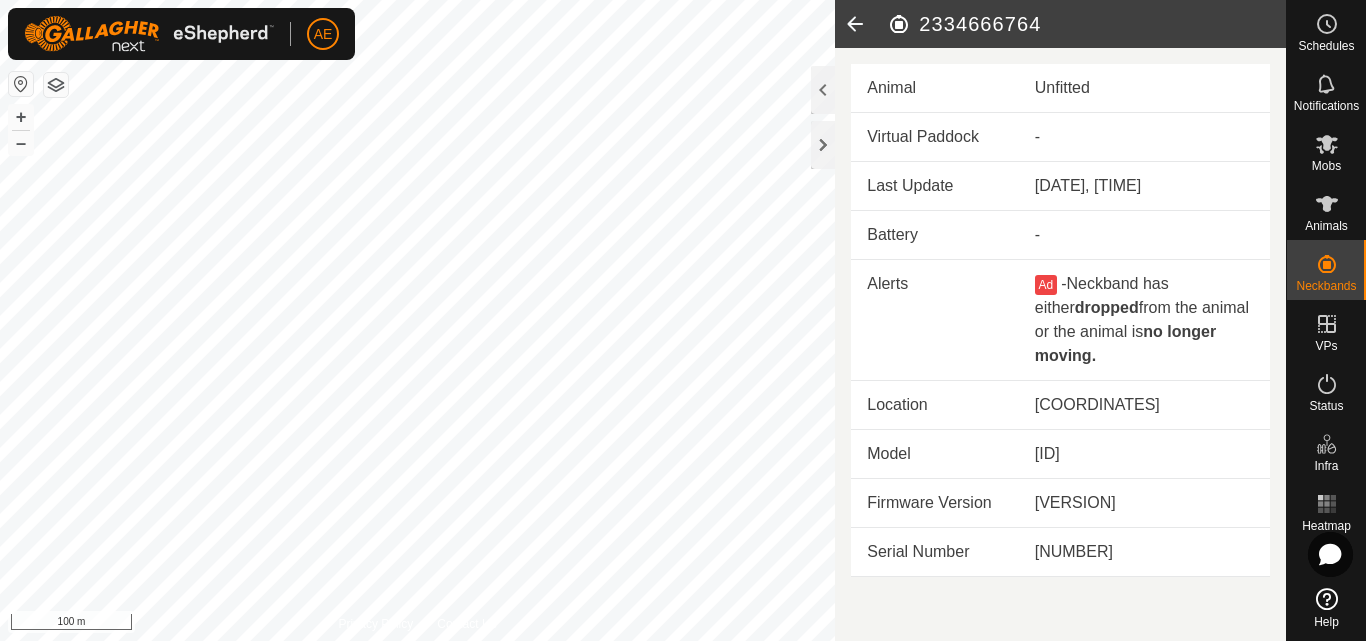 click 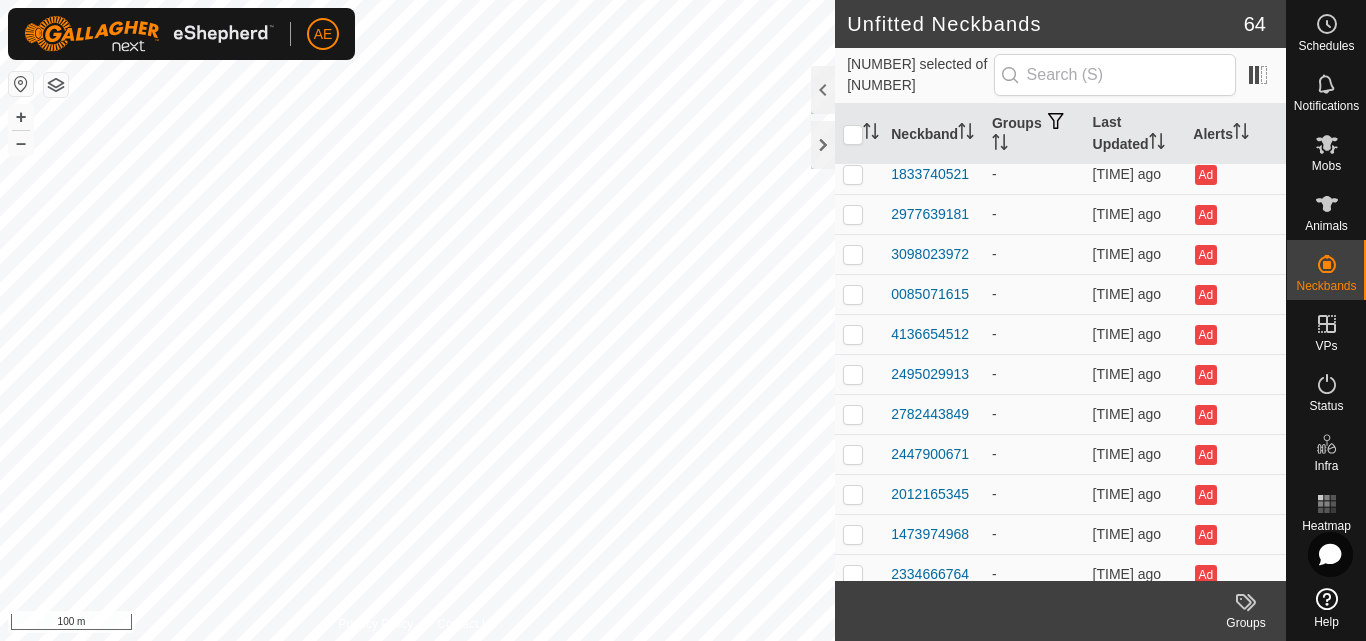 scroll, scrollTop: 2299, scrollLeft: 0, axis: vertical 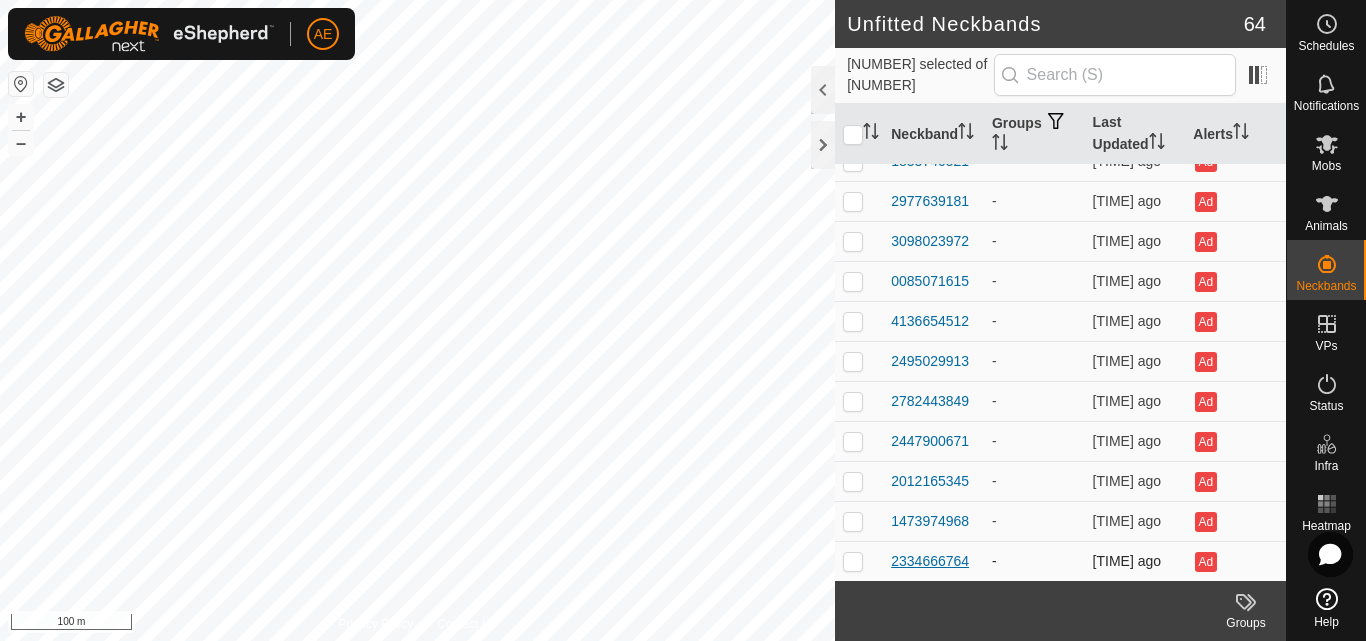 click on "2334666764" at bounding box center [930, 561] 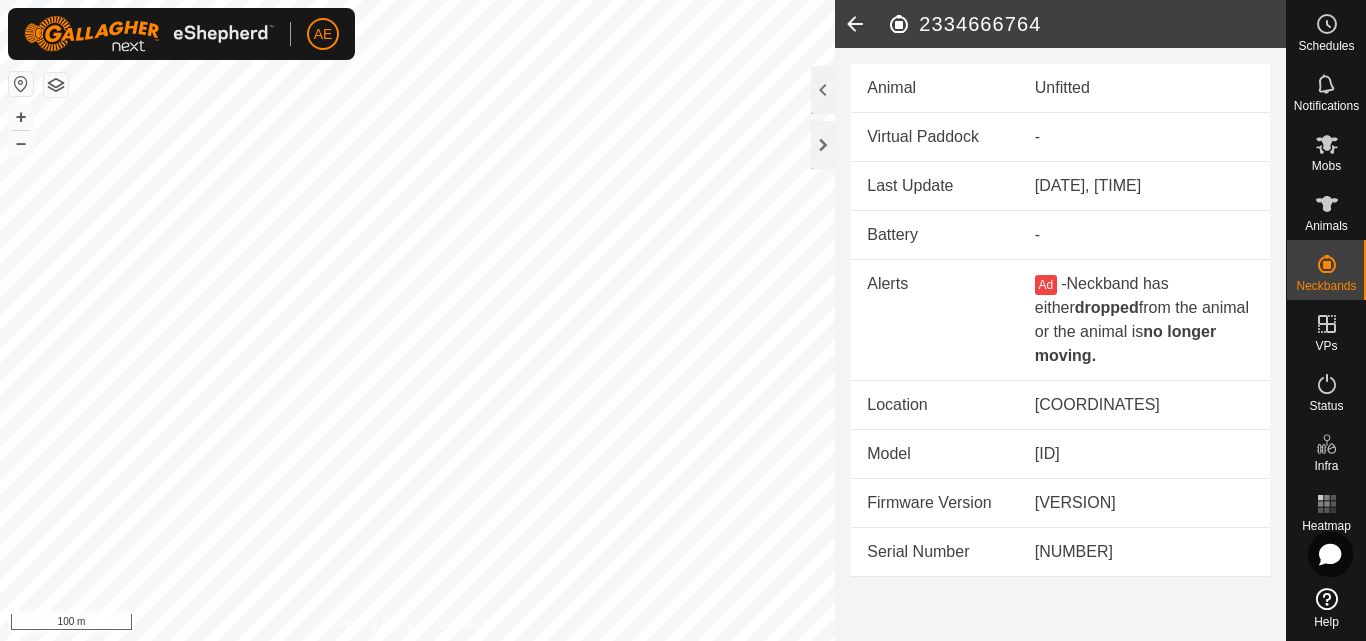 click on "[NUMBER]" at bounding box center [1144, 552] 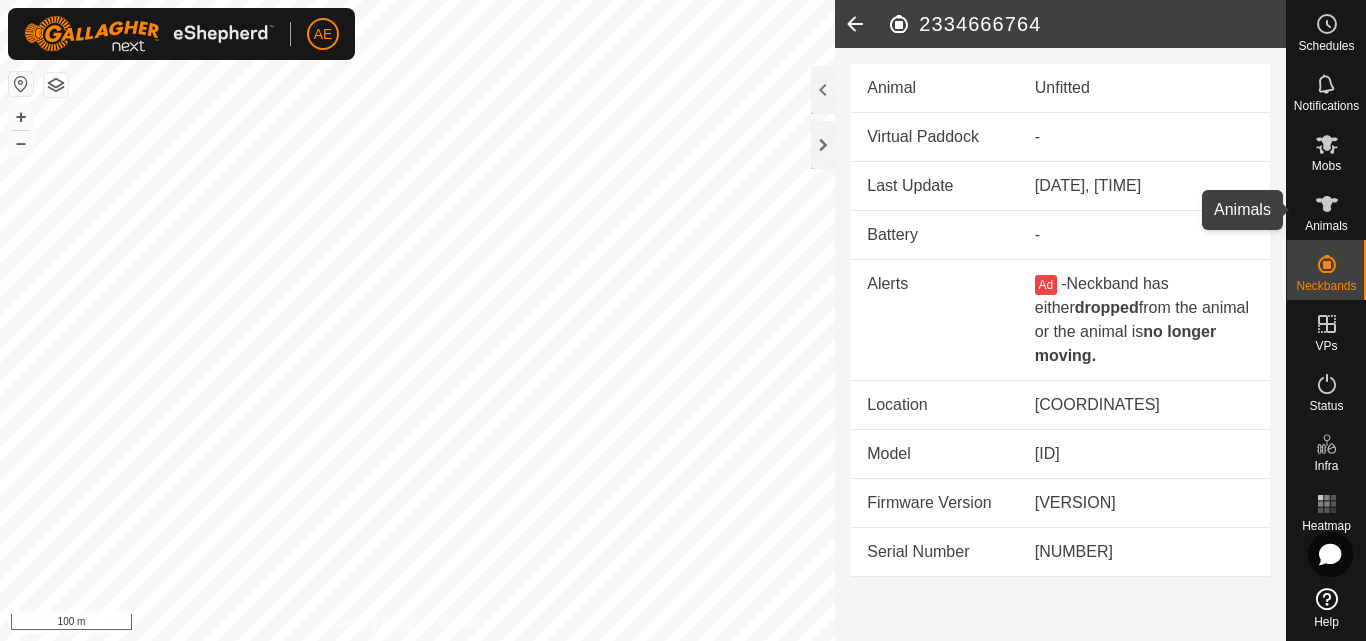 click 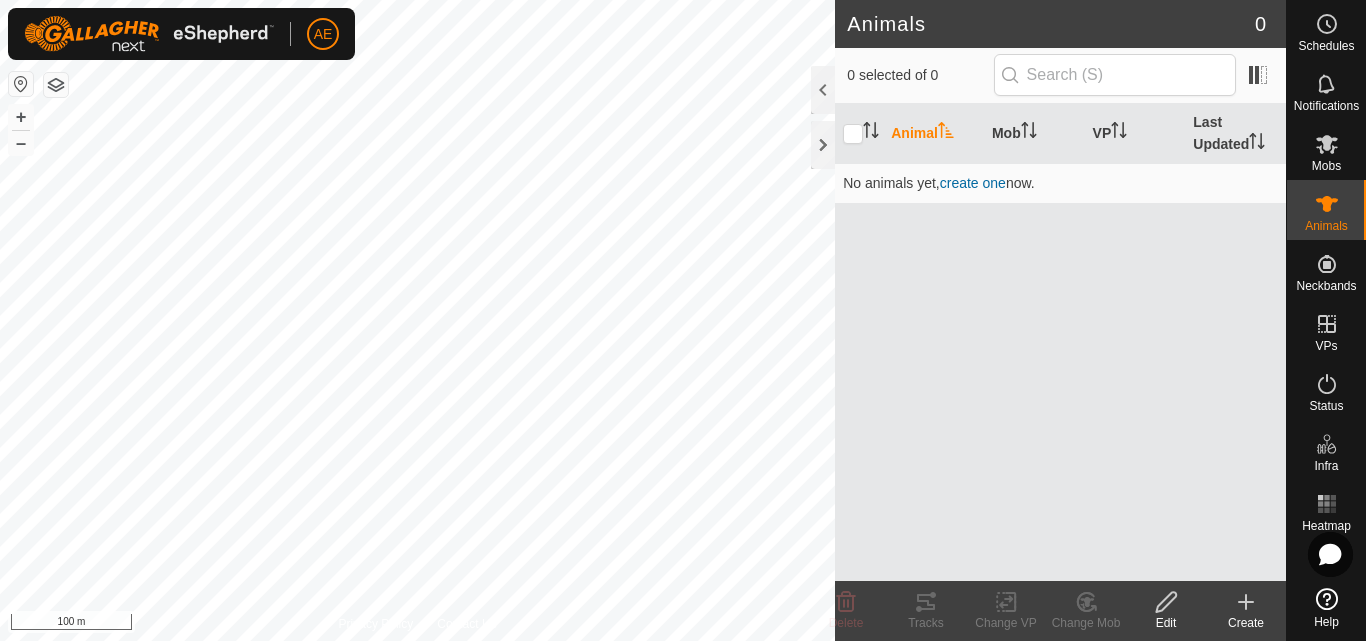 click 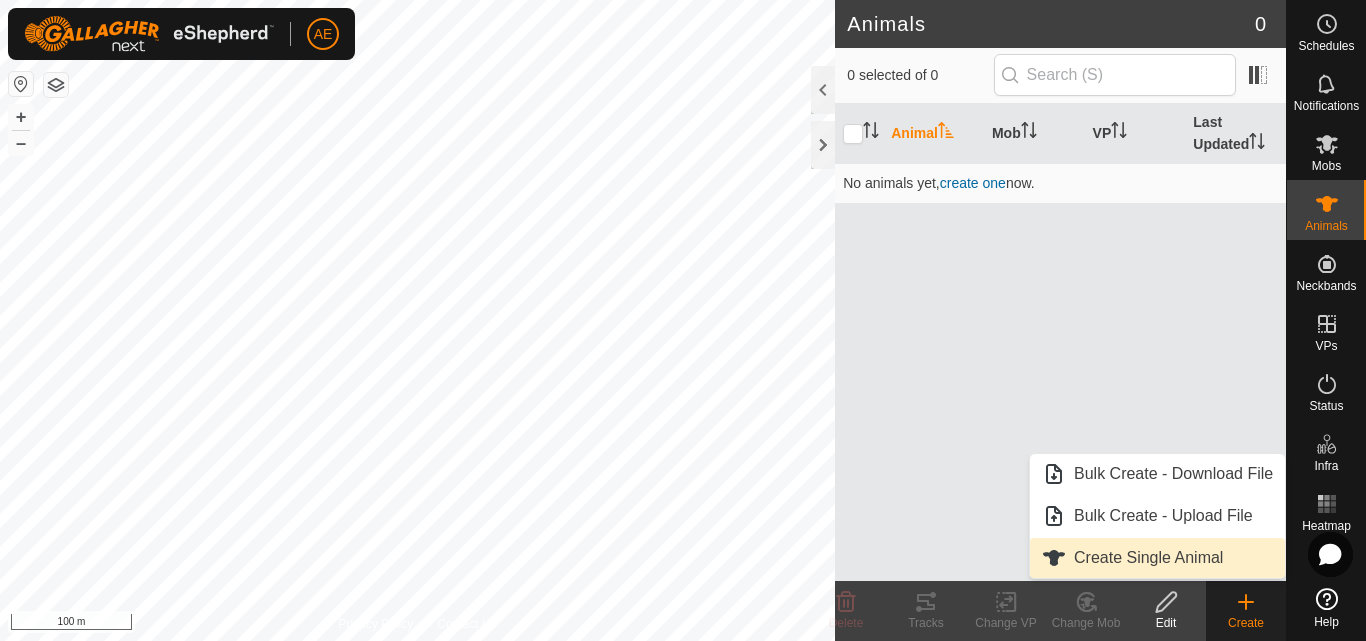 click on "Create Single Animal" at bounding box center (1157, 558) 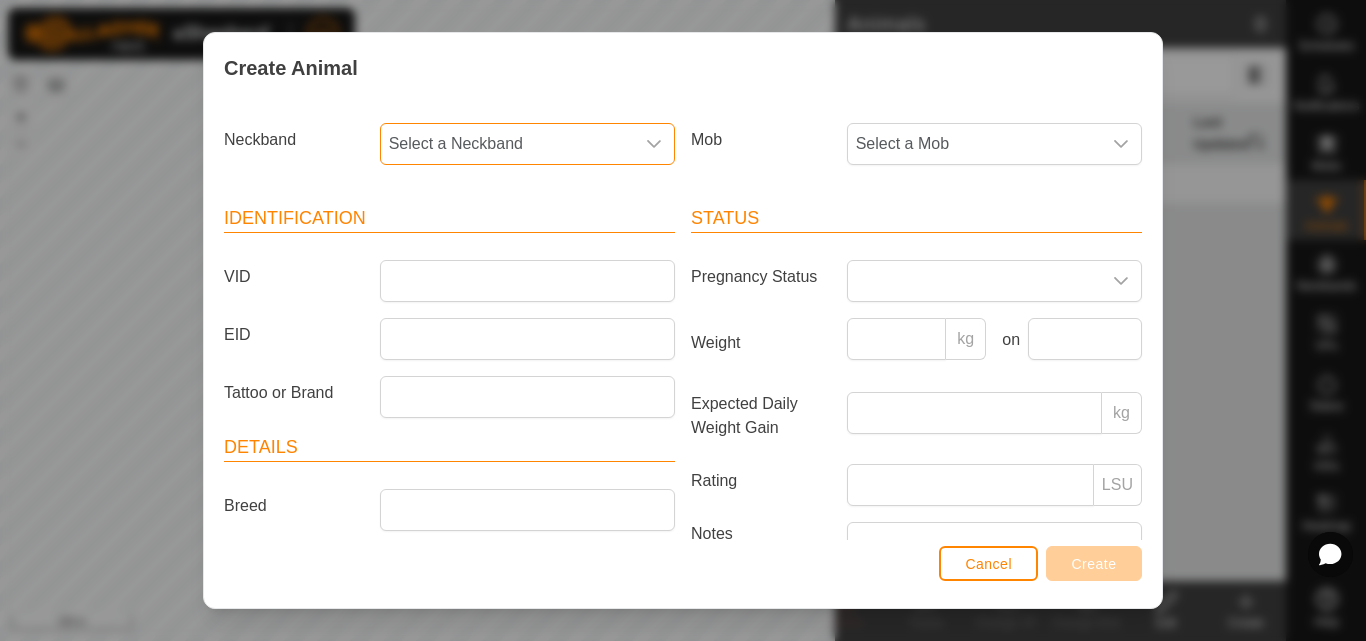 click on "Select a Neckband" at bounding box center [507, 144] 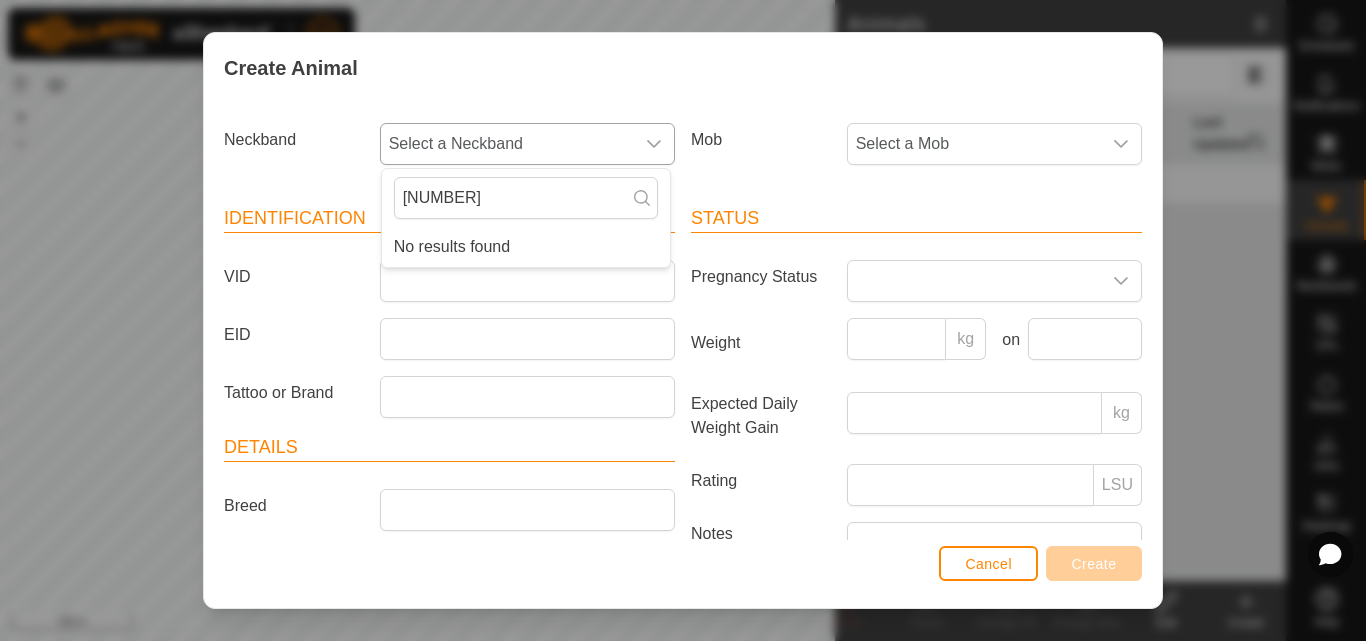 type on "[NUMBER]" 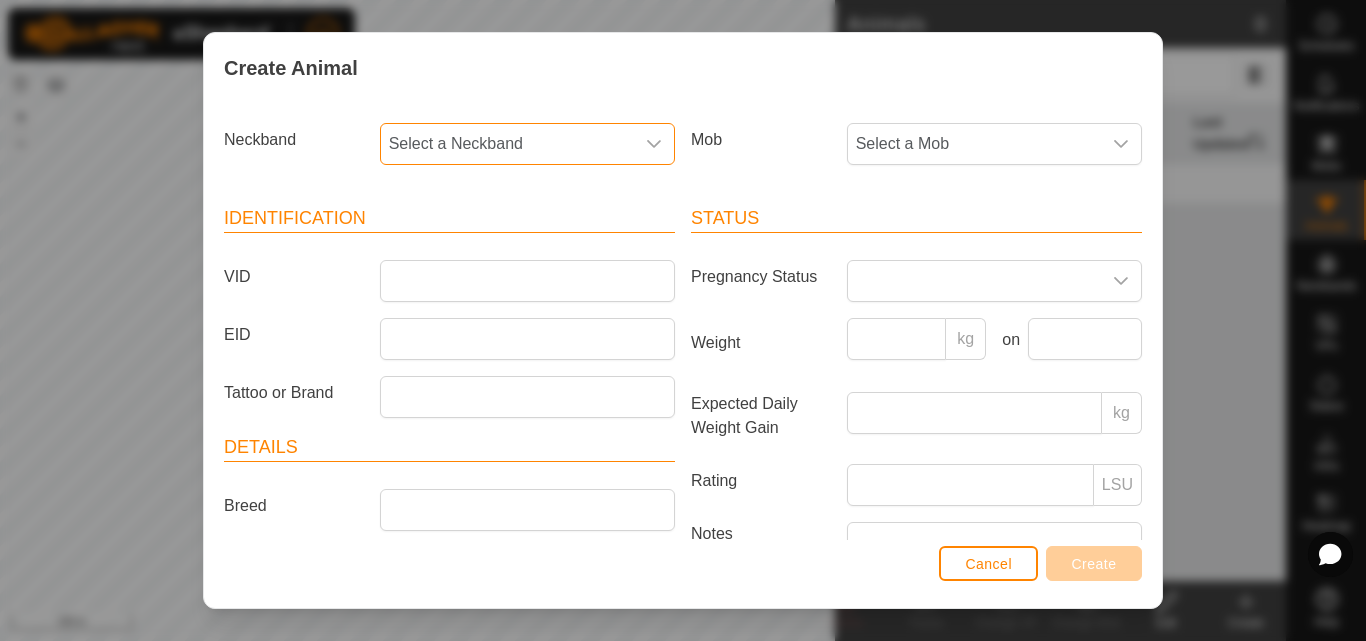 click 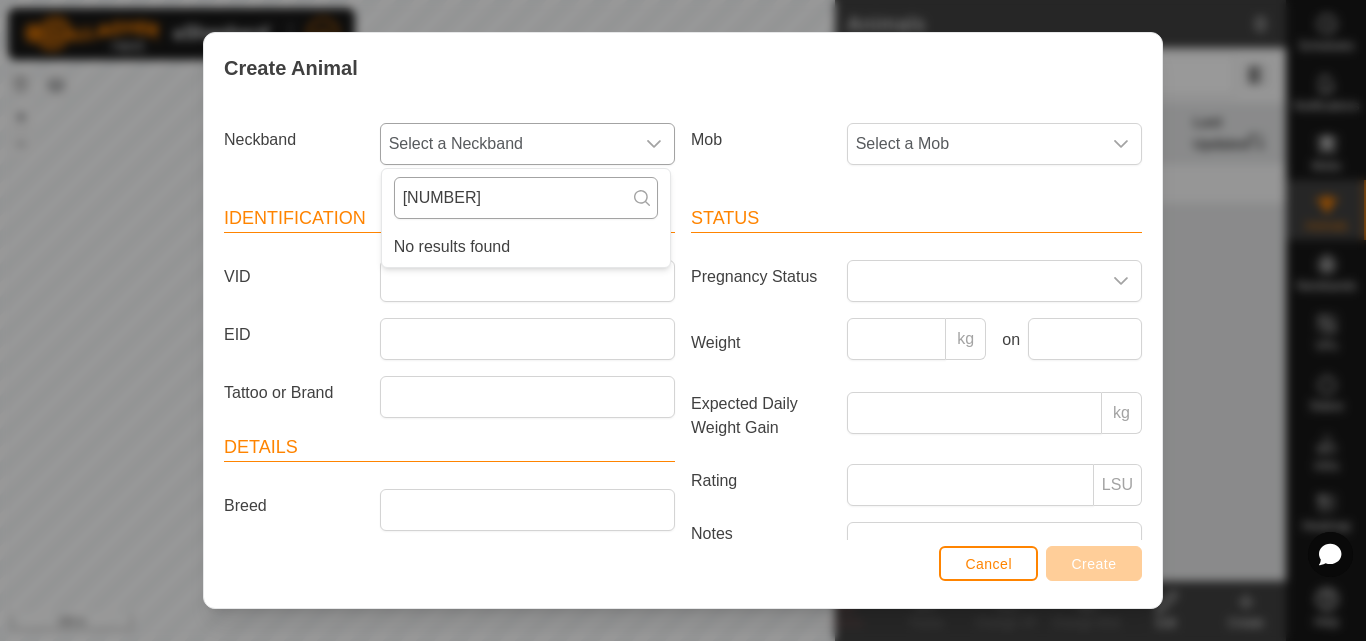 click on "[NUMBER]" at bounding box center [526, 198] 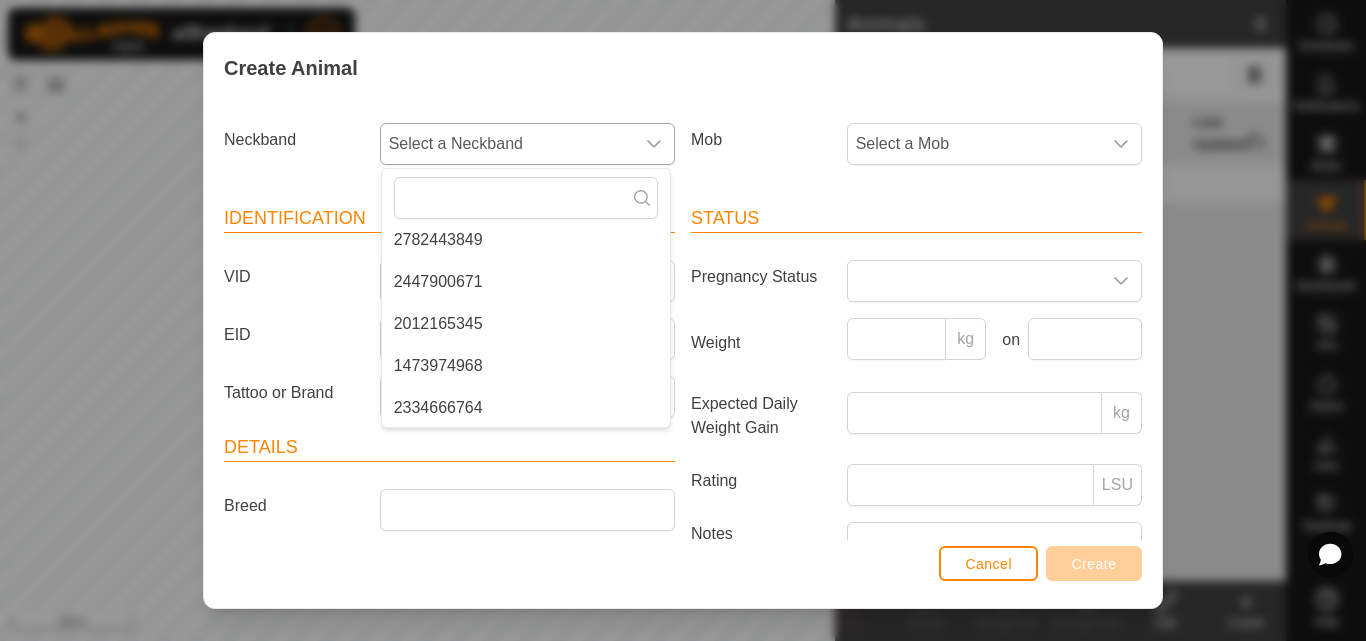 scroll, scrollTop: 2528, scrollLeft: 0, axis: vertical 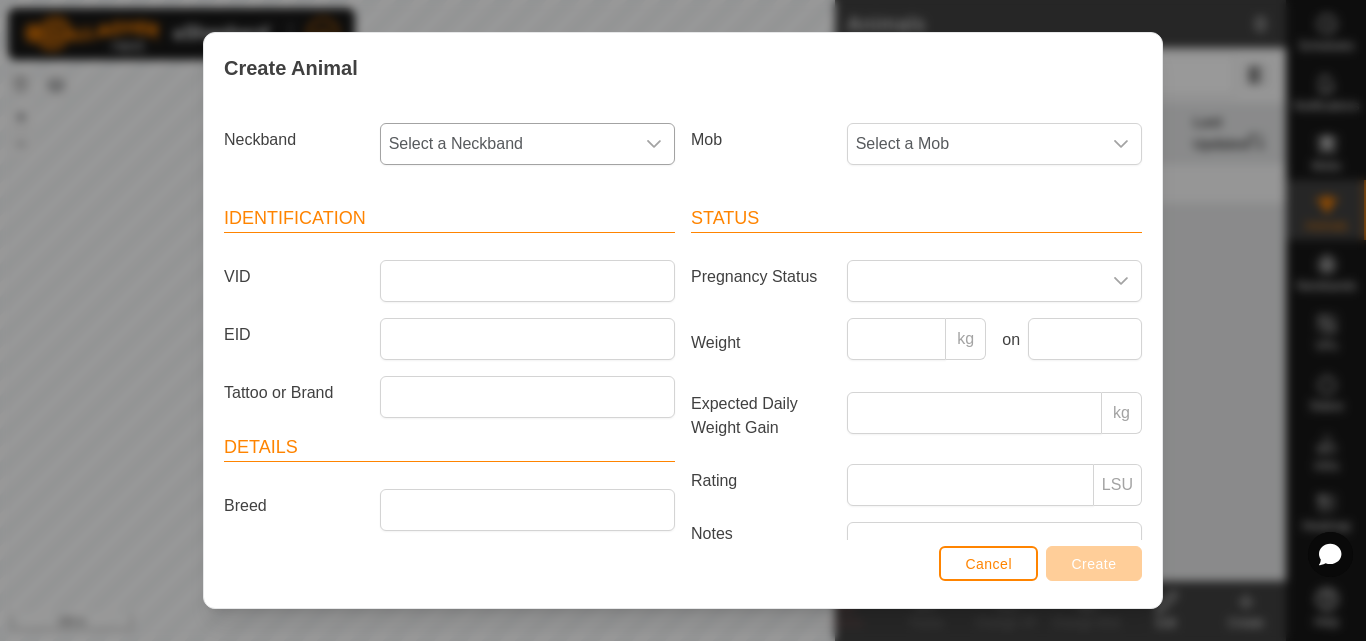 click on "Create Animal Neckband Select a Neckband Mob Select a Mob Identification VID EID Tattoo or Brand Details Breed Stock Class Birth Month Age - Status Pregnancy Status   Weight kg on Expected Daily Weight Gain kg Rating LSU Notes Cancel Create" at bounding box center (683, 320) 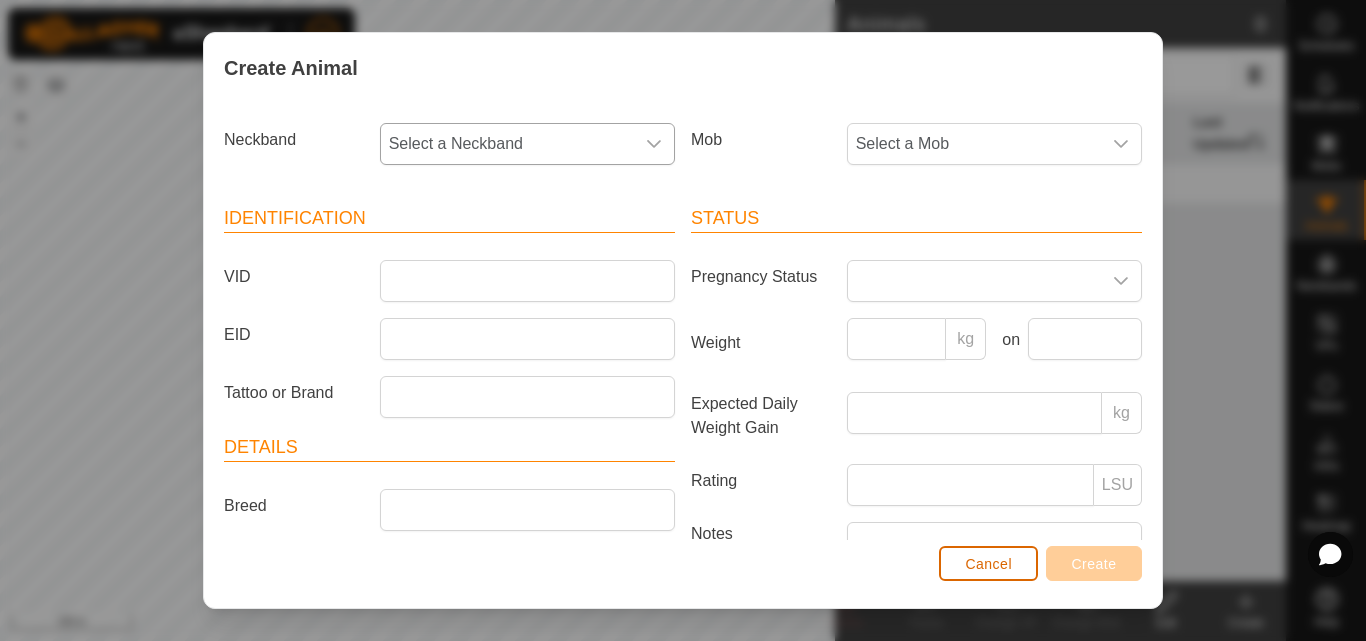 click on "Cancel" at bounding box center [988, 564] 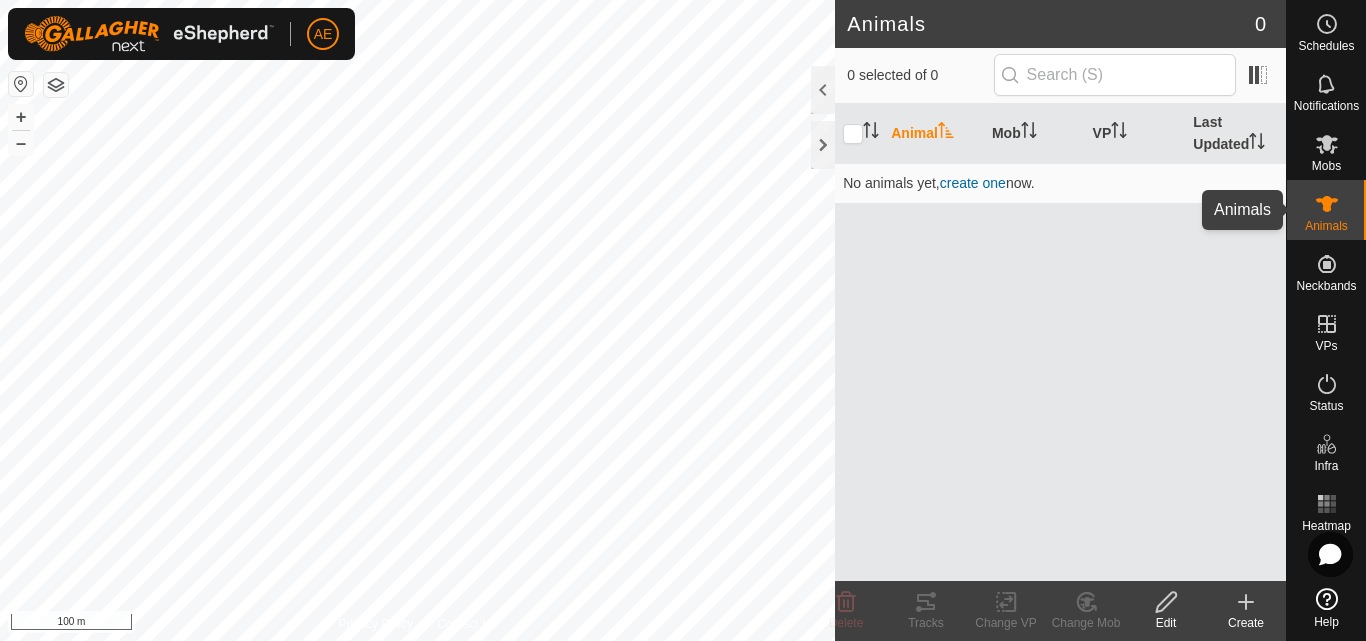 click 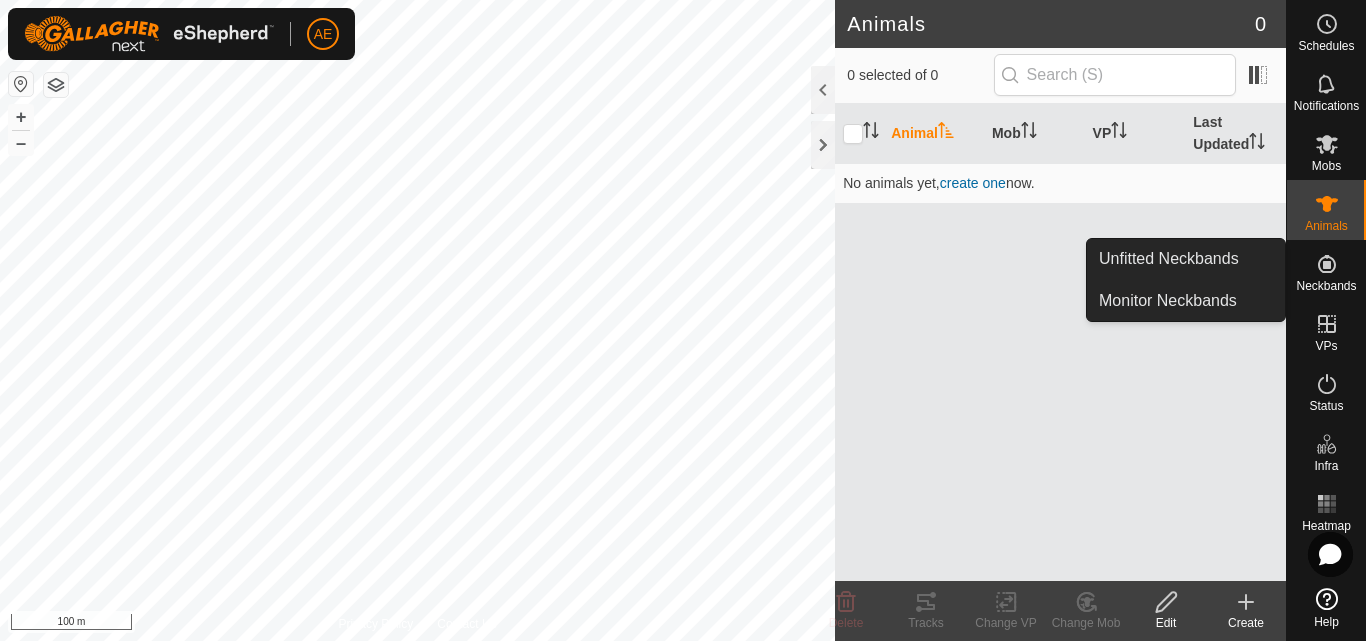 click on "Neckbands" at bounding box center [1326, 286] 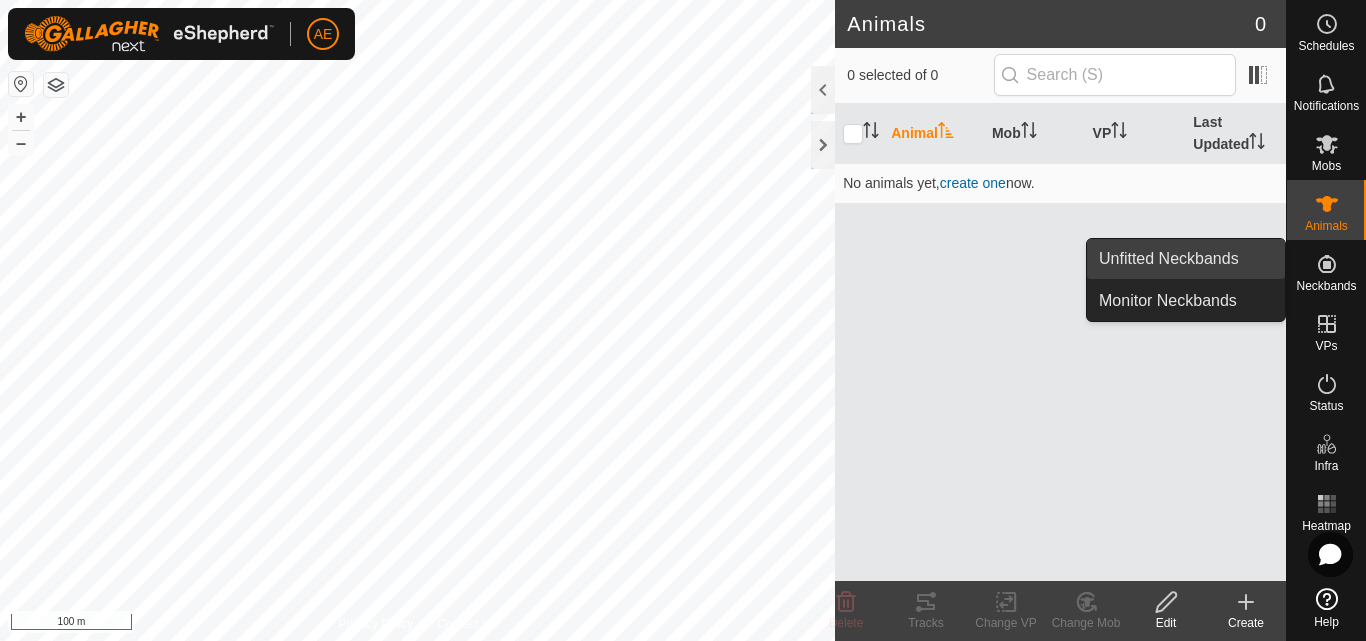 click on "Unfitted Neckbands" at bounding box center [1186, 259] 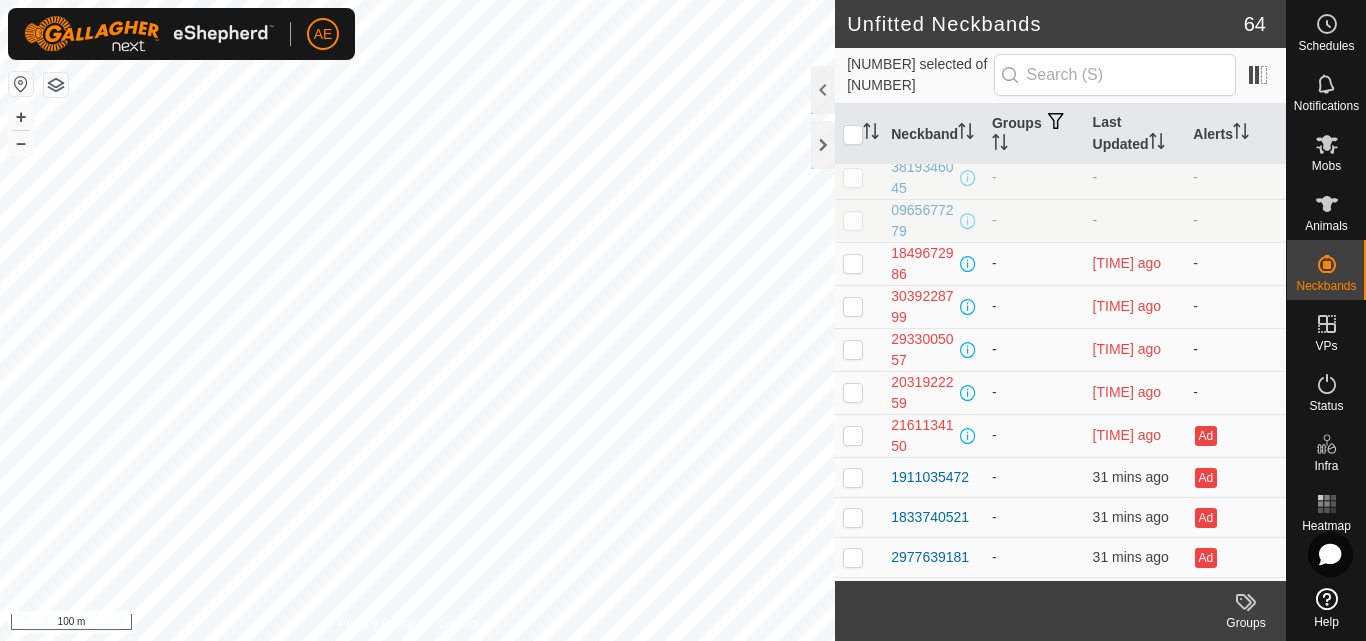 scroll, scrollTop: 2299, scrollLeft: 0, axis: vertical 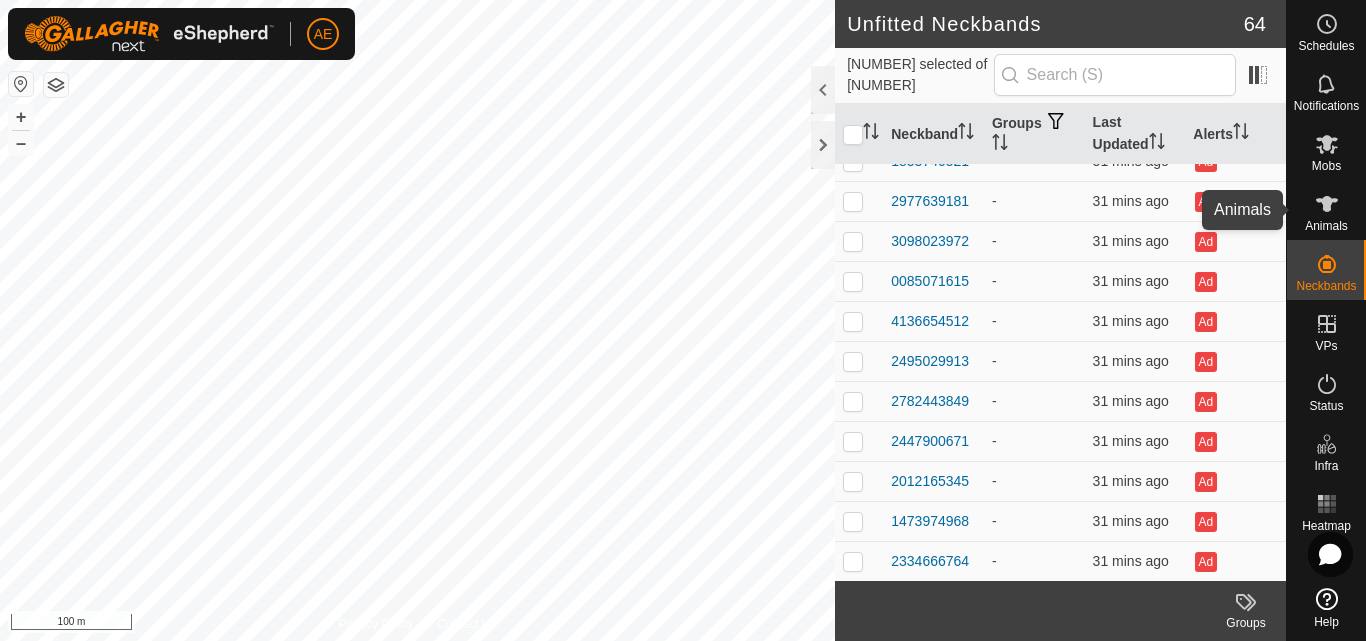 click on "Animals" at bounding box center [1326, 210] 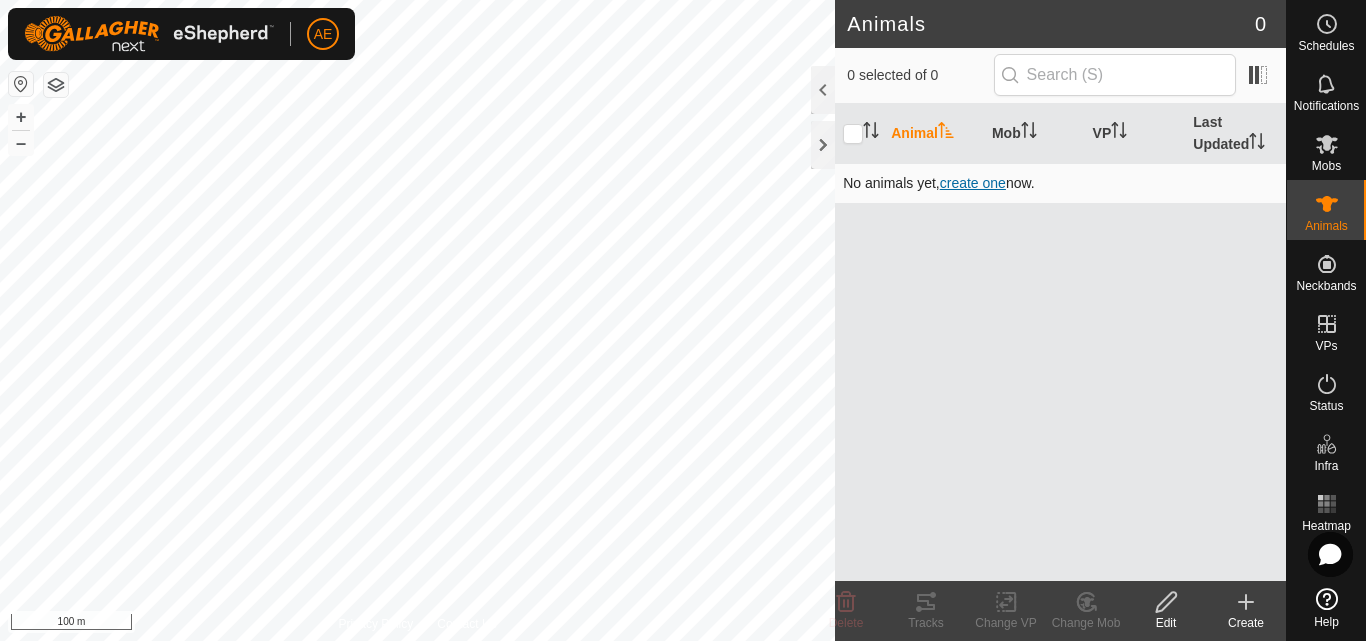 click on "create one" at bounding box center [973, 183] 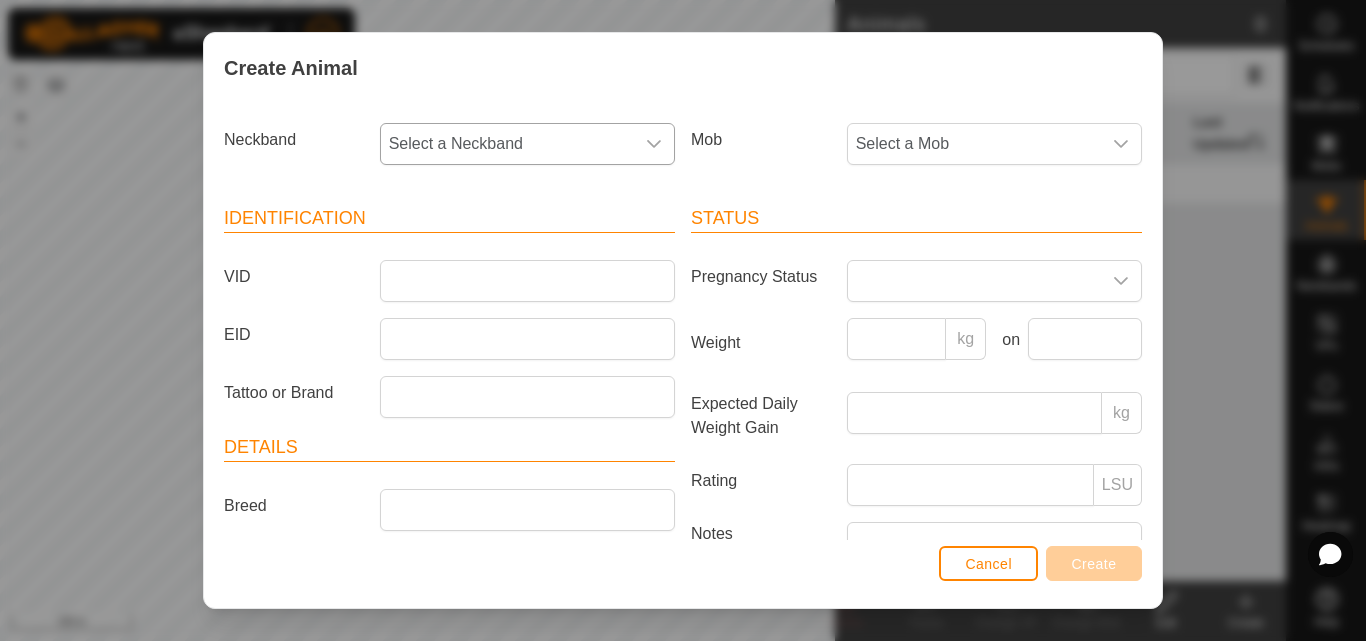 click on "Select a Neckband" at bounding box center [507, 144] 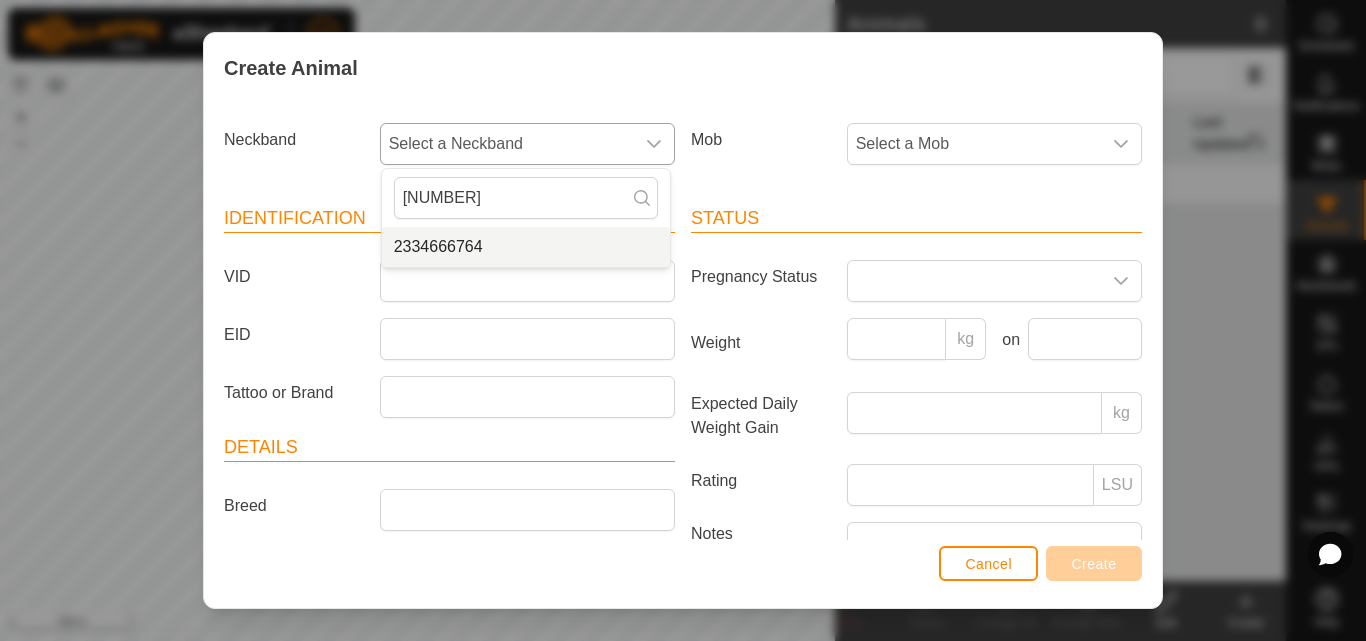 type on "[NUMBER]" 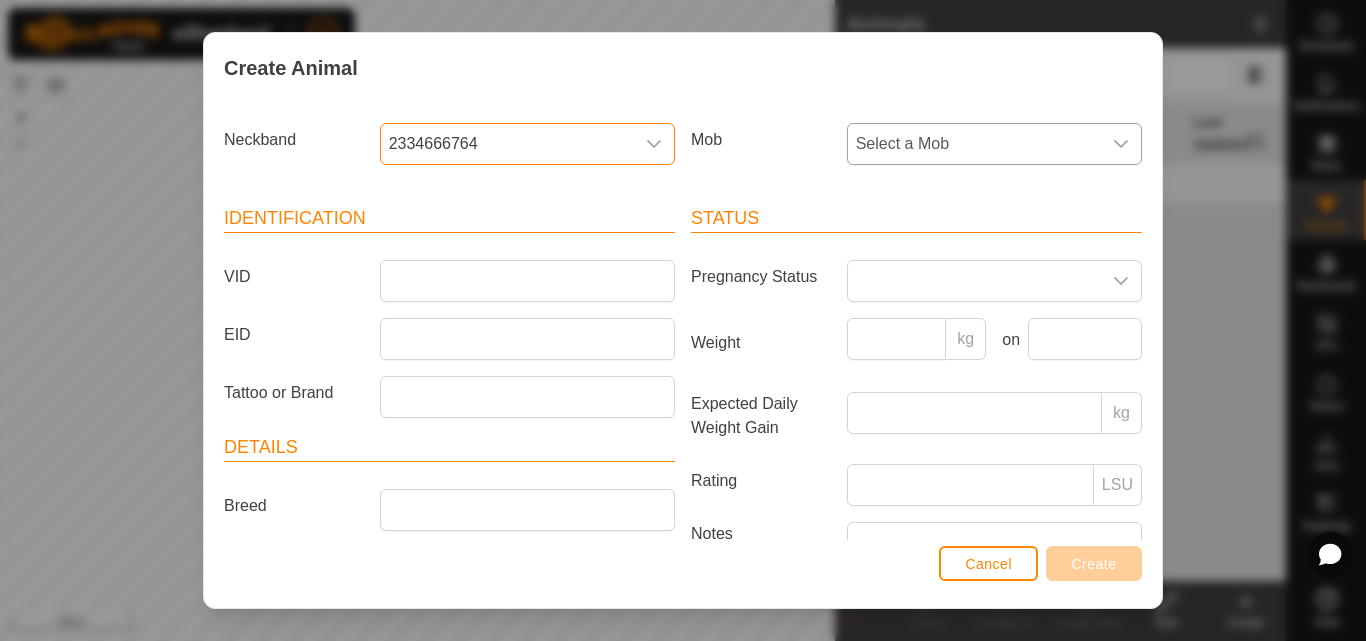 click 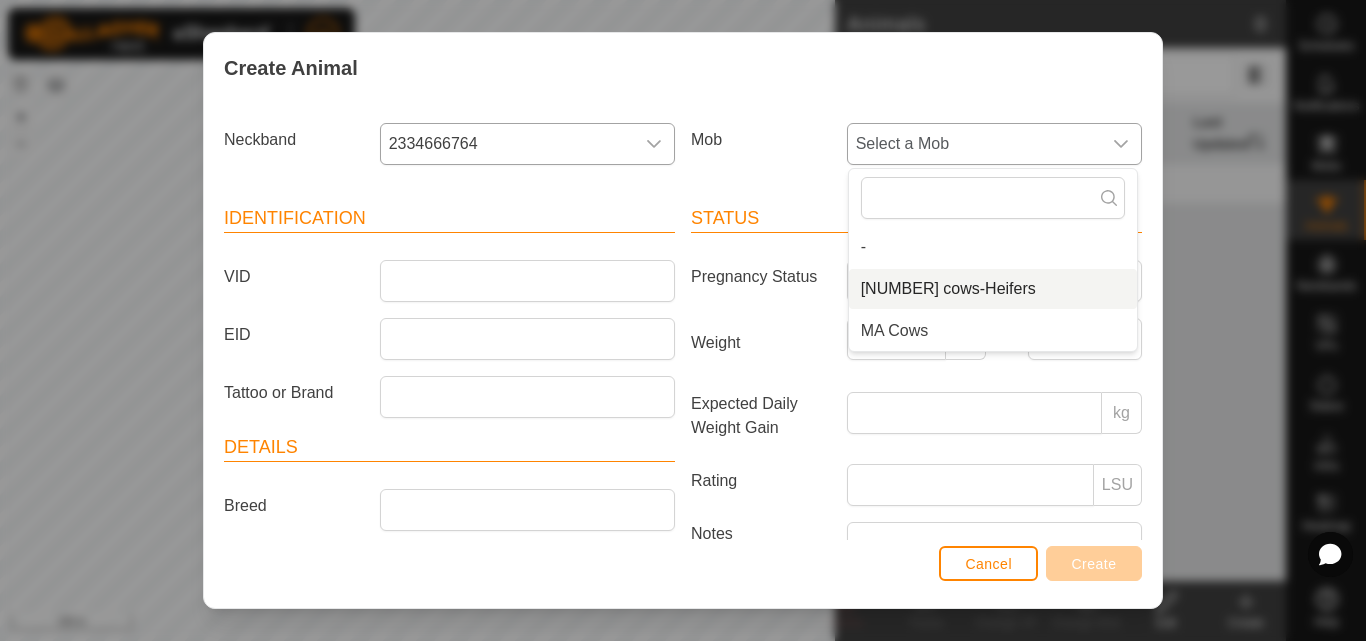 click on "[NUMBER] cows-Heifers" at bounding box center [993, 289] 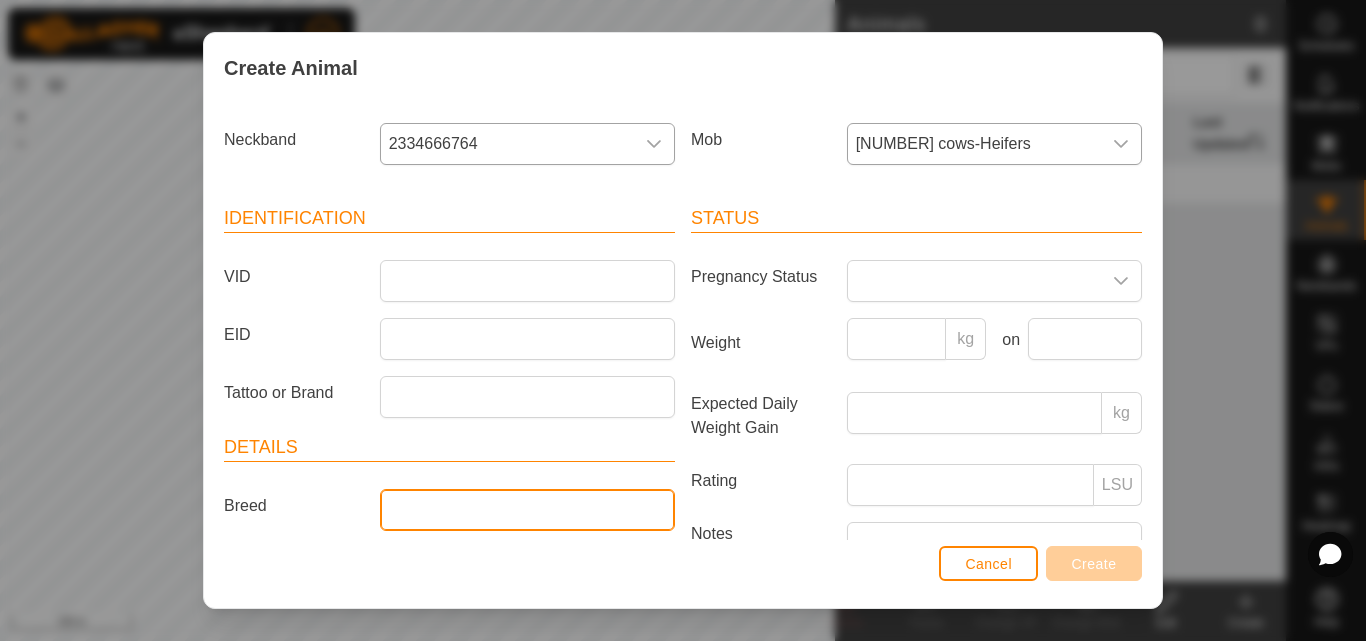 click on "Breed" at bounding box center [527, 510] 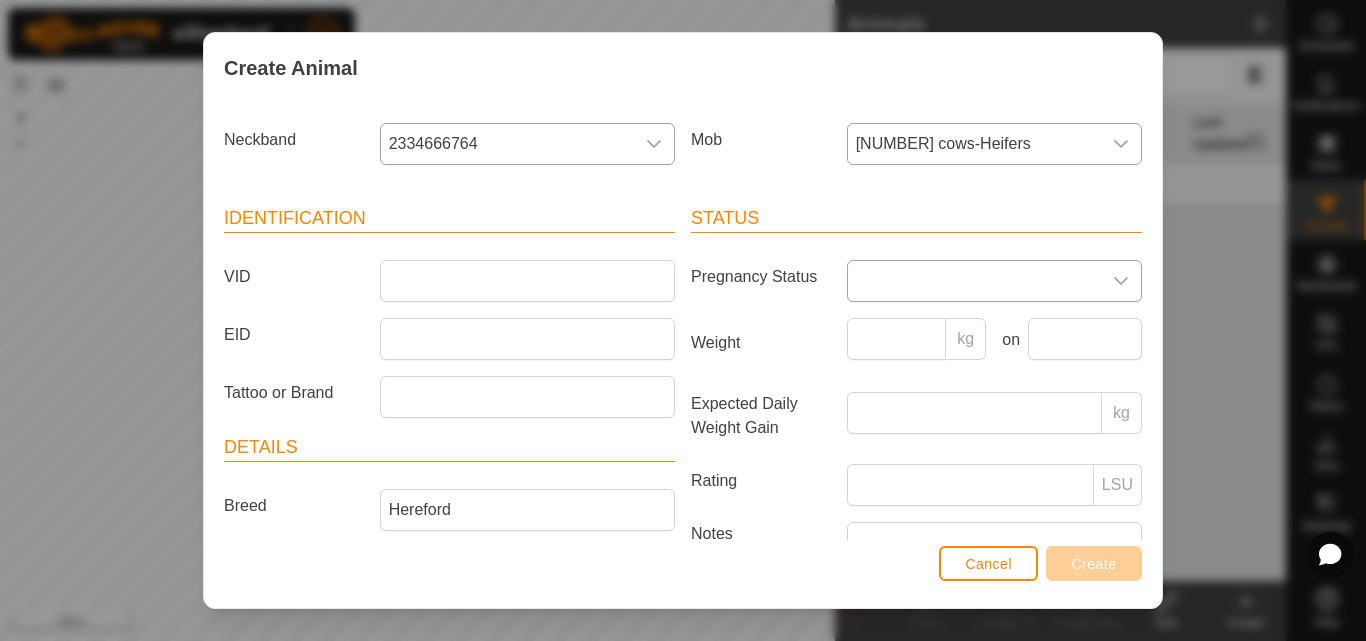 click at bounding box center (1121, 281) 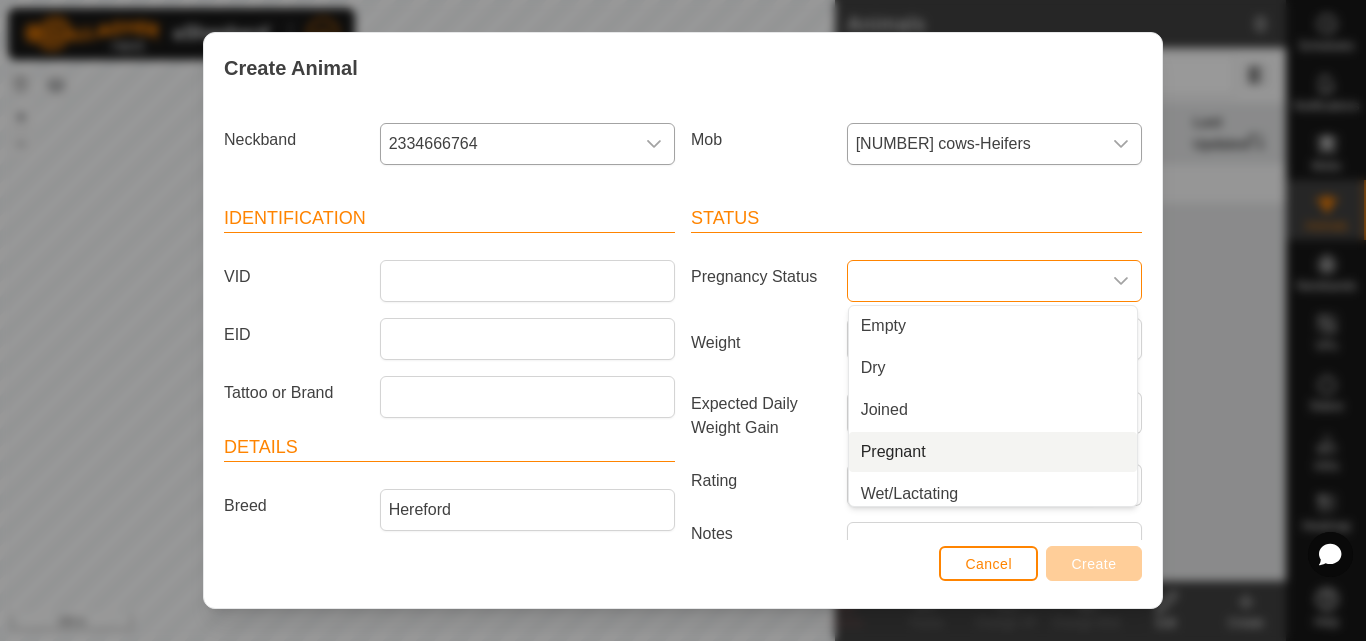 click on "Pregnant" at bounding box center [993, 452] 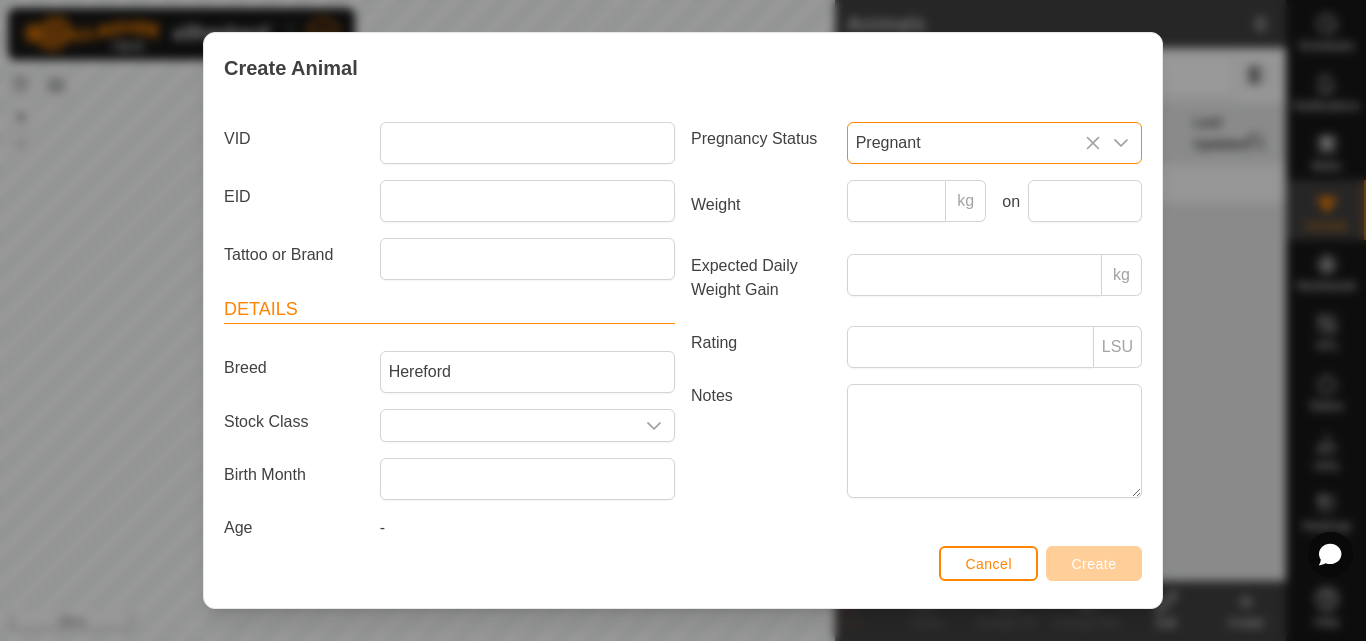 scroll, scrollTop: 170, scrollLeft: 0, axis: vertical 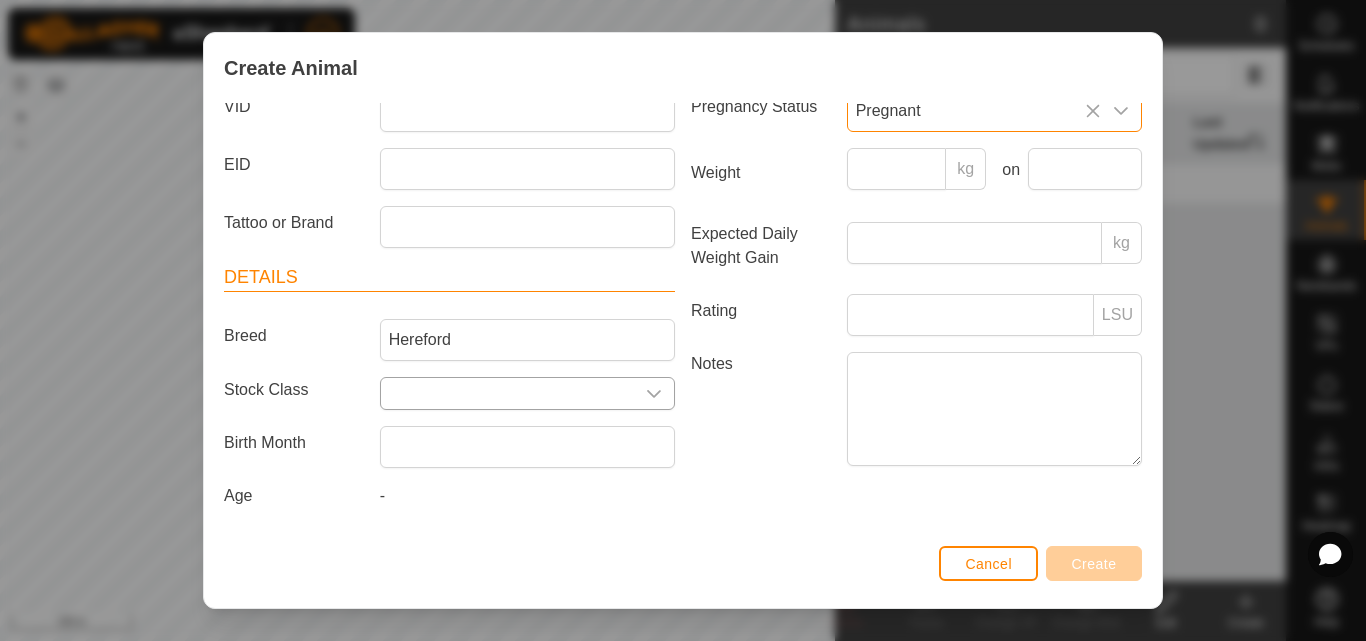 click at bounding box center [654, 393] 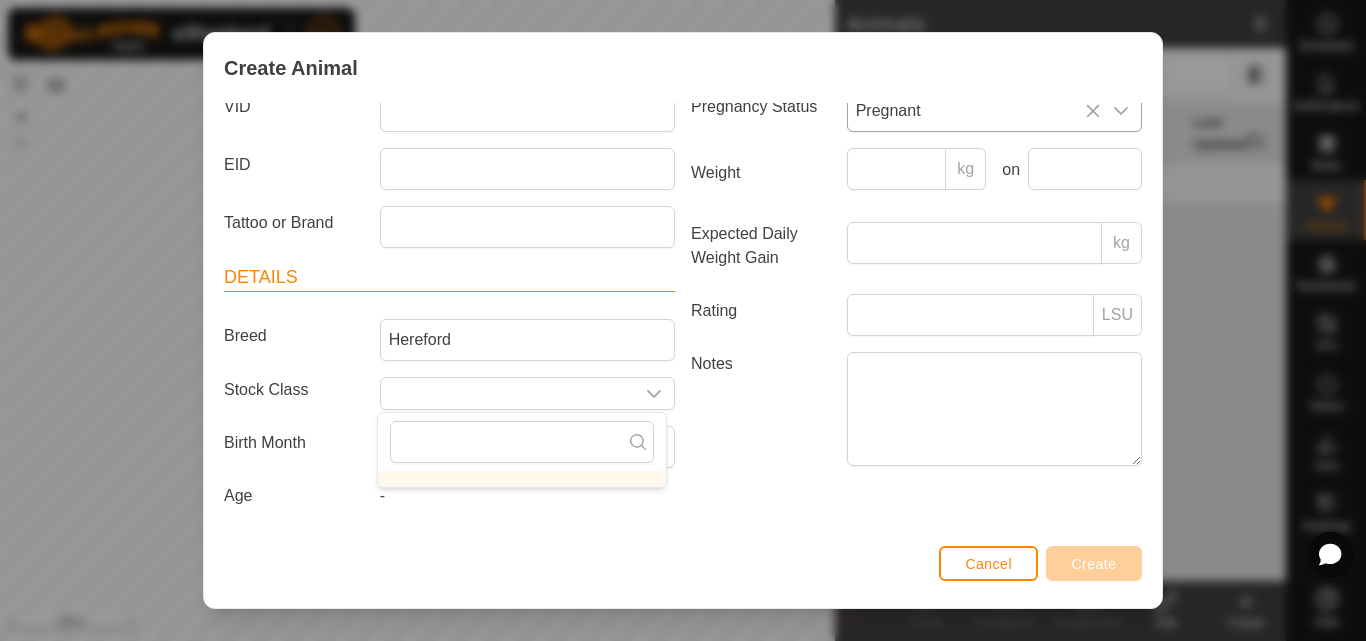 click on "Status Pregnancy Status Pregnant Weight kg on Expected Daily Weight Gain kg Rating LSU Notes" at bounding box center [916, 275] 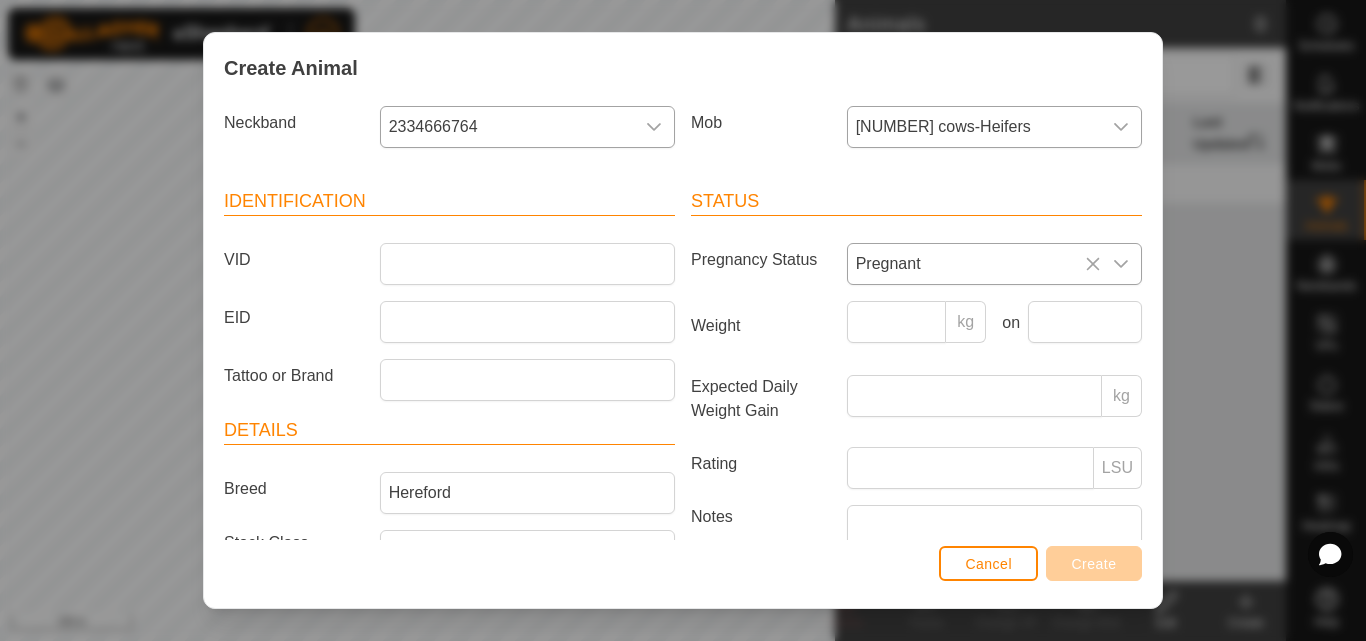 scroll, scrollTop: 0, scrollLeft: 0, axis: both 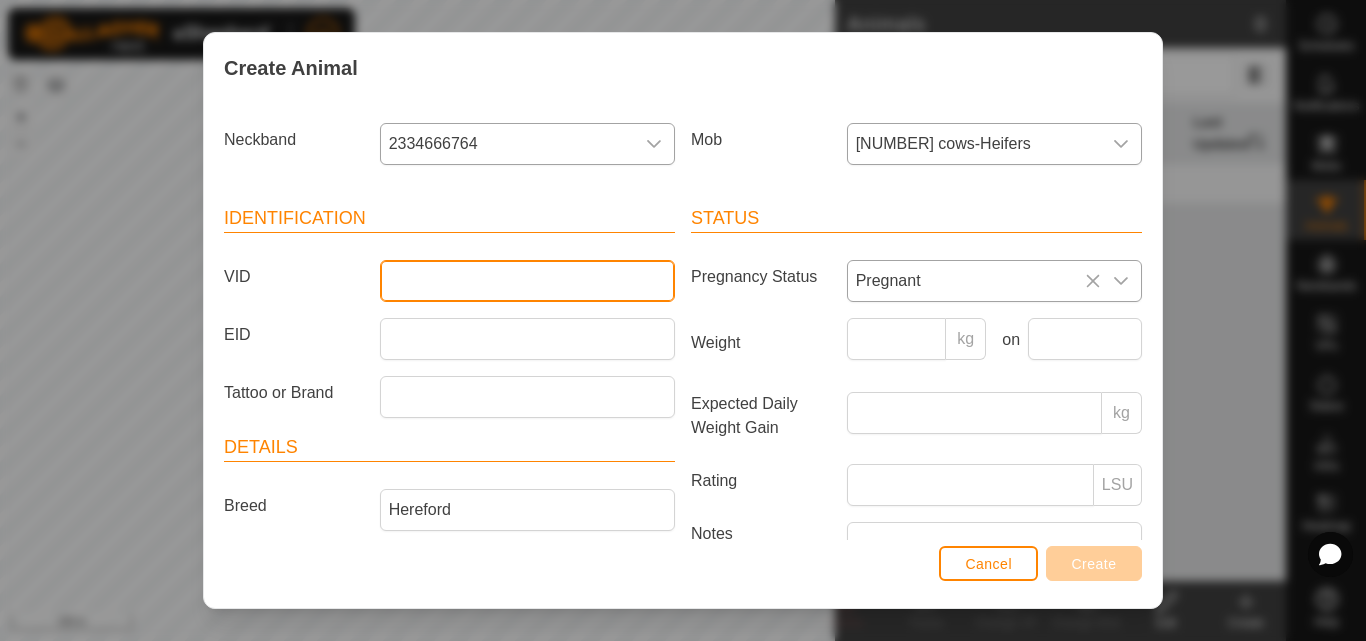 click on "VID" at bounding box center [527, 281] 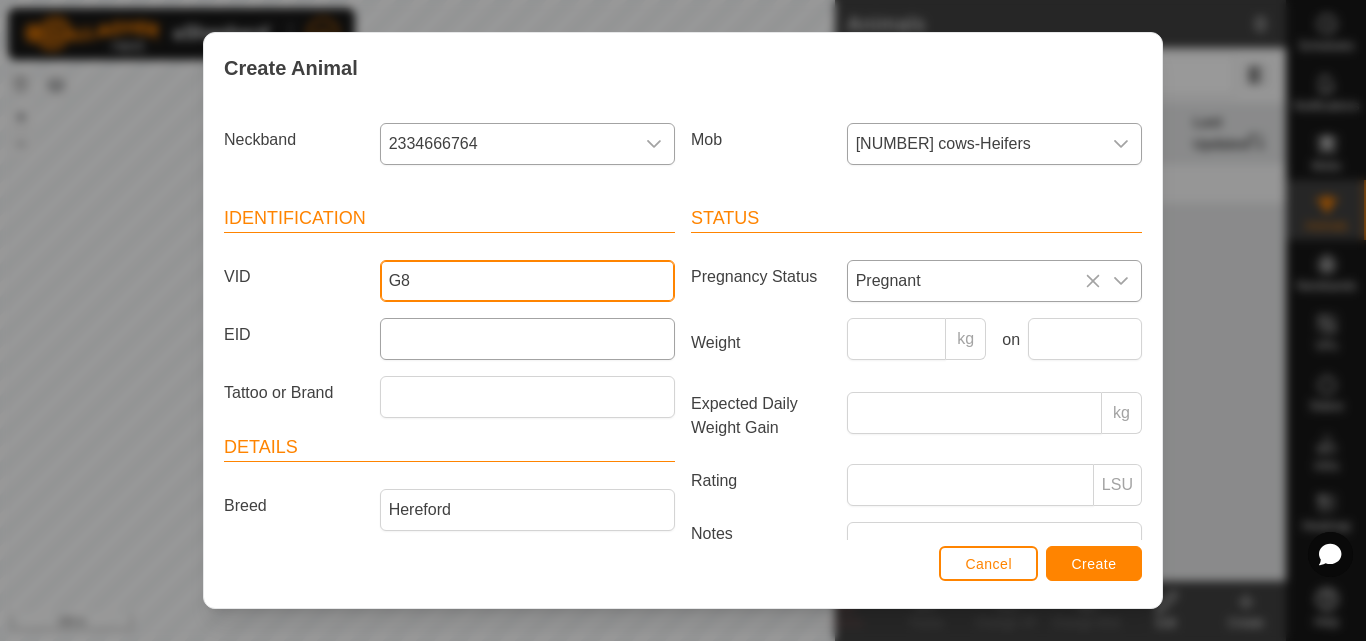 type on "G" 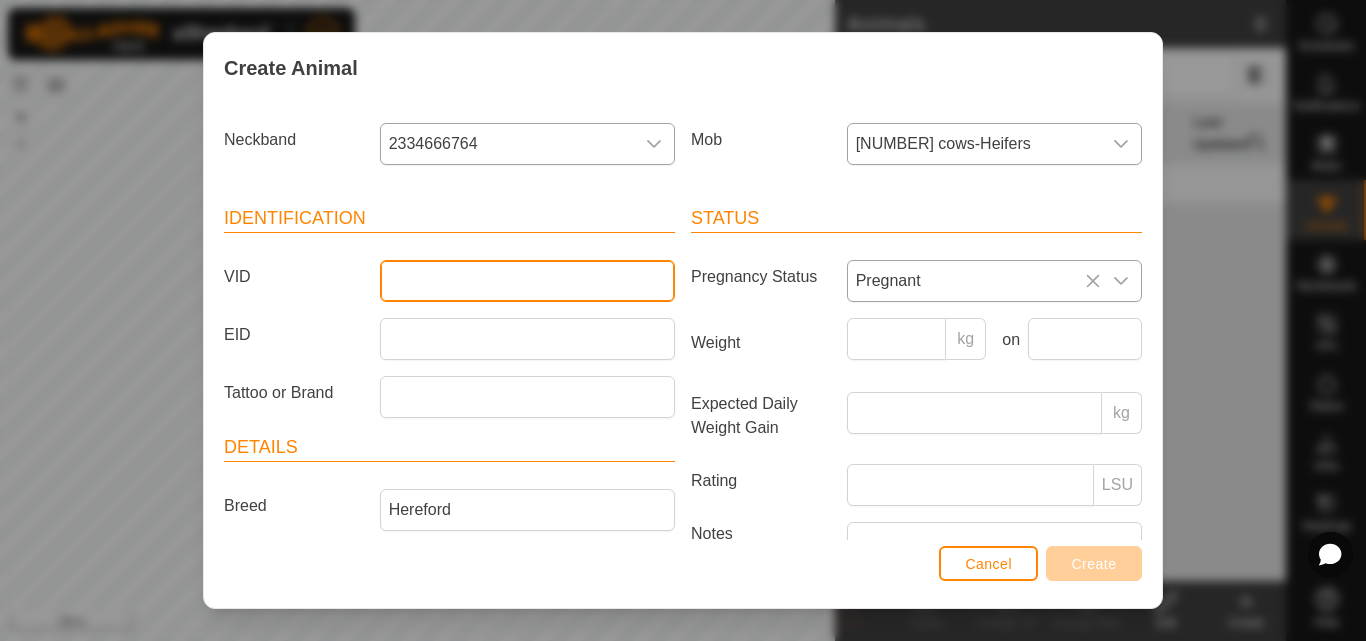 type 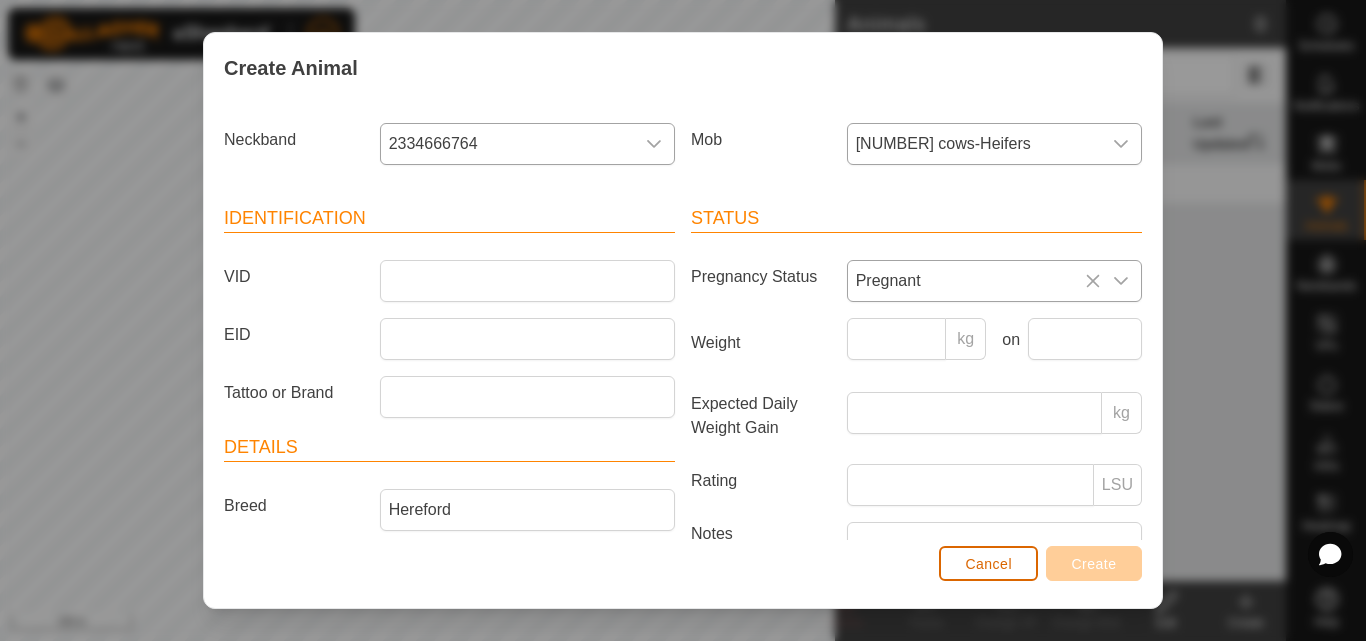 click on "Cancel" at bounding box center (988, 564) 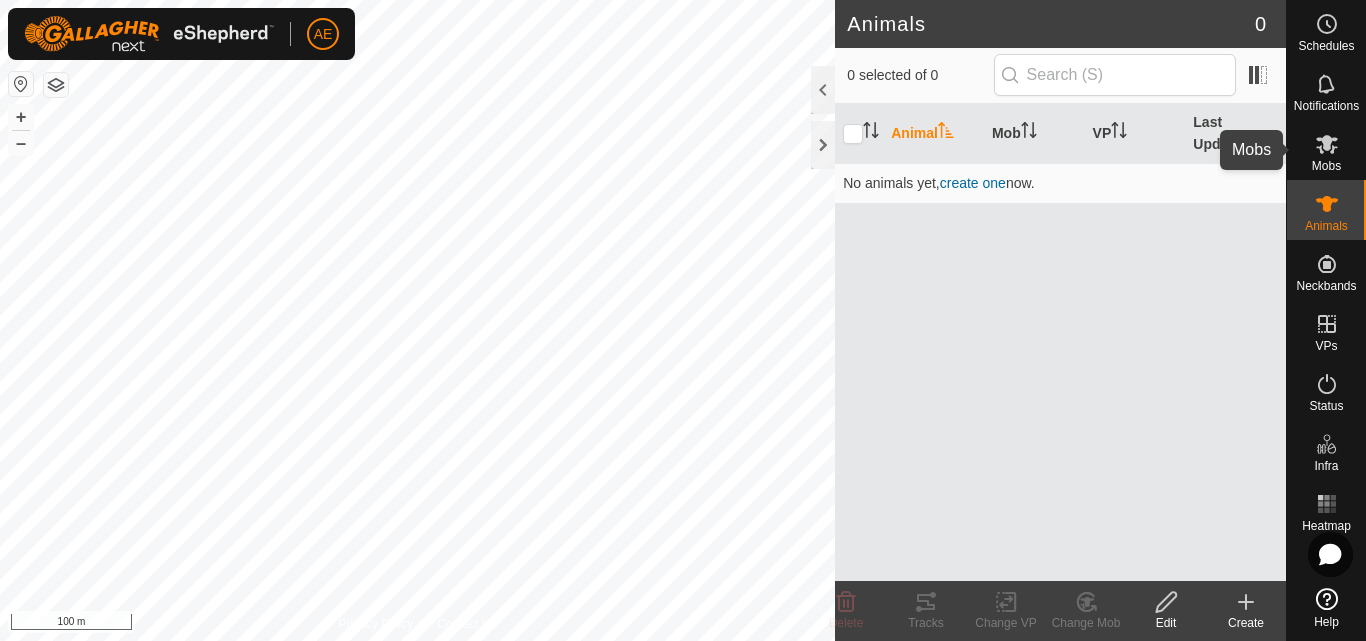 click 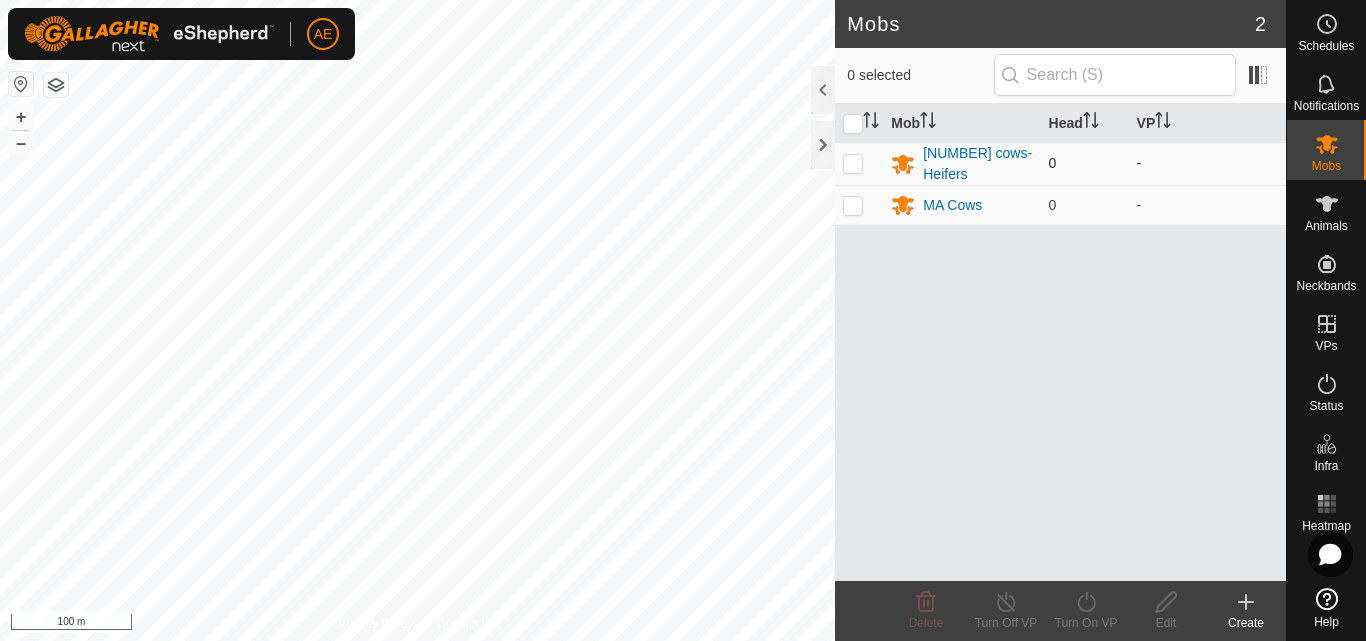 click at bounding box center (853, 163) 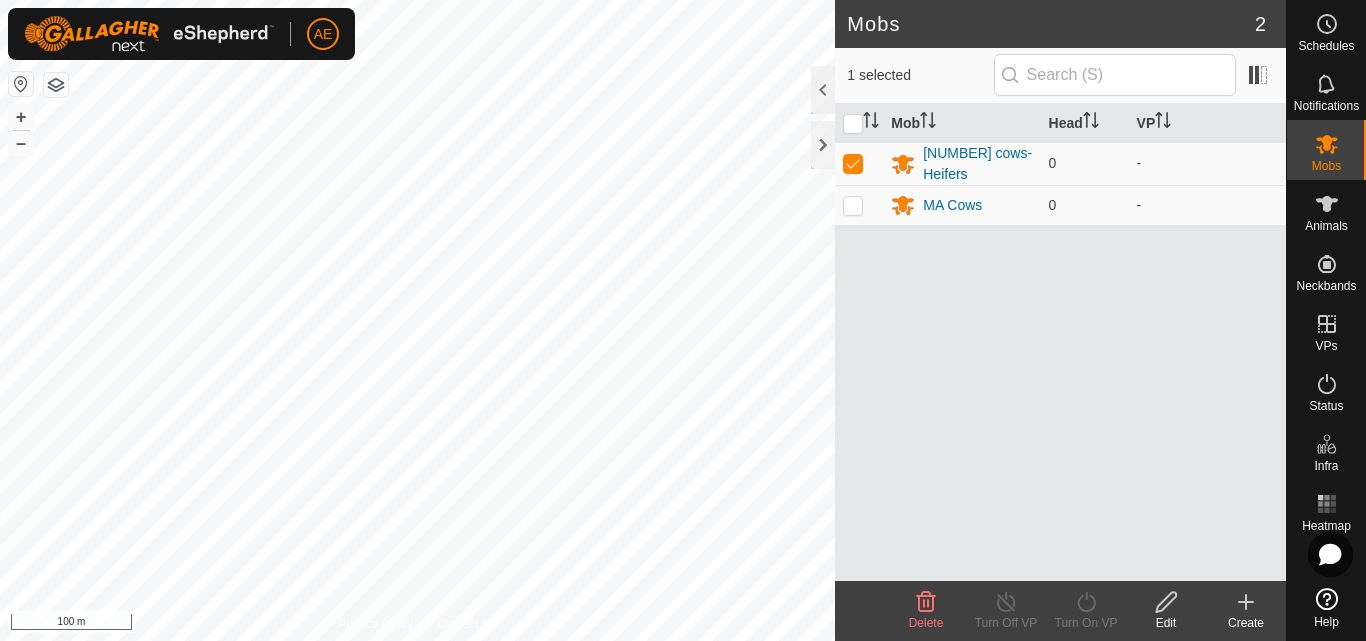 click on "Edit" 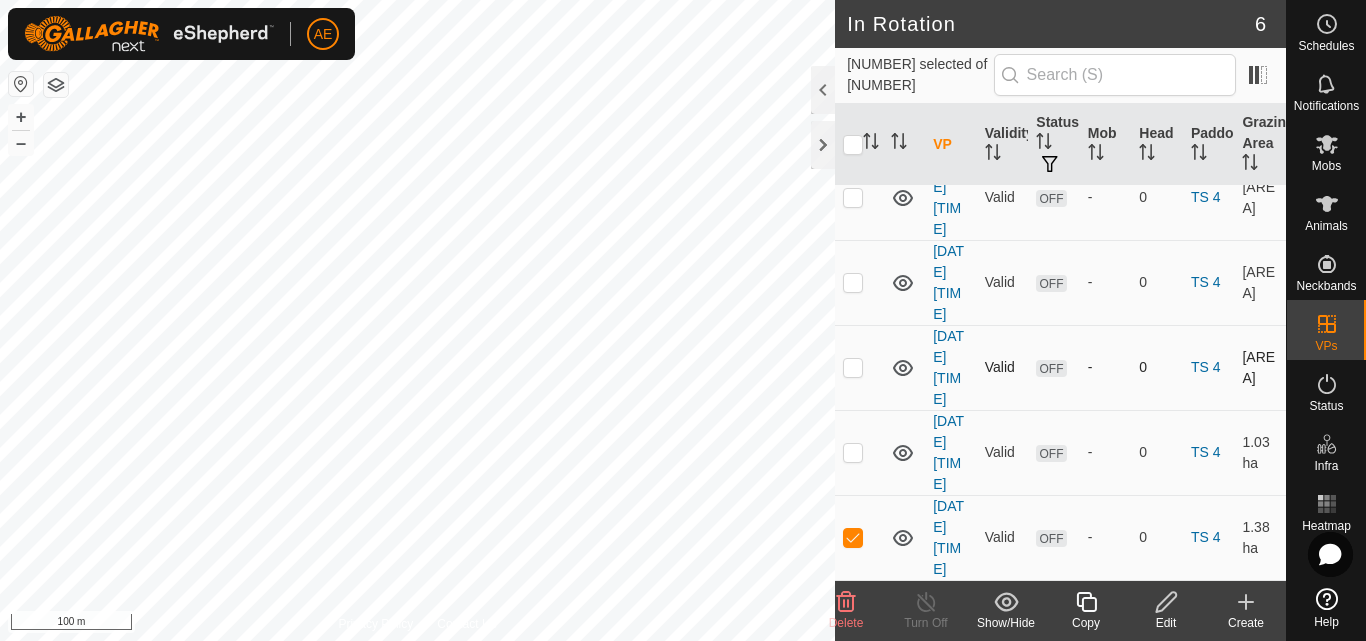 scroll, scrollTop: 281, scrollLeft: 0, axis: vertical 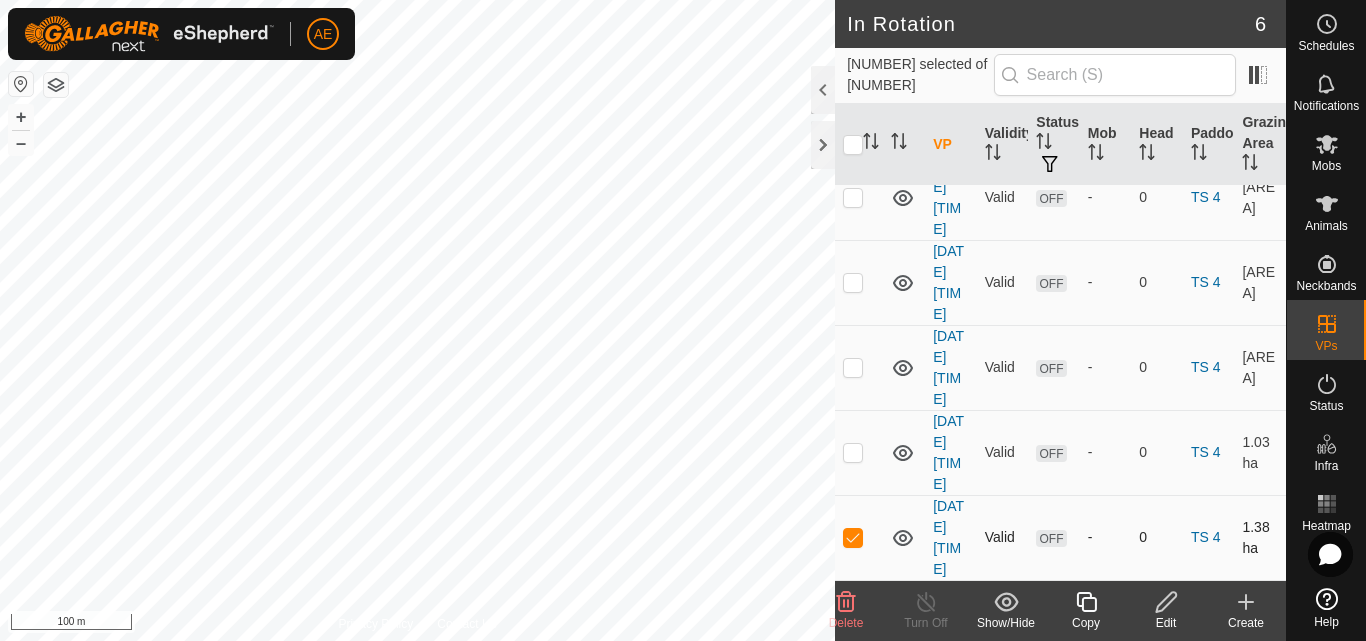 click at bounding box center [853, 537] 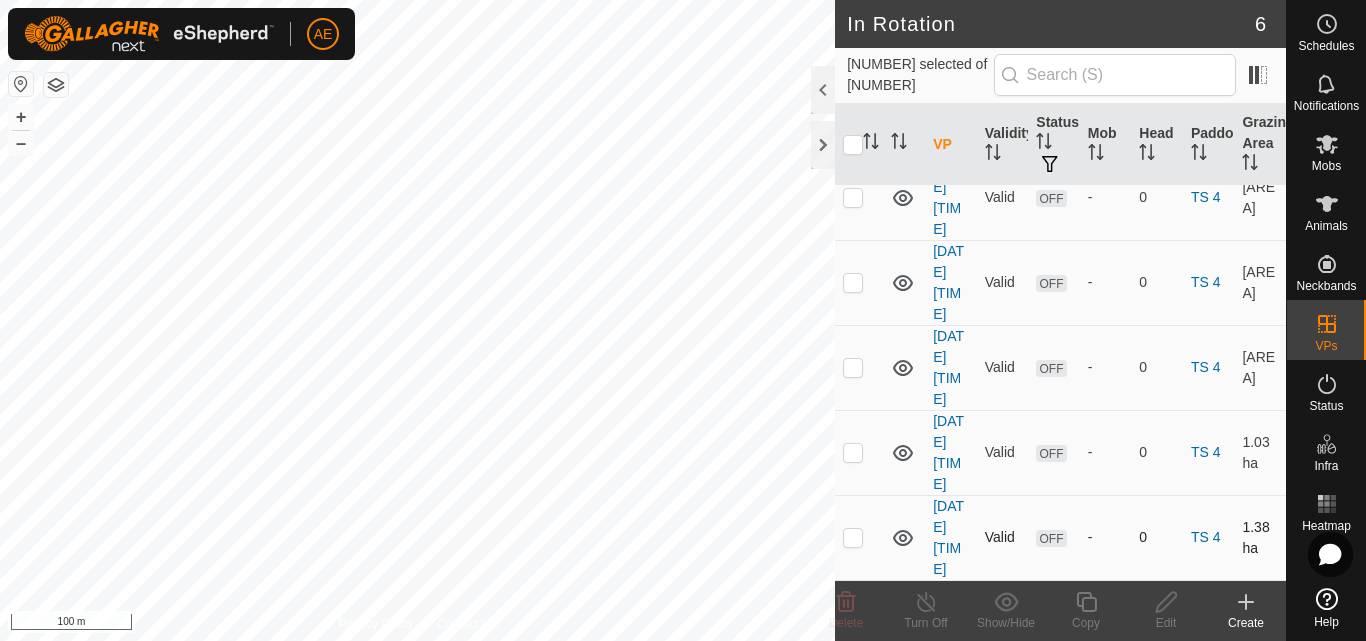 click at bounding box center (853, 537) 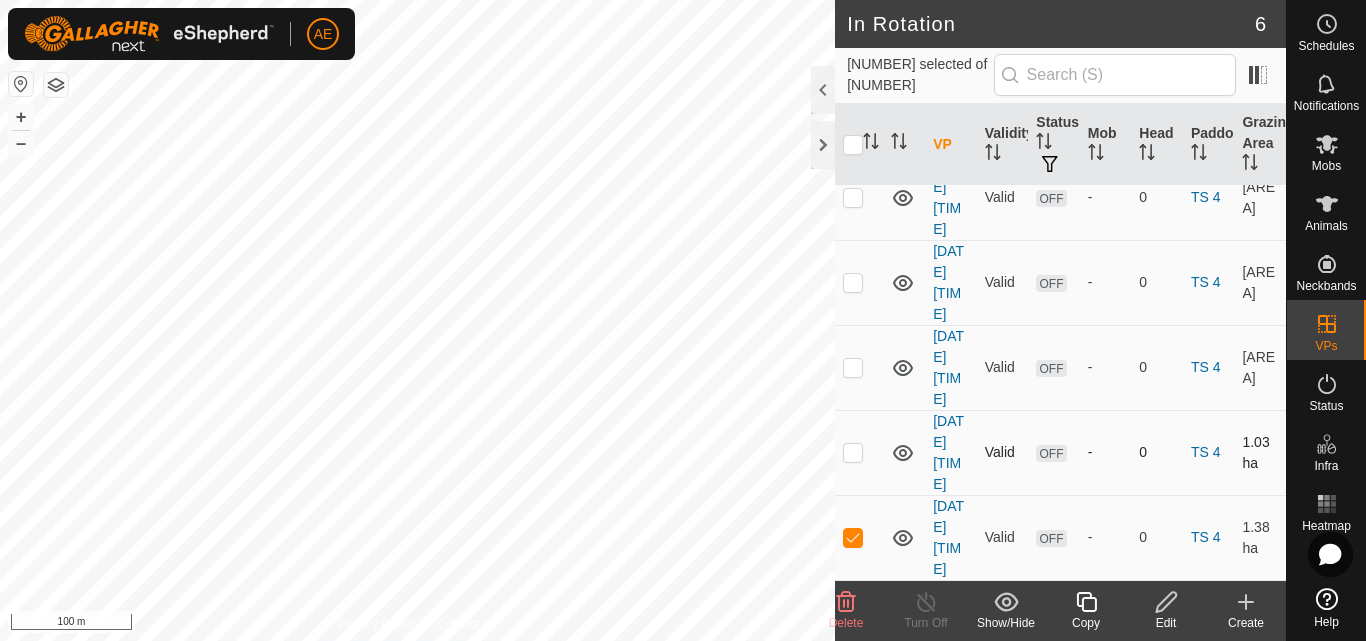 click at bounding box center [859, 452] 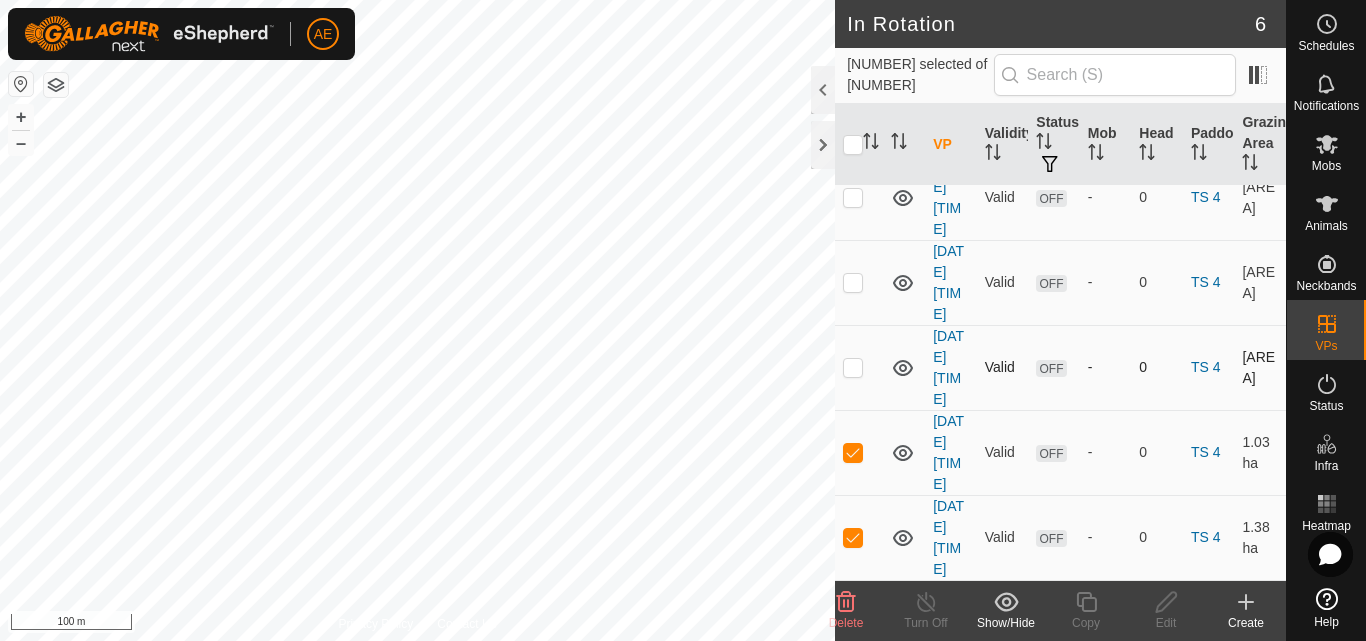click at bounding box center (853, 367) 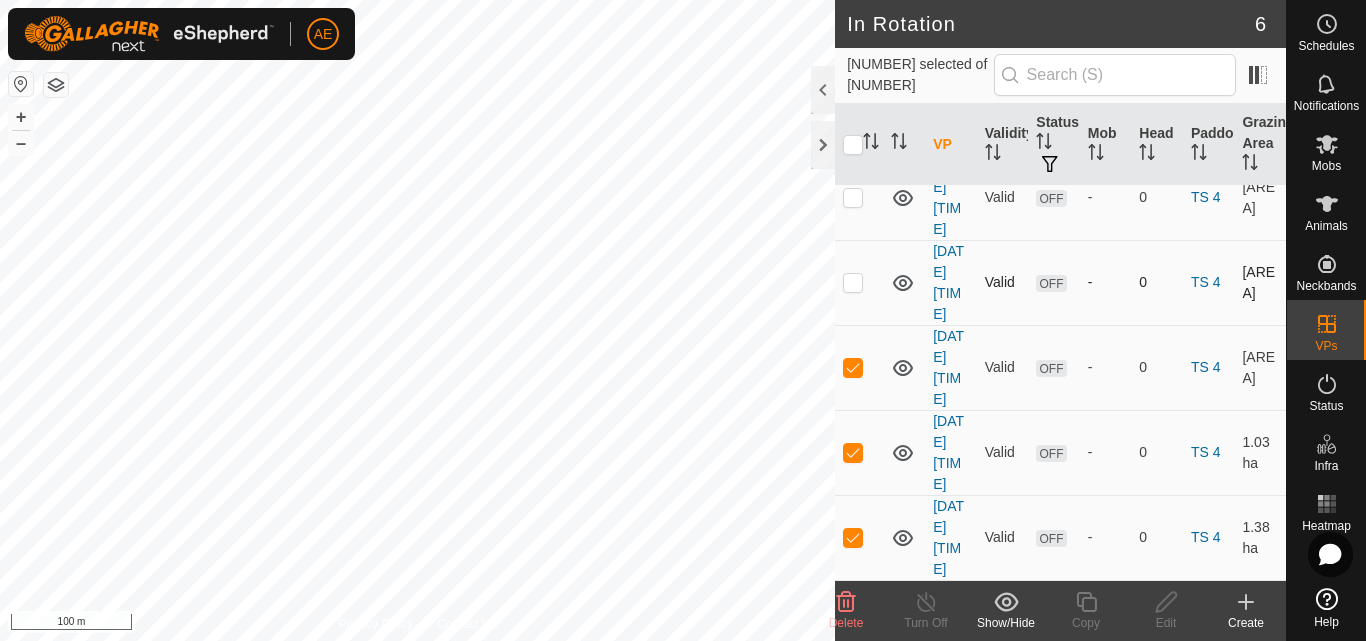 click at bounding box center [859, 282] 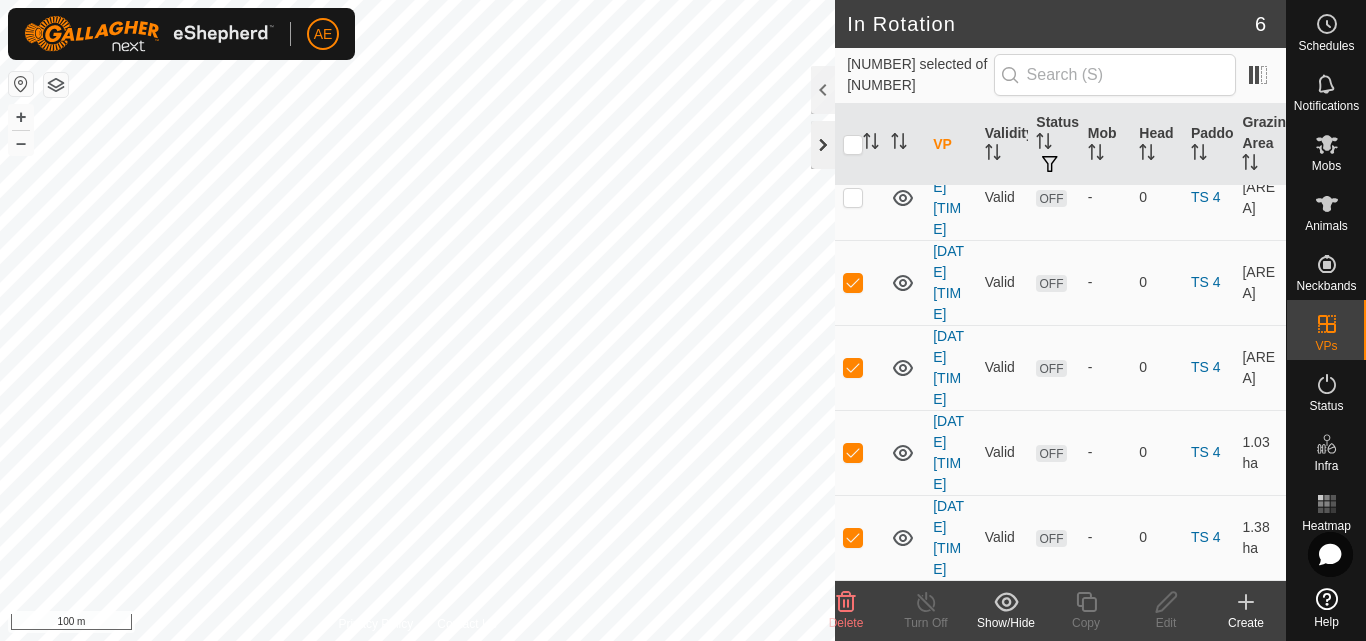 click 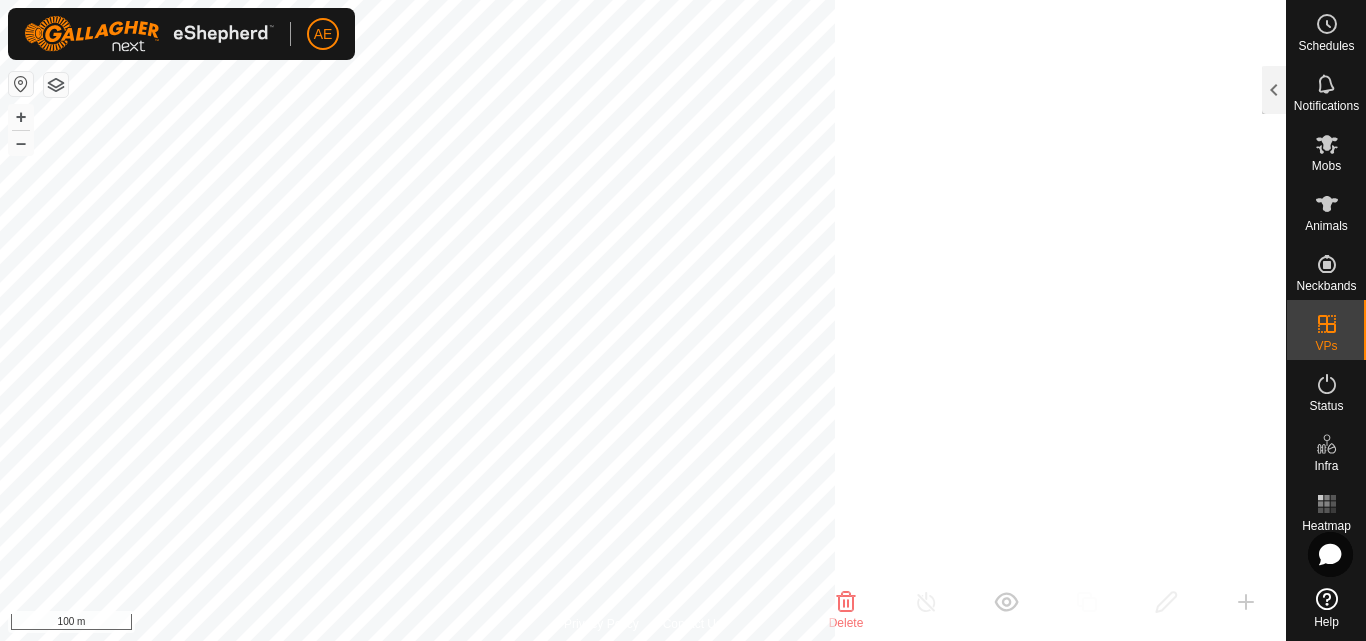 scroll, scrollTop: 773, scrollLeft: 0, axis: vertical 